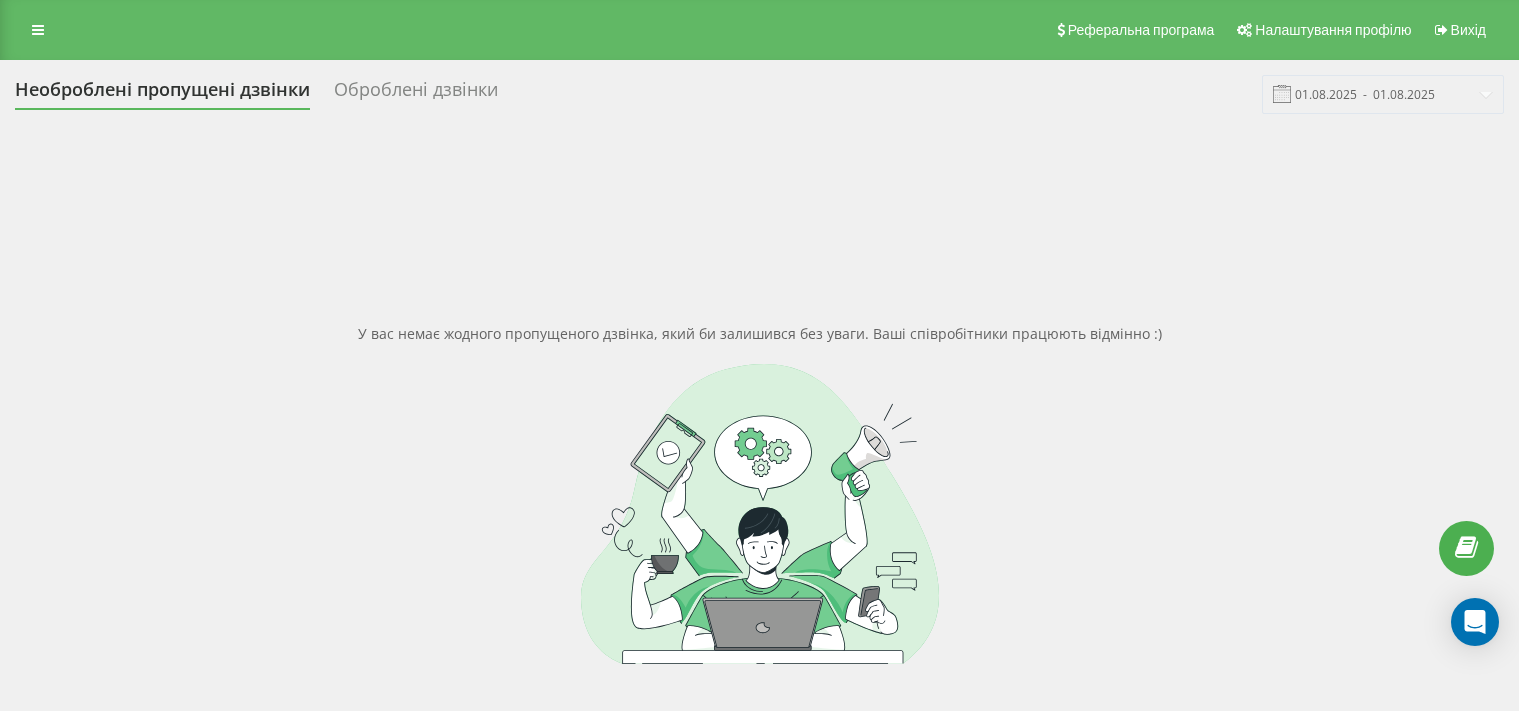 scroll, scrollTop: 0, scrollLeft: 0, axis: both 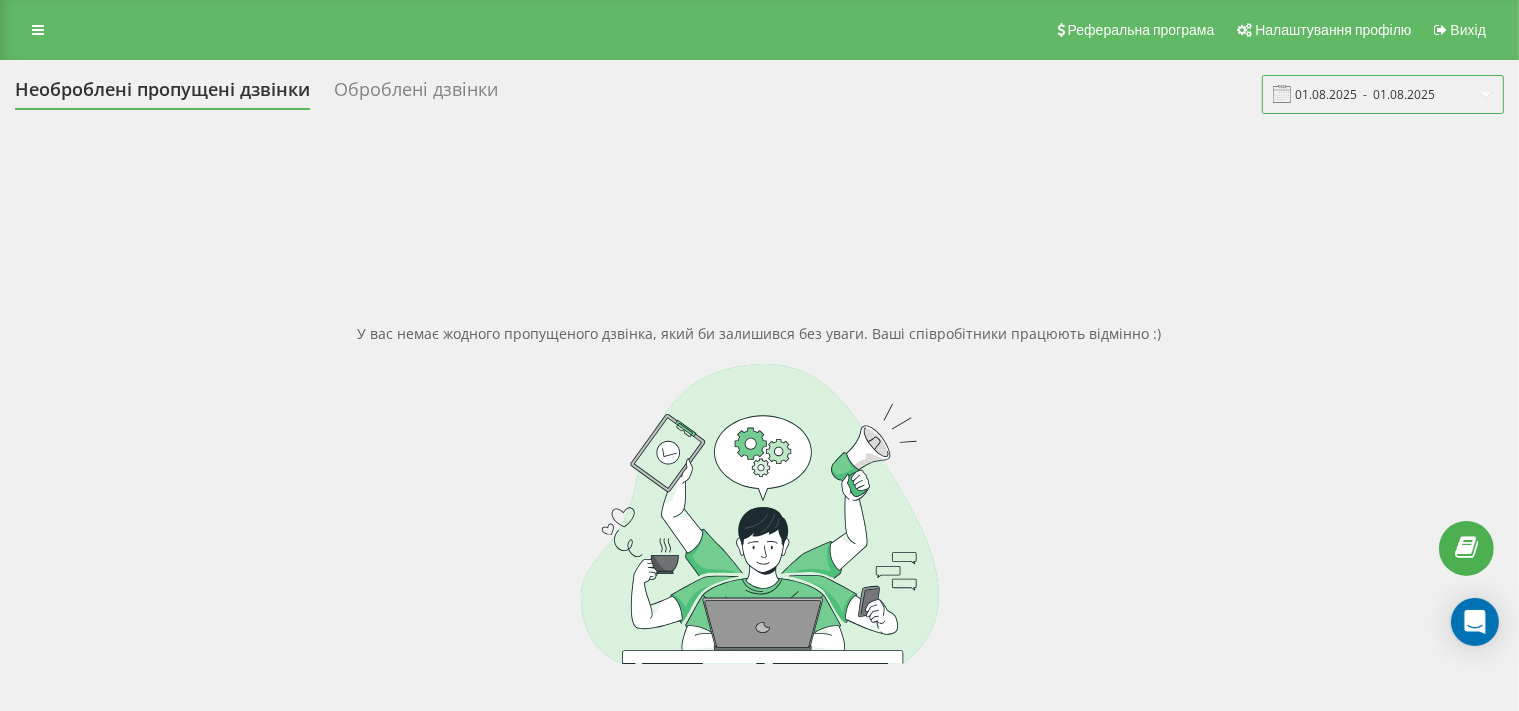 click on "01.08.2025  -  01.08.2025" at bounding box center (1383, 94) 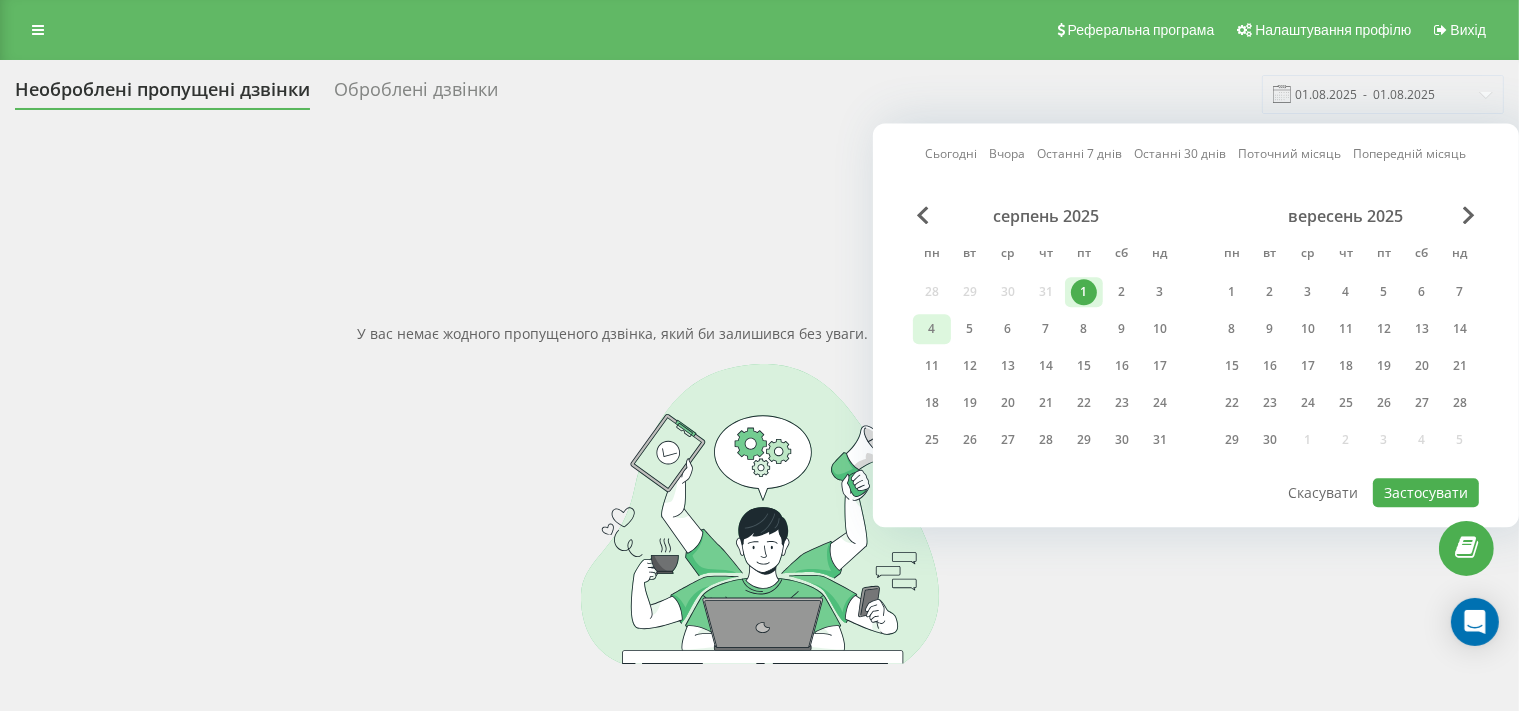 click on "4" at bounding box center (932, 329) 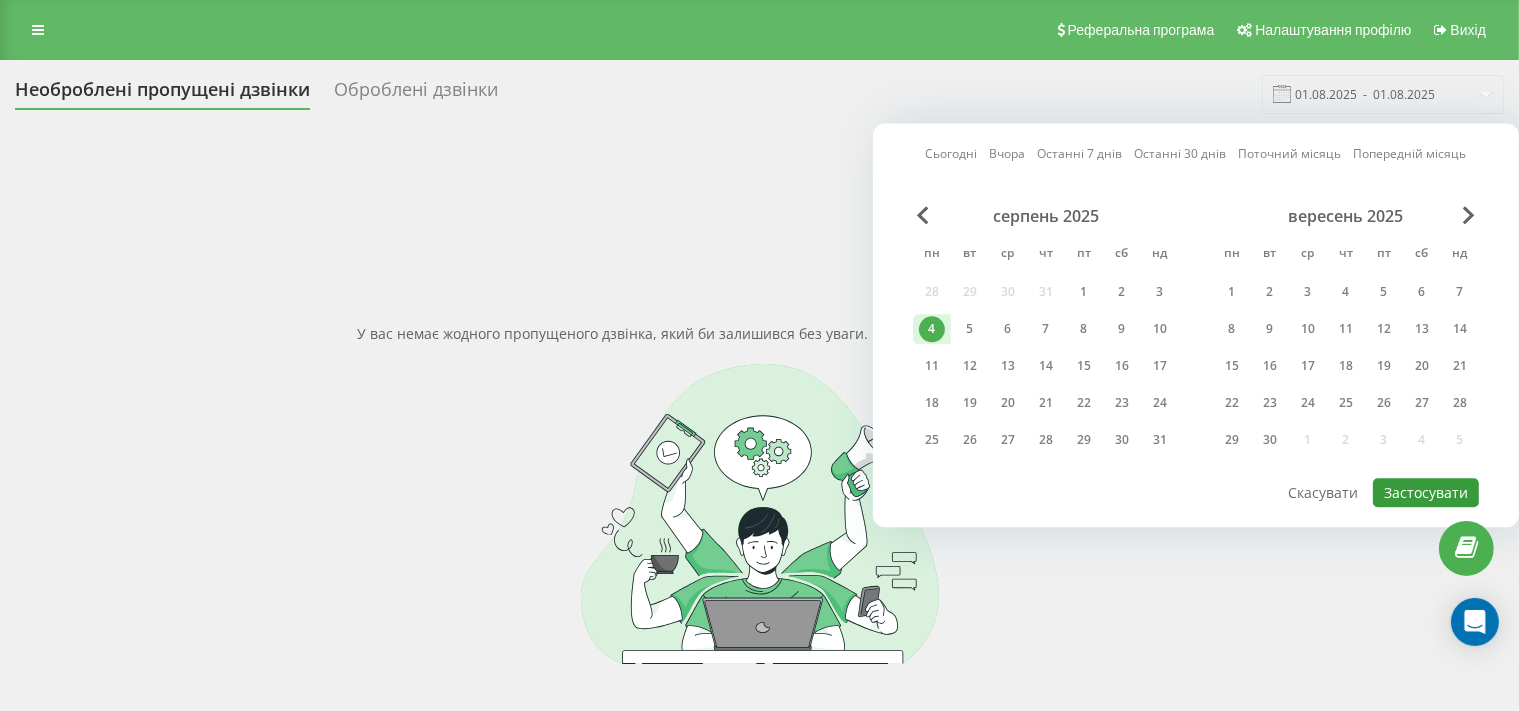 click on "Застосувати" at bounding box center [1426, 492] 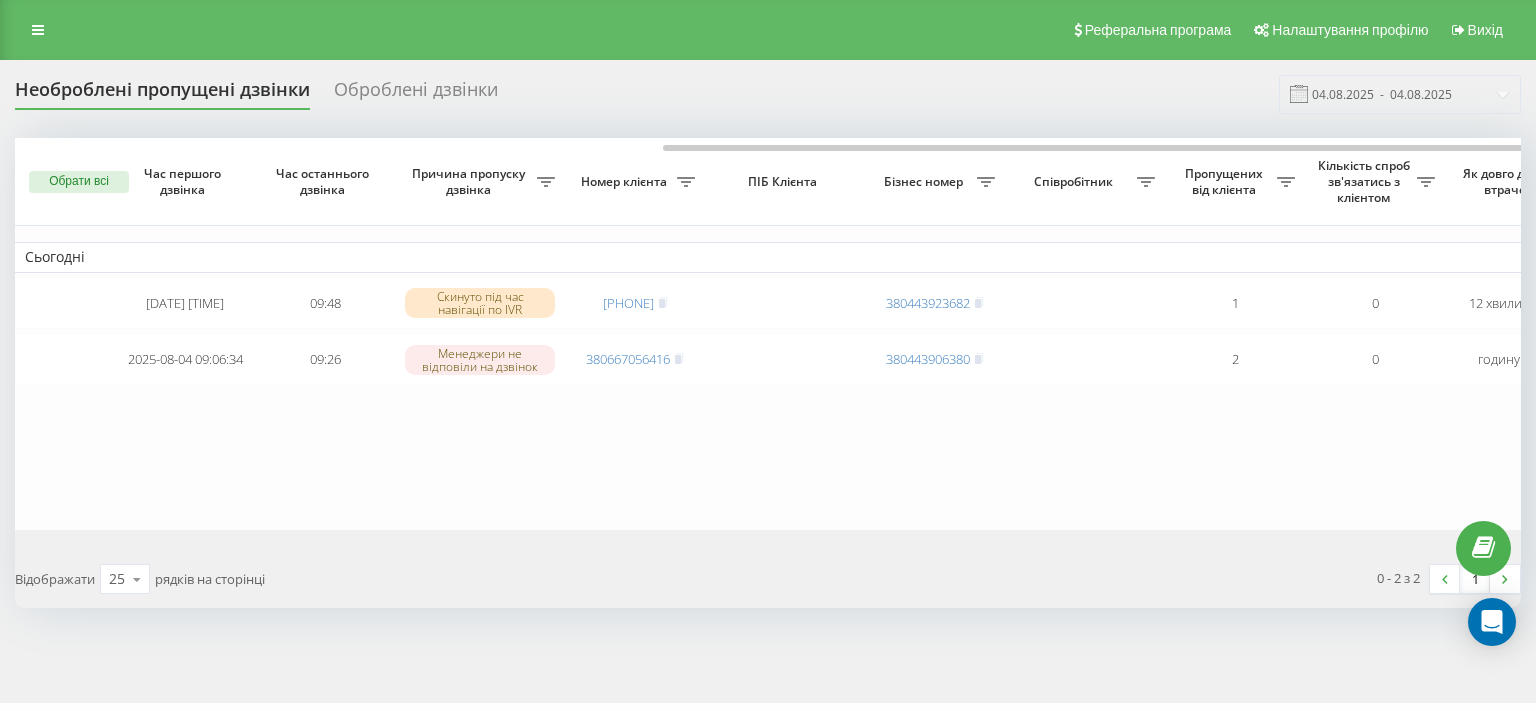 scroll, scrollTop: 0, scrollLeft: 370, axis: horizontal 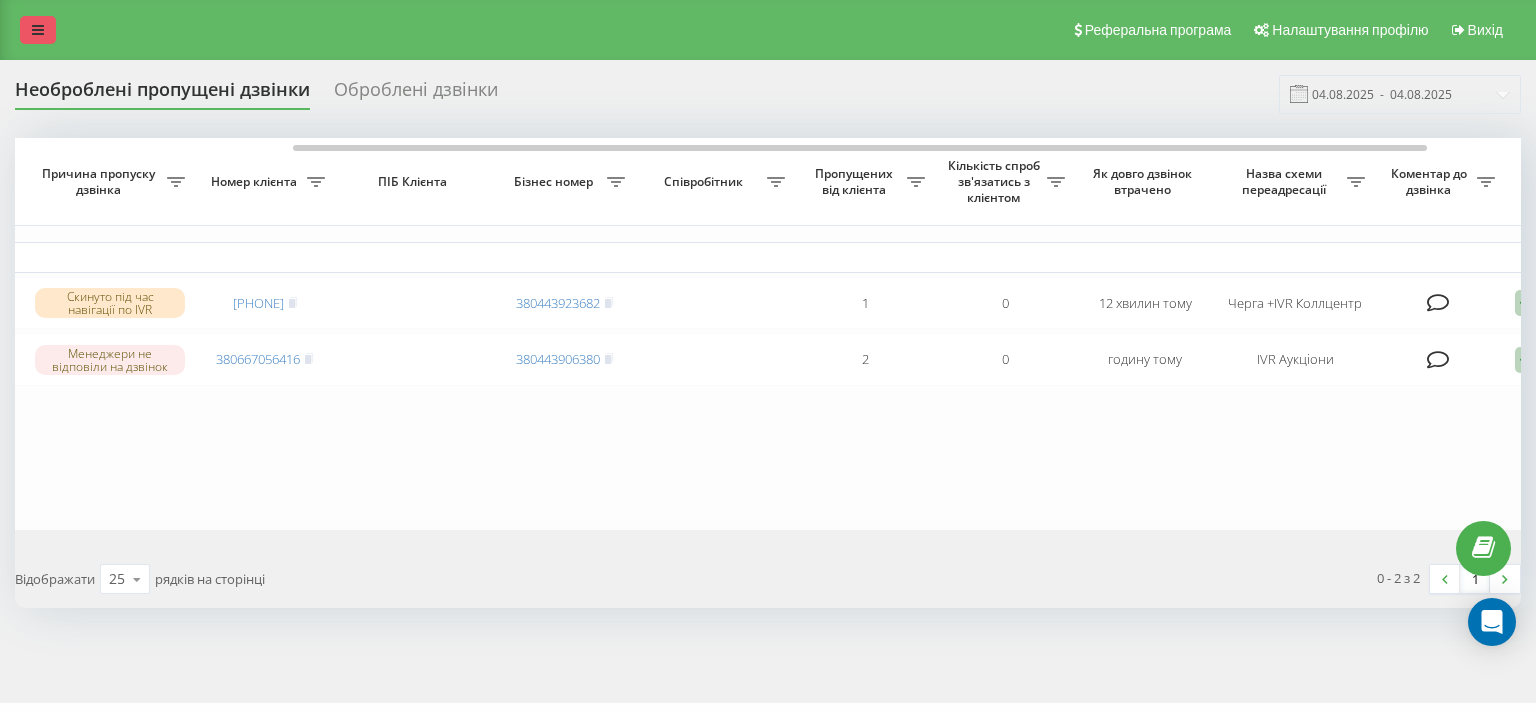 click at bounding box center [38, 30] 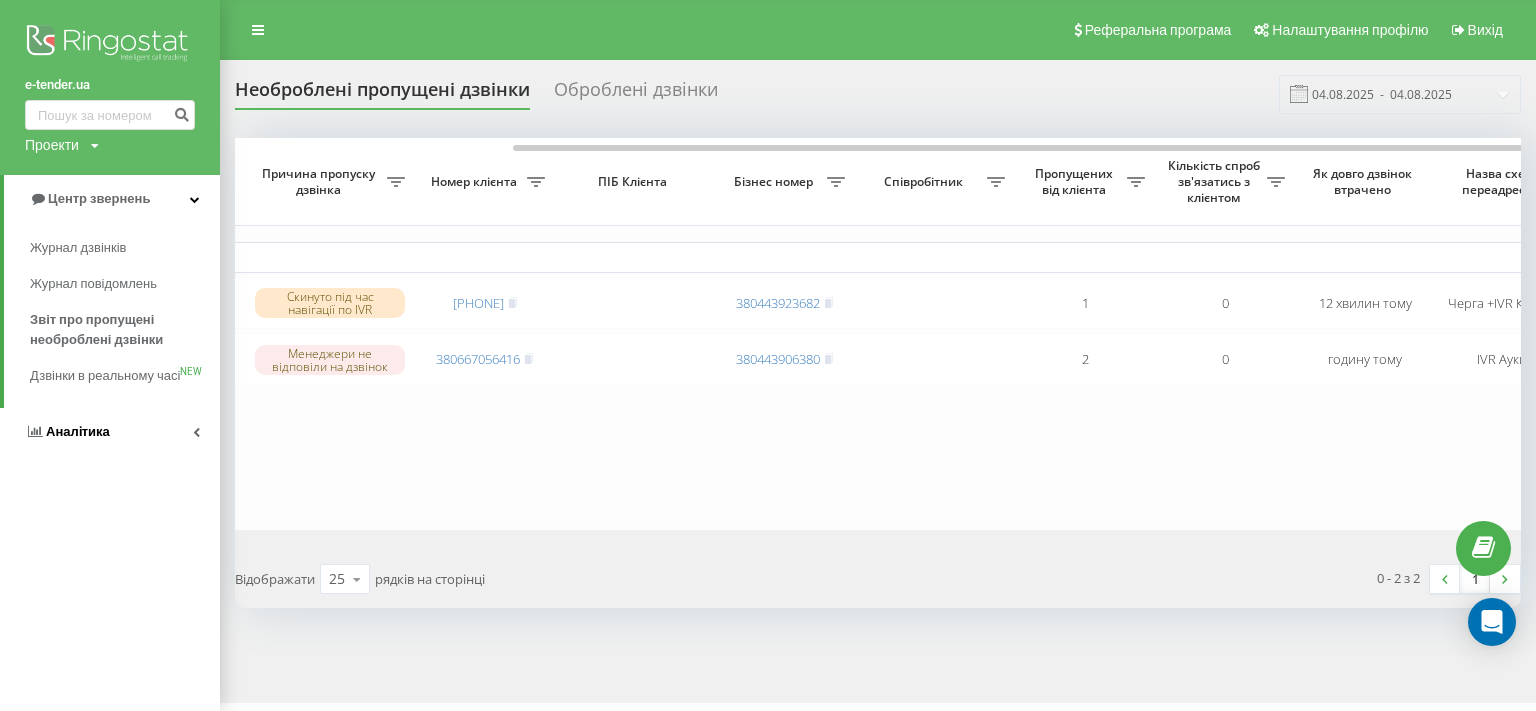 click on "Аналiтика" at bounding box center [67, 432] 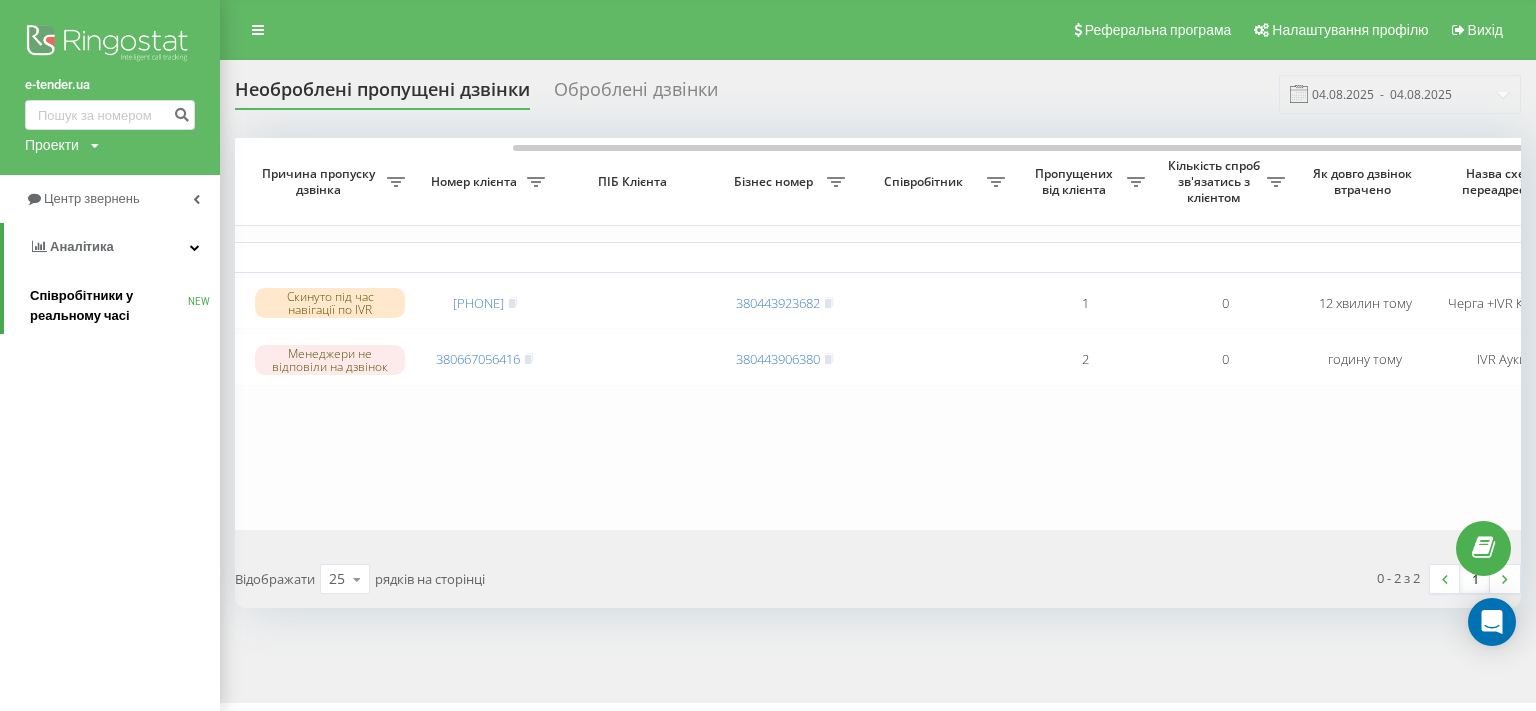 click on "Співробітники у реальному часі" at bounding box center [109, 306] 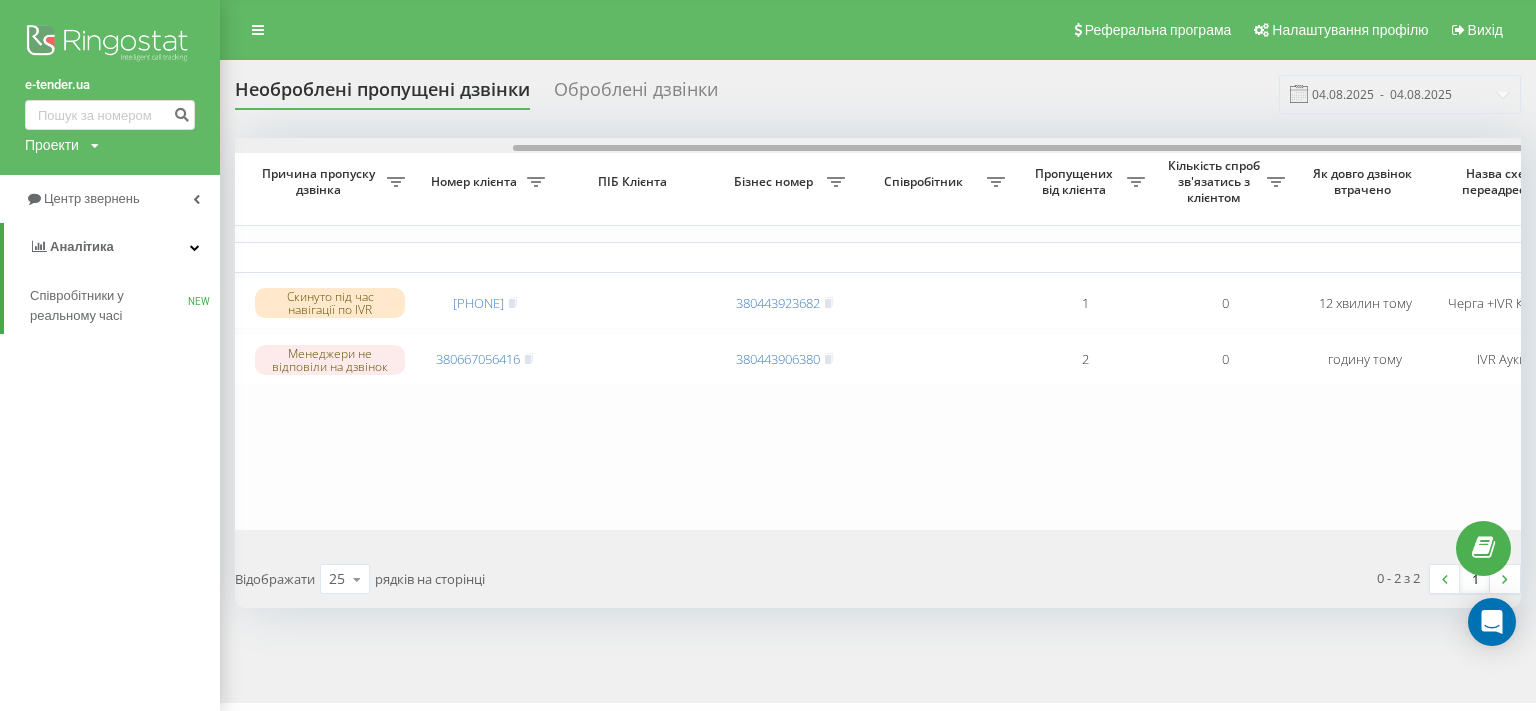 scroll, scrollTop: 0, scrollLeft: 459, axis: horizontal 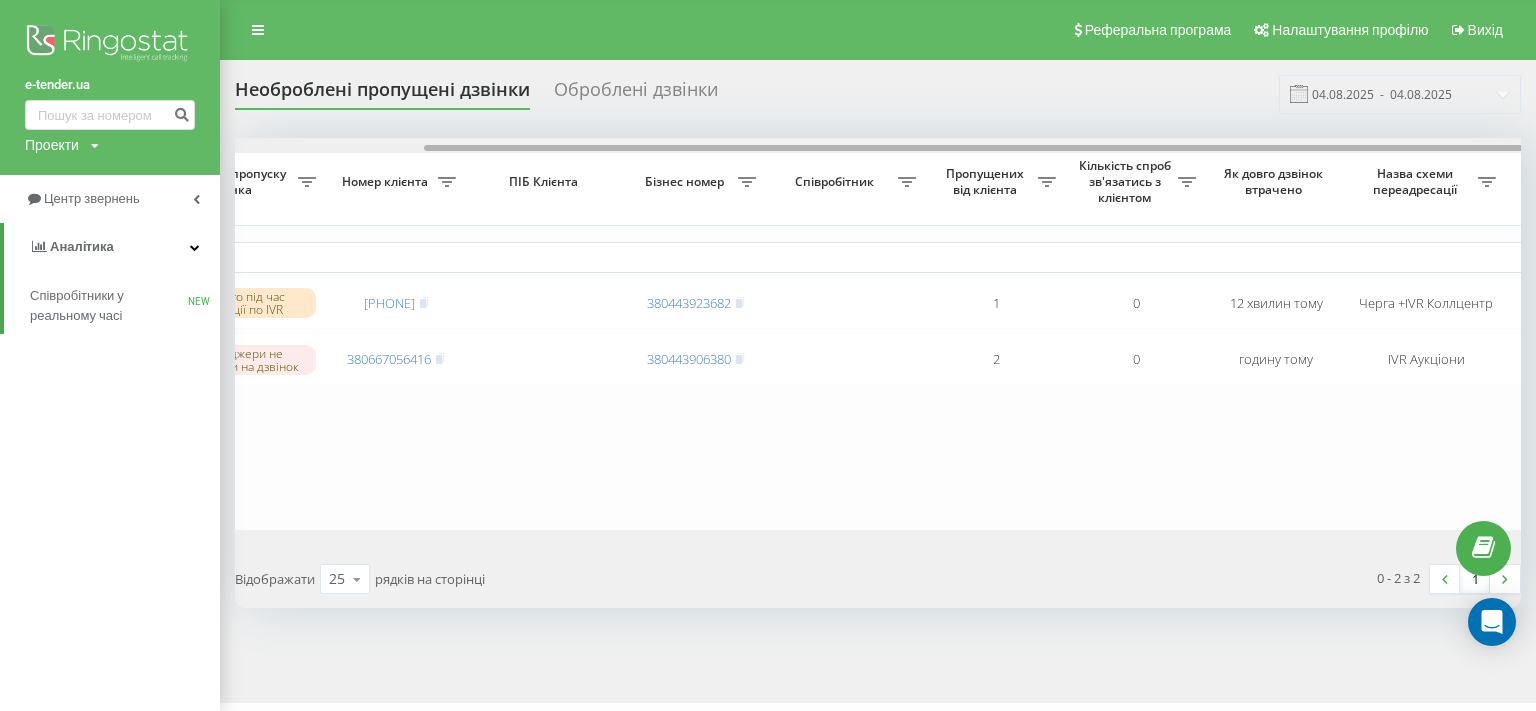 drag, startPoint x: 943, startPoint y: 146, endPoint x: 1010, endPoint y: 145, distance: 67.00746 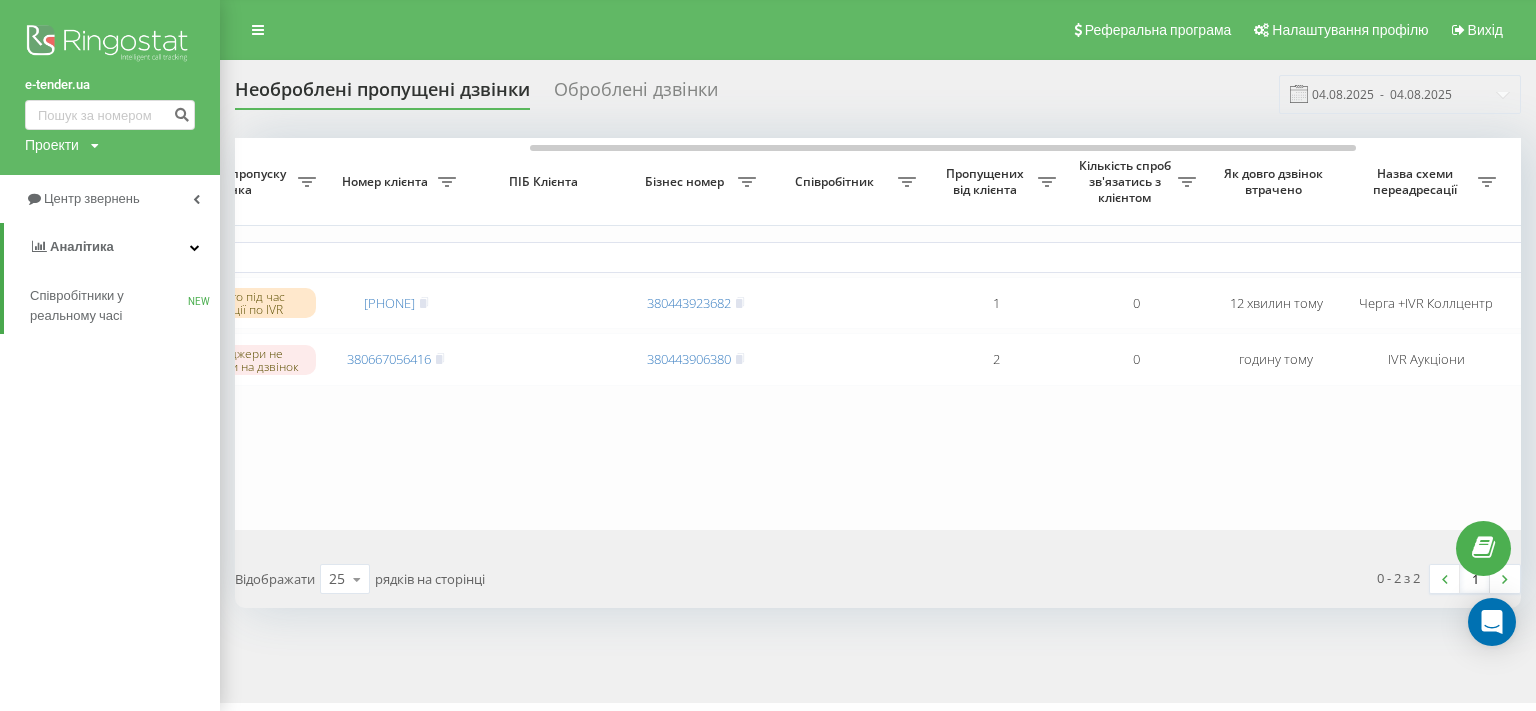click on "Сьогодні 2025-08-04 09:48:27 09:48 Скинуто під час навігації по IVR 380661412029 380443923682 1 0 12 хвилин тому Черга +IVR Коллцентр Обробити Не вдалося зв'язатися Зв'язався з клієнтом за допомогою іншого каналу Клієнт передзвонив сам з іншого номера Інший варіант 2025-08-04 09:06:34 09:26 Менеджери не відповіли на дзвінок 380667056416 380443906380 2 0 годину тому IVR Аукціони Обробити Не вдалося зв'язатися Зв'язався з клієнтом за допомогою іншого каналу Клієнт передзвонив сам з іншого номера Інший варіант" at bounding box center (776, 334) 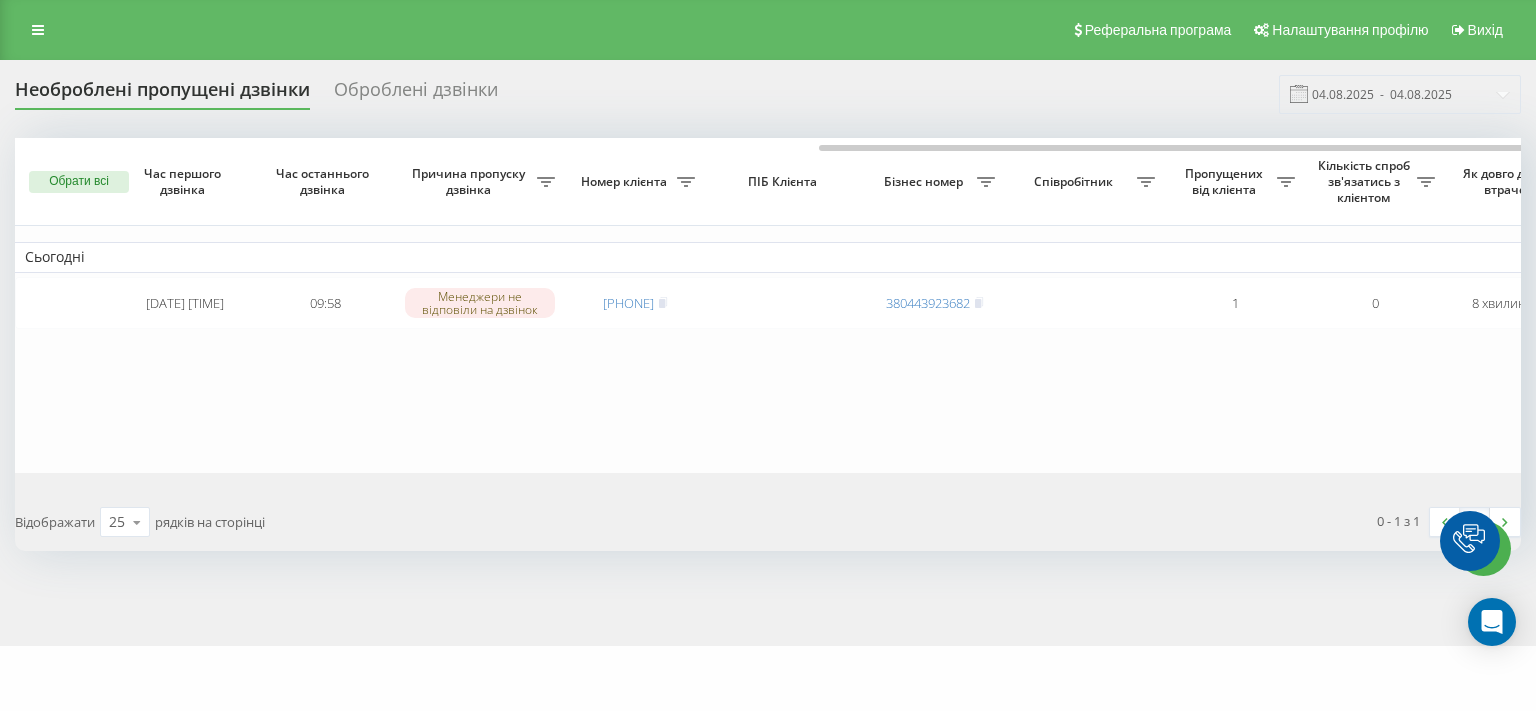 scroll, scrollTop: 0, scrollLeft: 0, axis: both 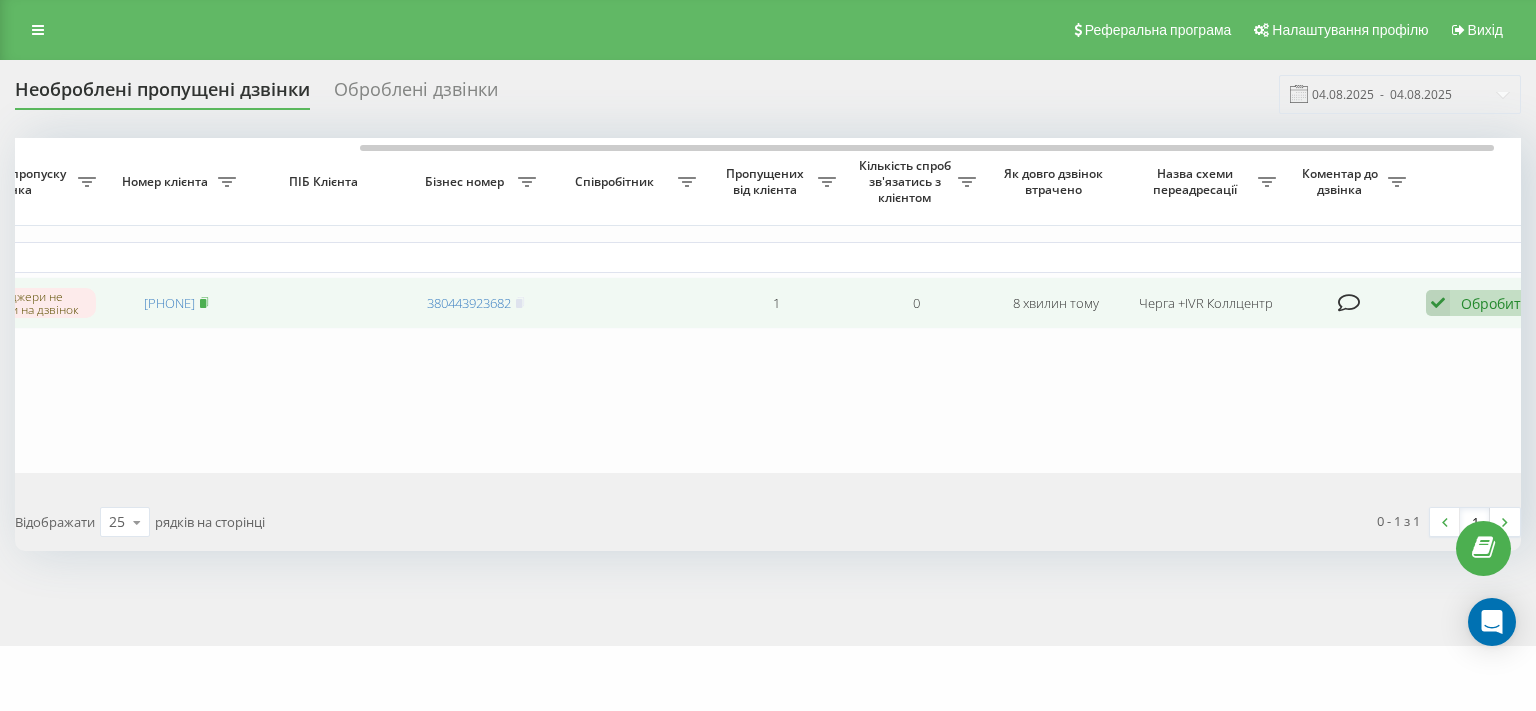 click 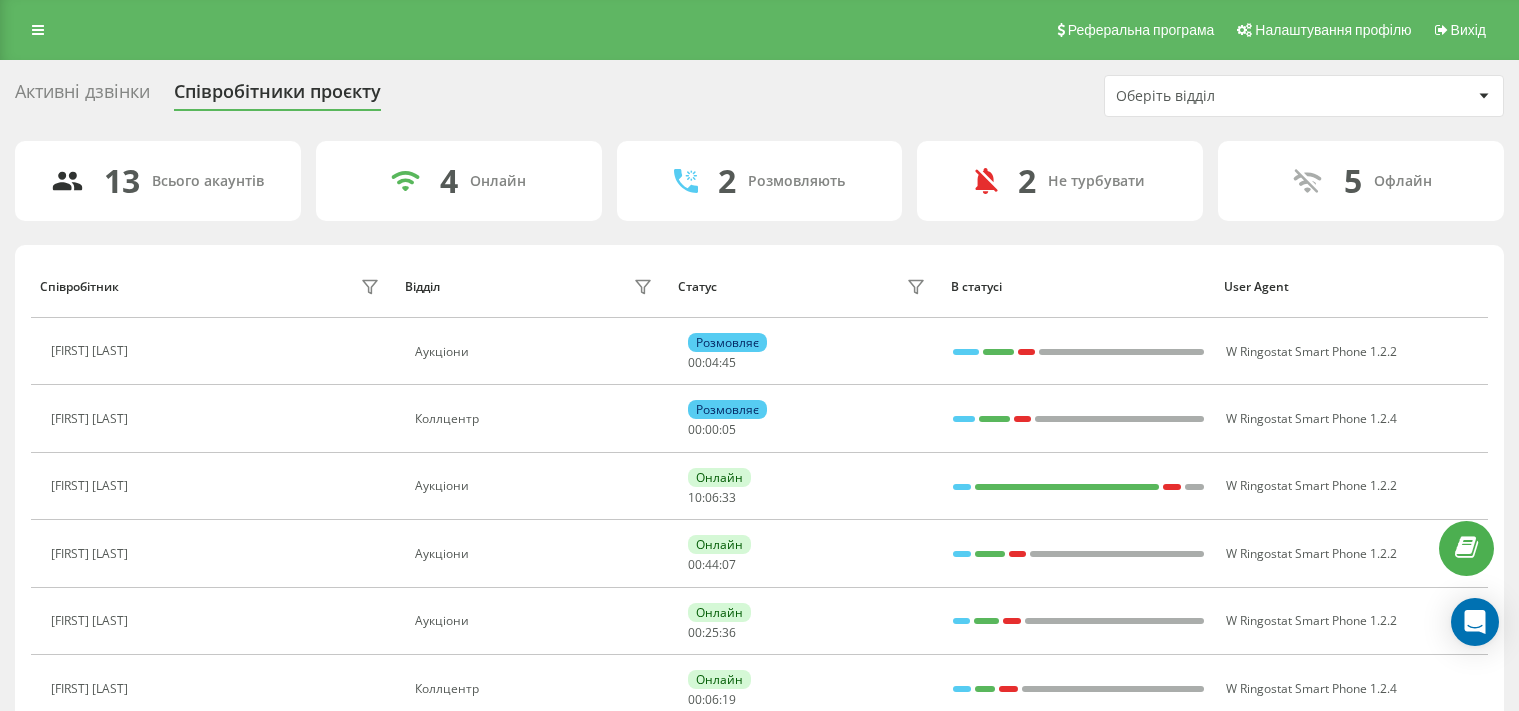 scroll, scrollTop: 0, scrollLeft: 0, axis: both 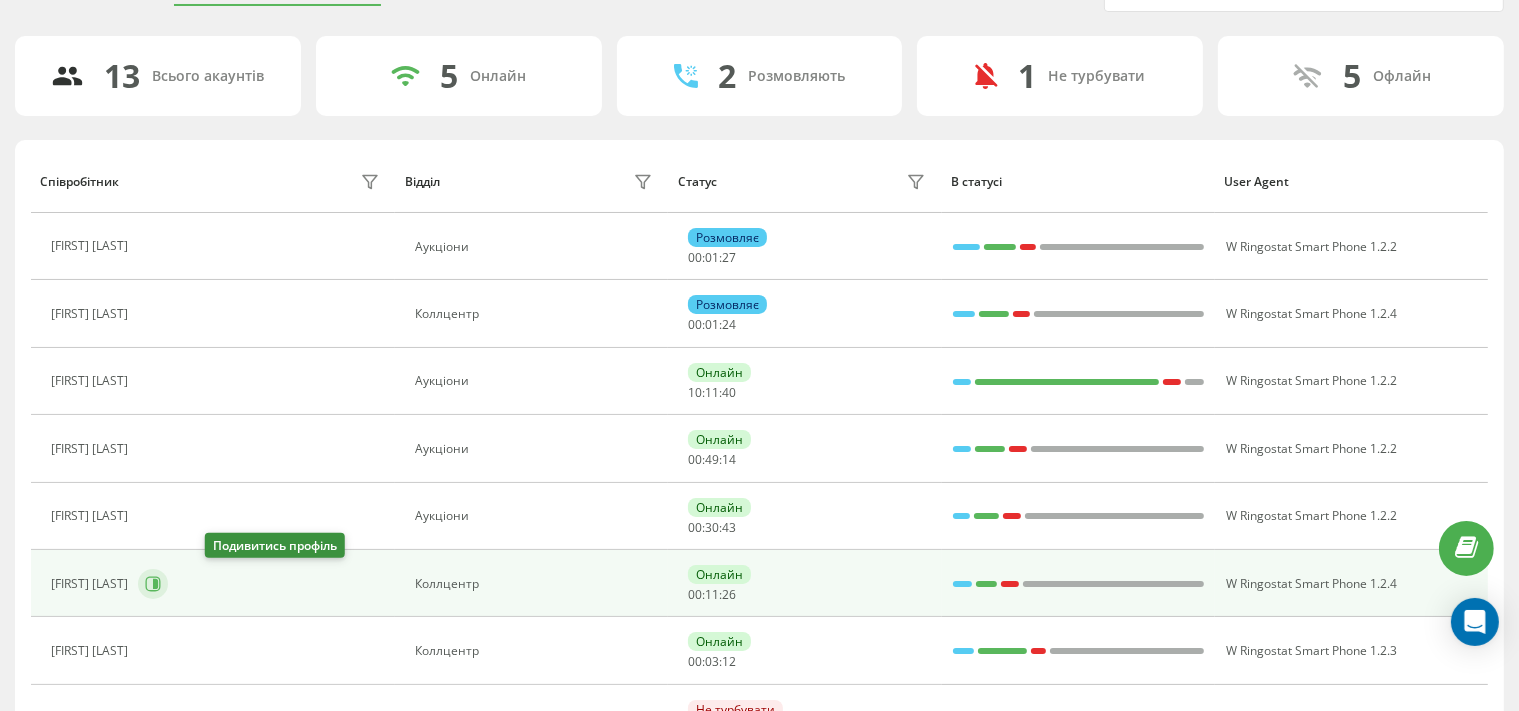 click 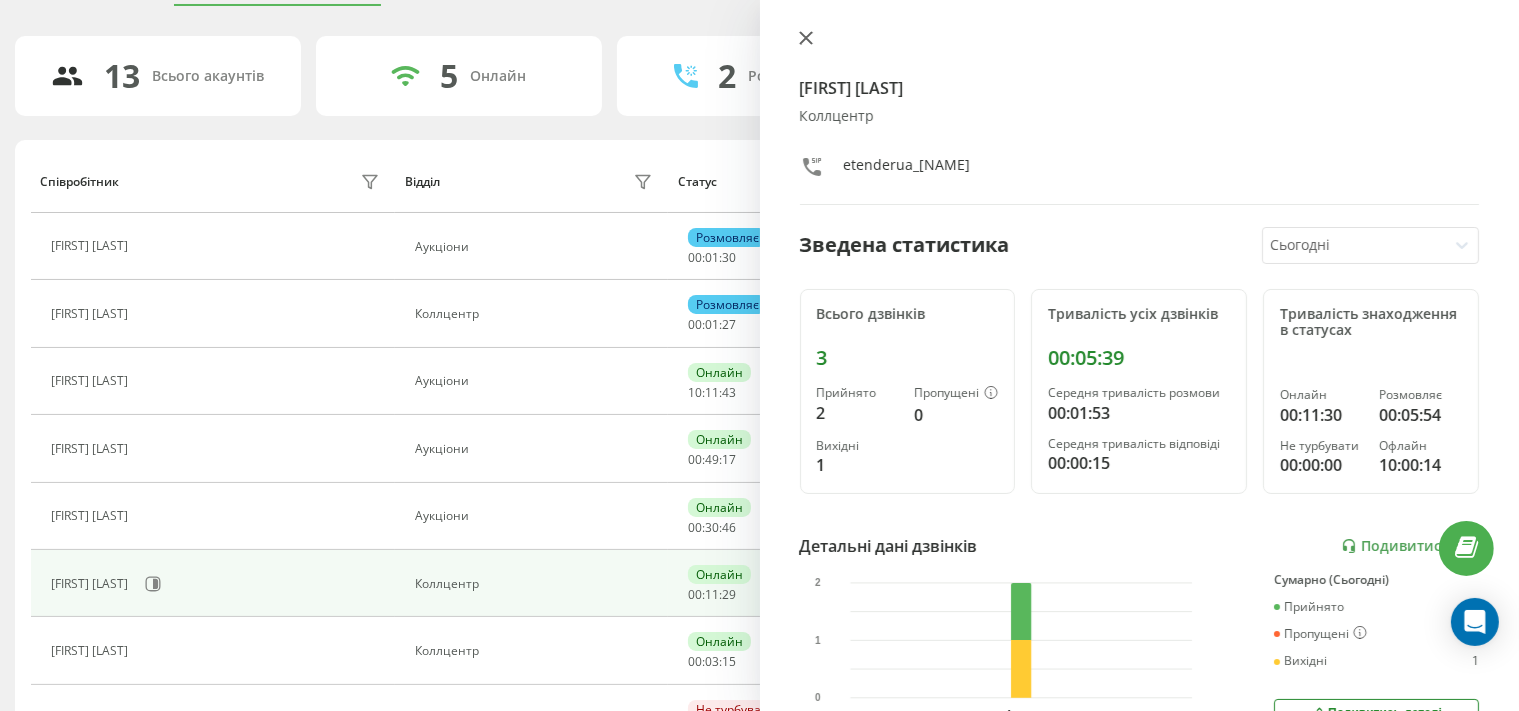 click 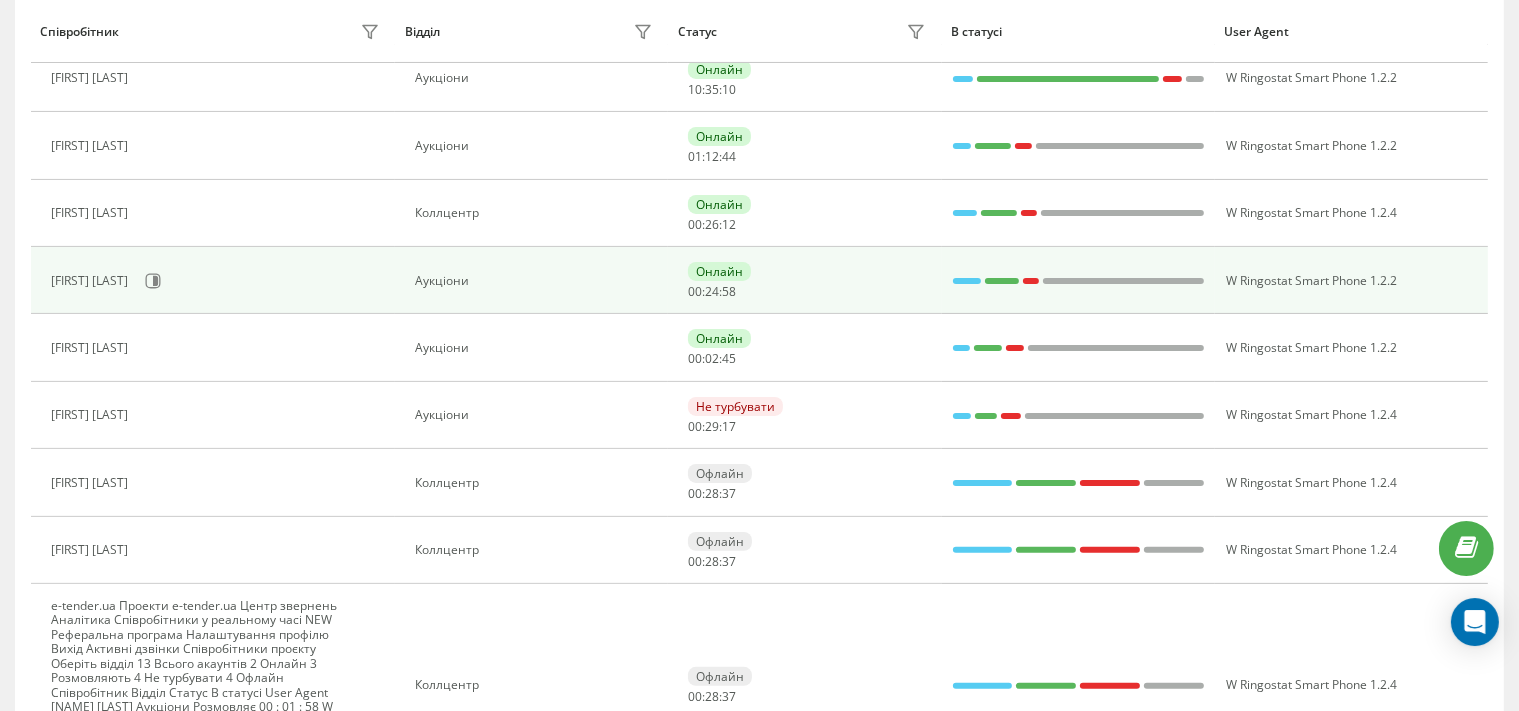 scroll, scrollTop: 528, scrollLeft: 0, axis: vertical 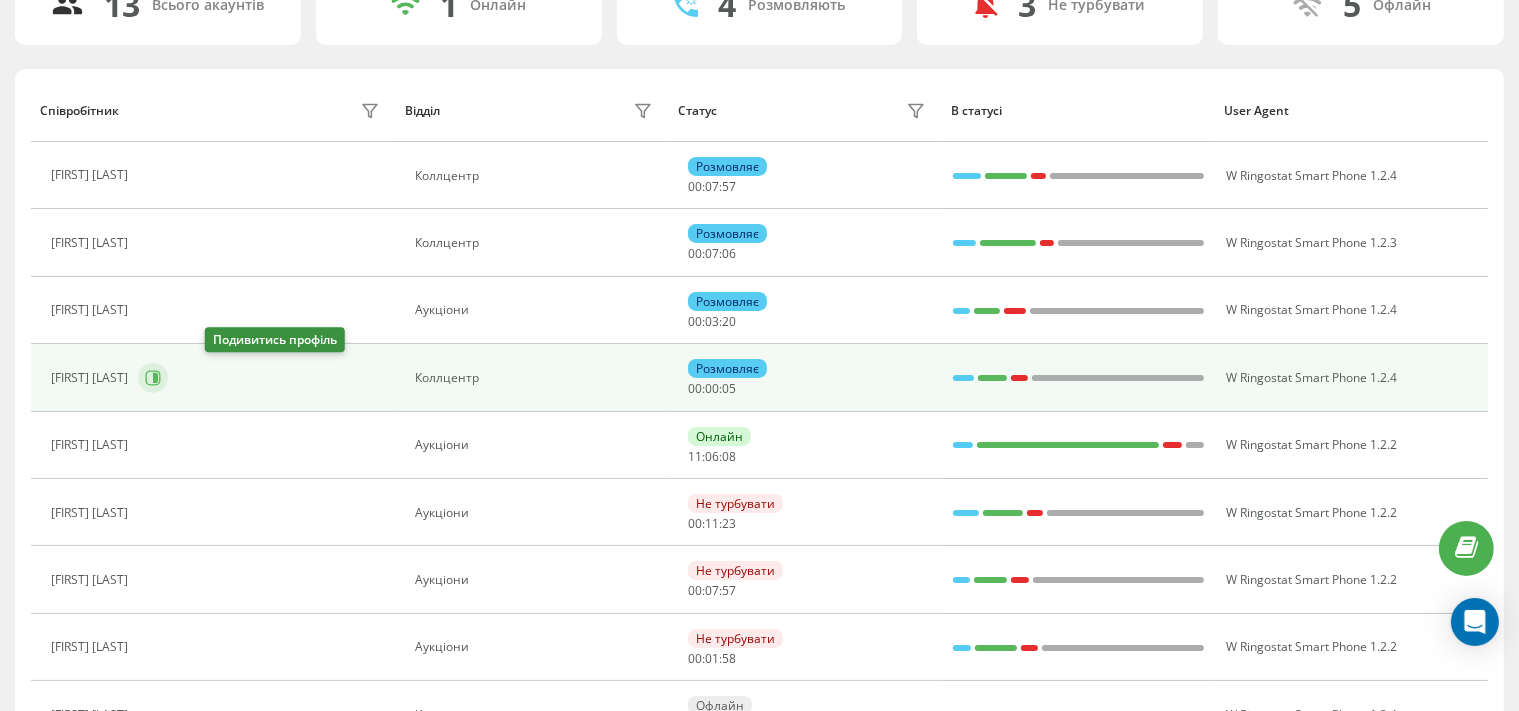click 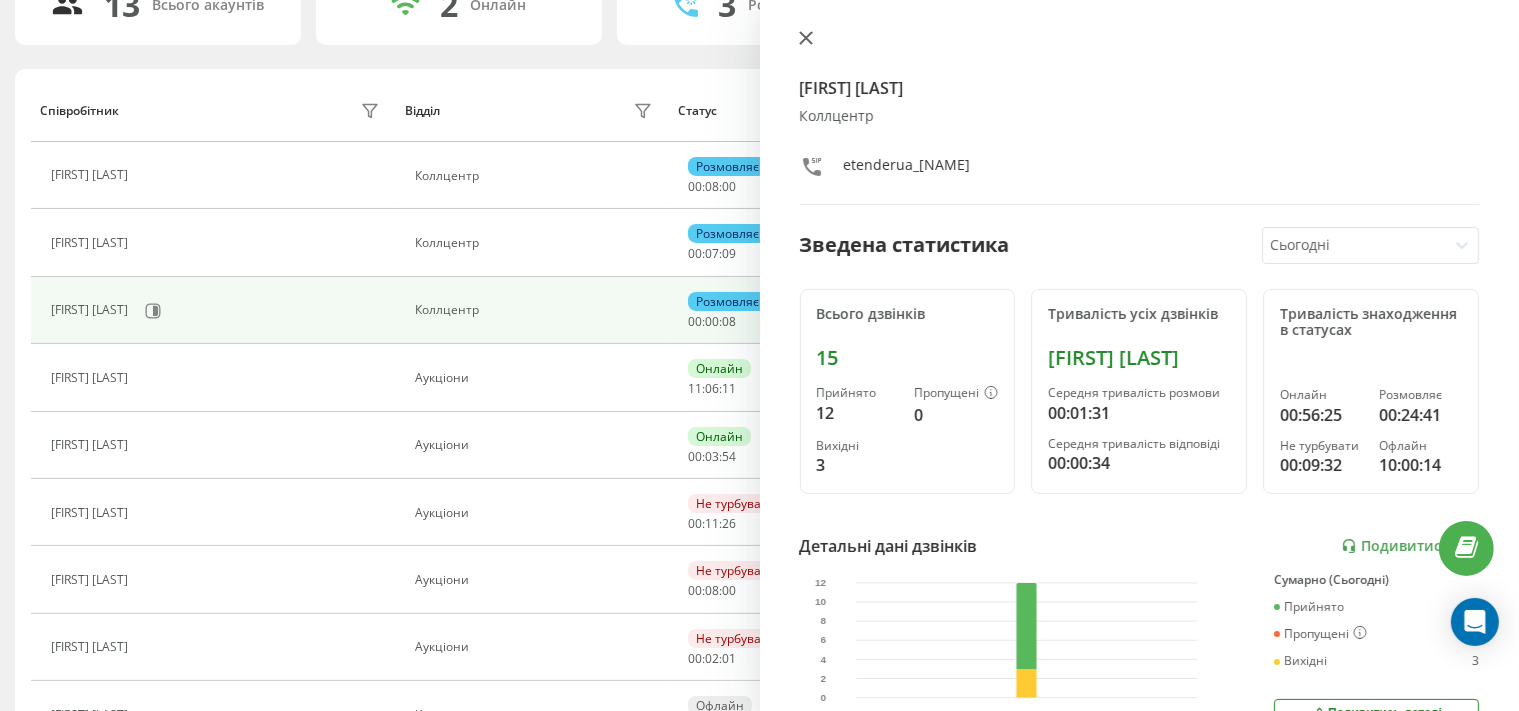 click 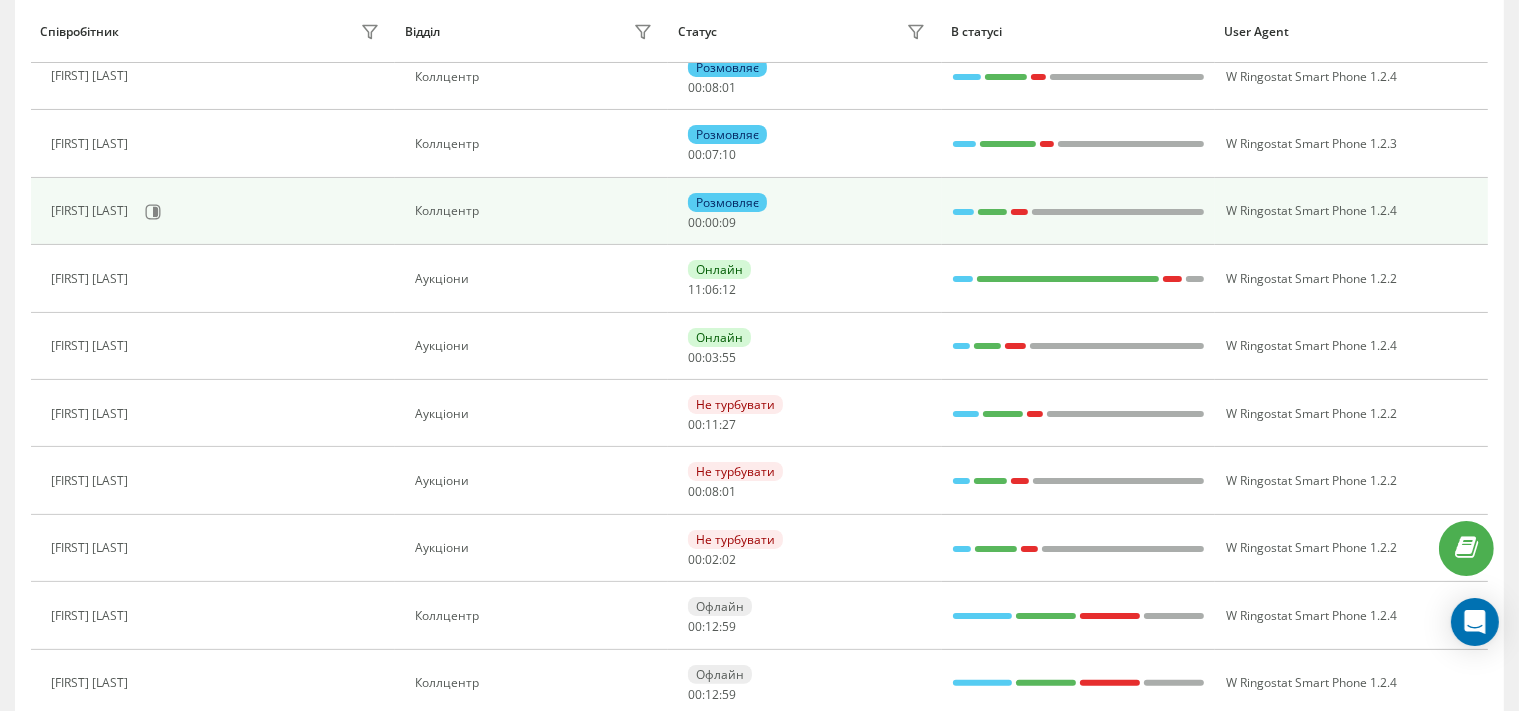 scroll, scrollTop: 0, scrollLeft: 0, axis: both 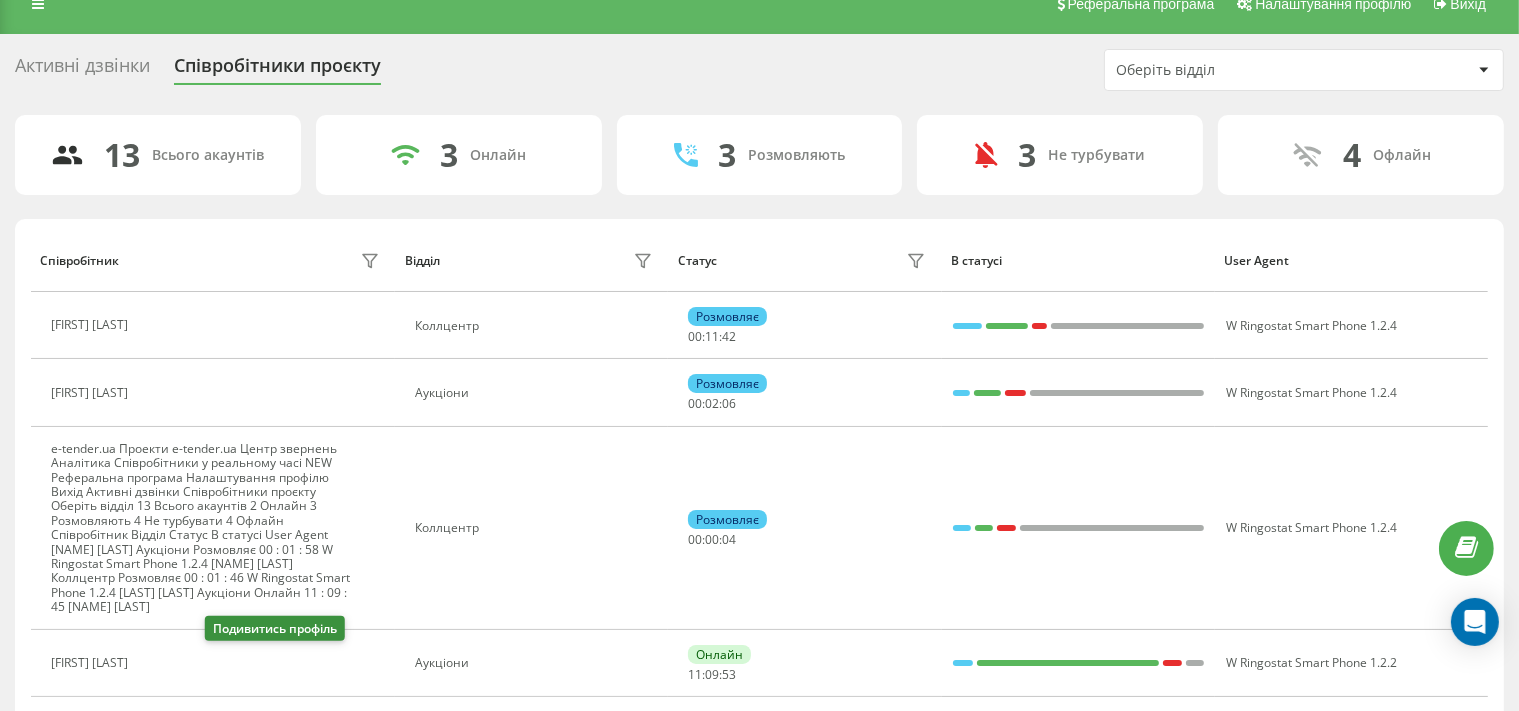 click 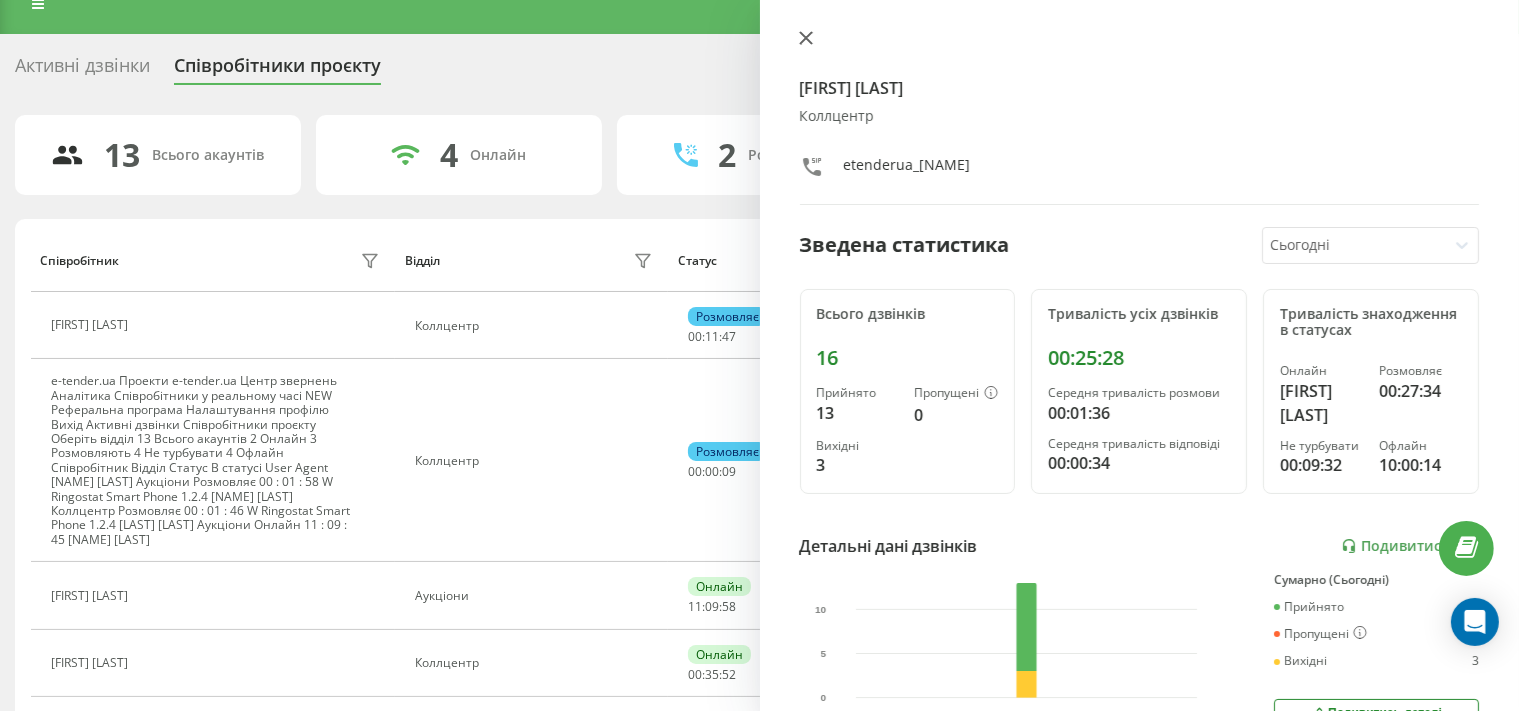 click 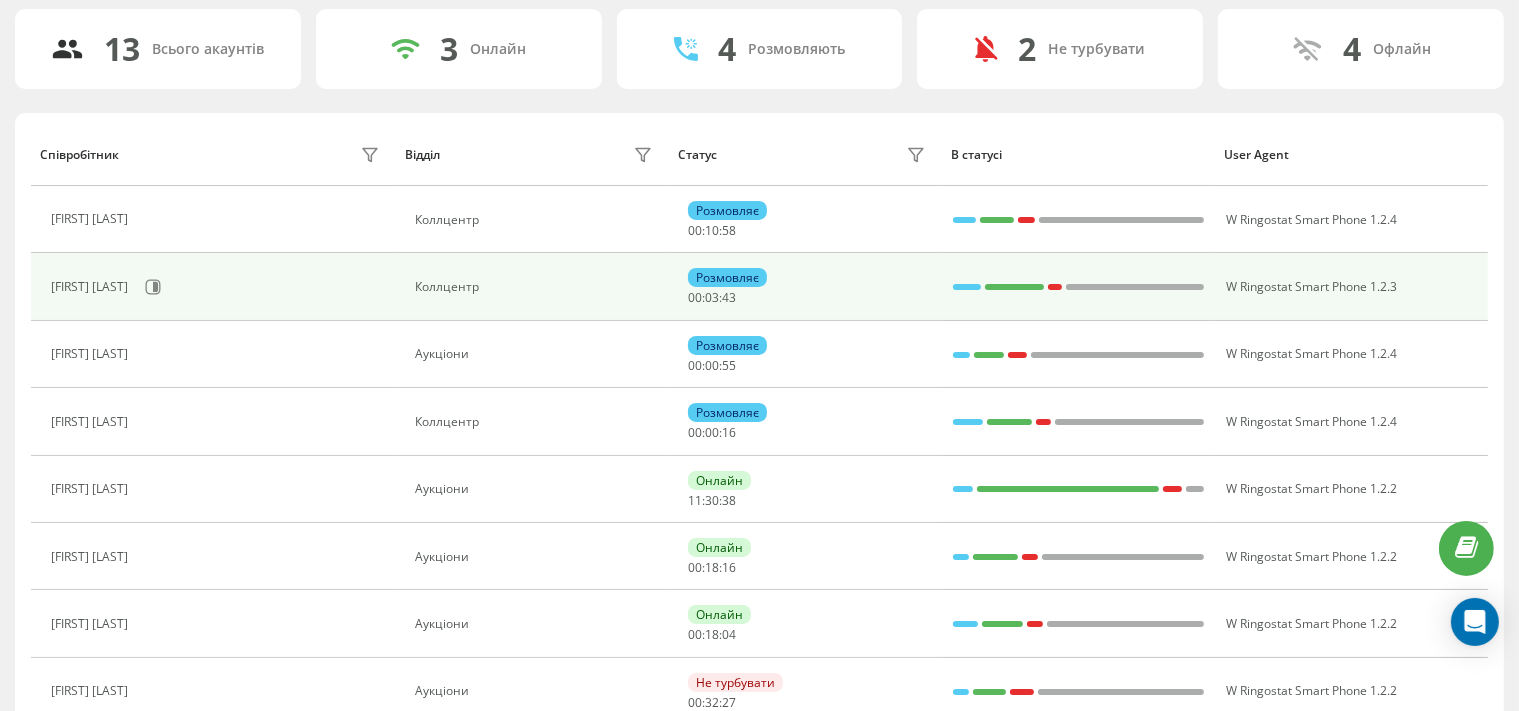 scroll, scrollTop: 0, scrollLeft: 0, axis: both 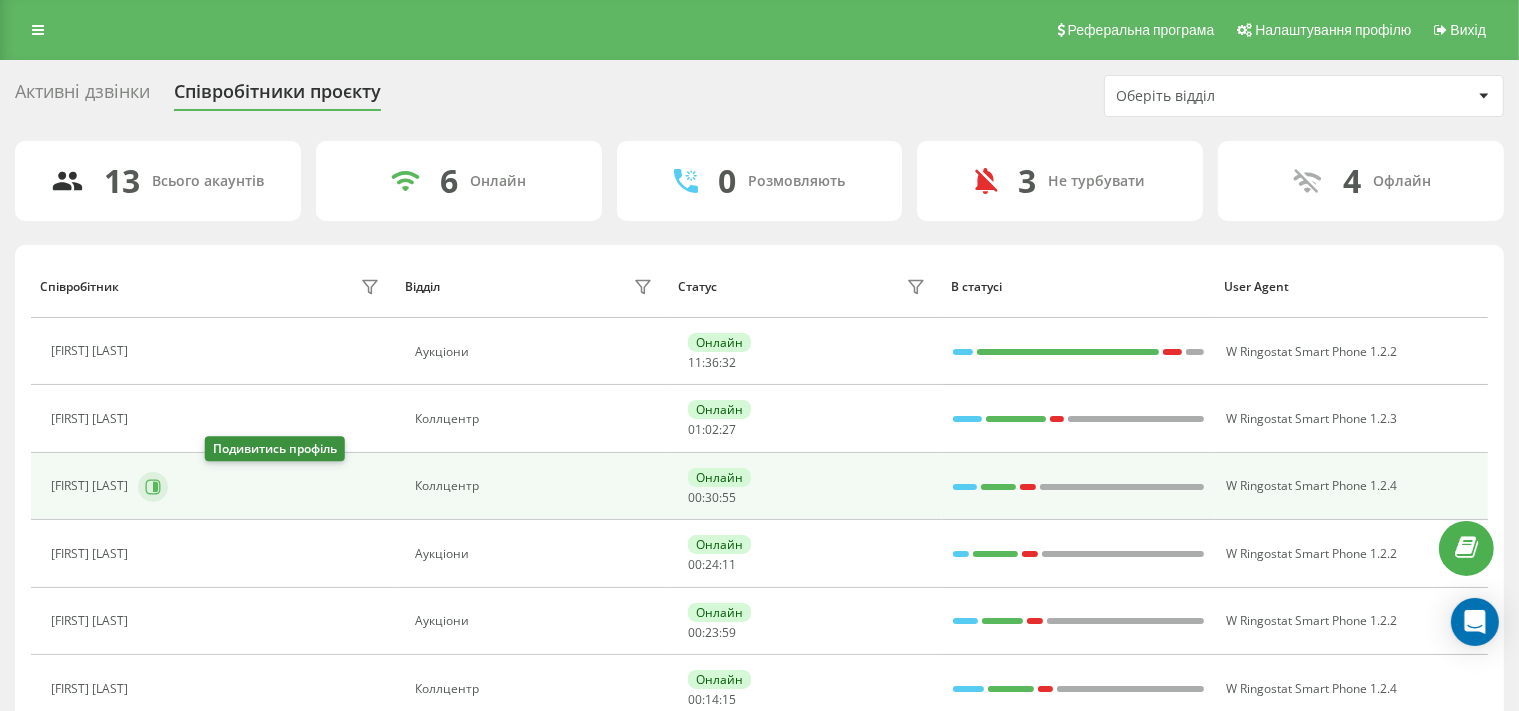 click 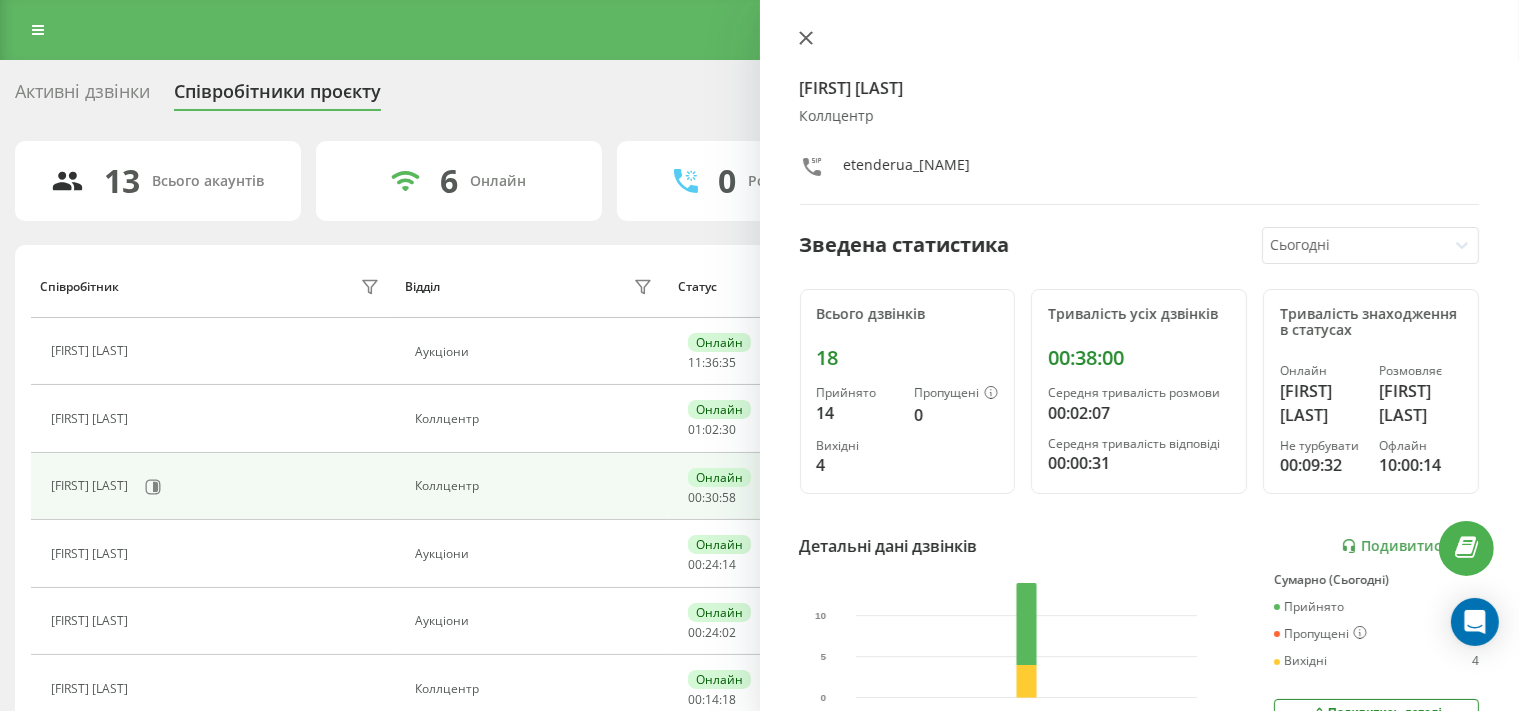 click 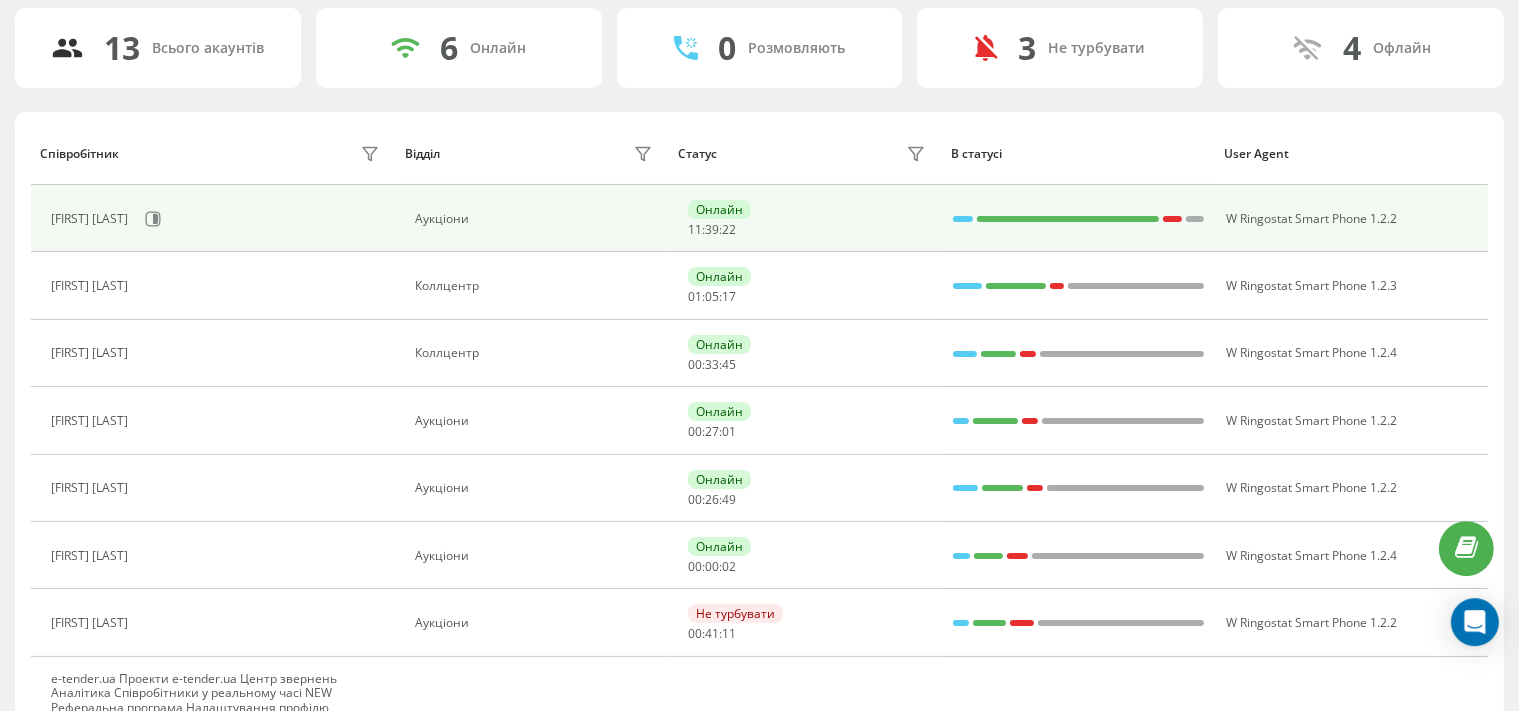 scroll, scrollTop: 211, scrollLeft: 0, axis: vertical 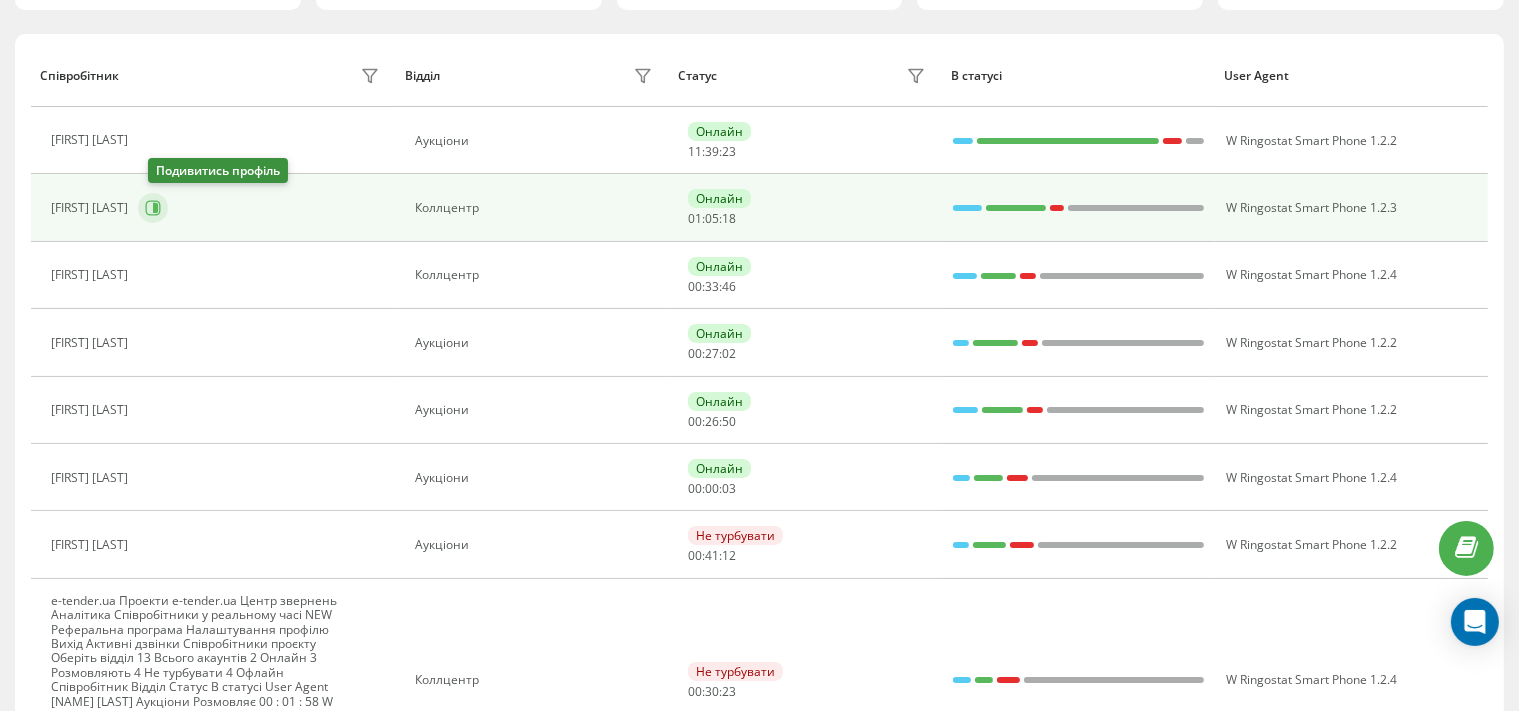 click 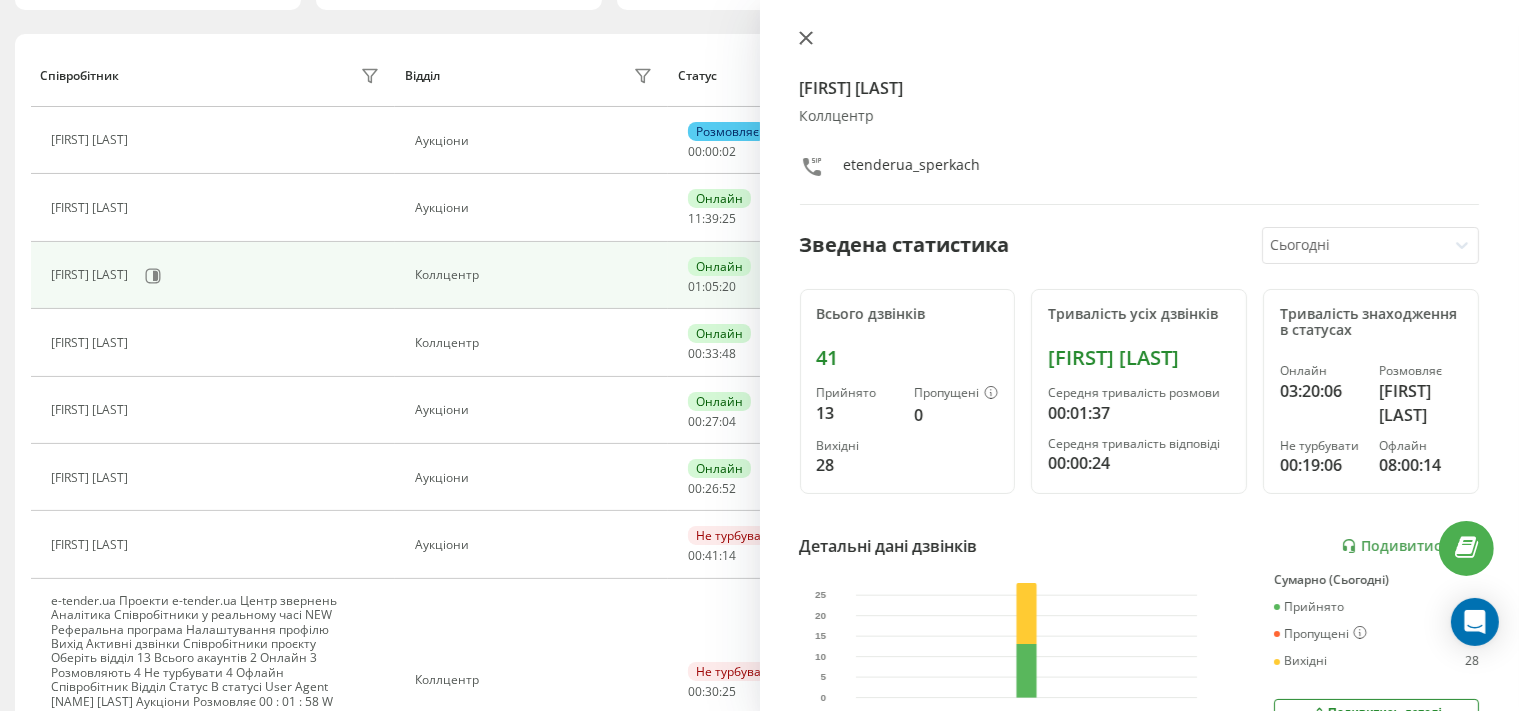 click 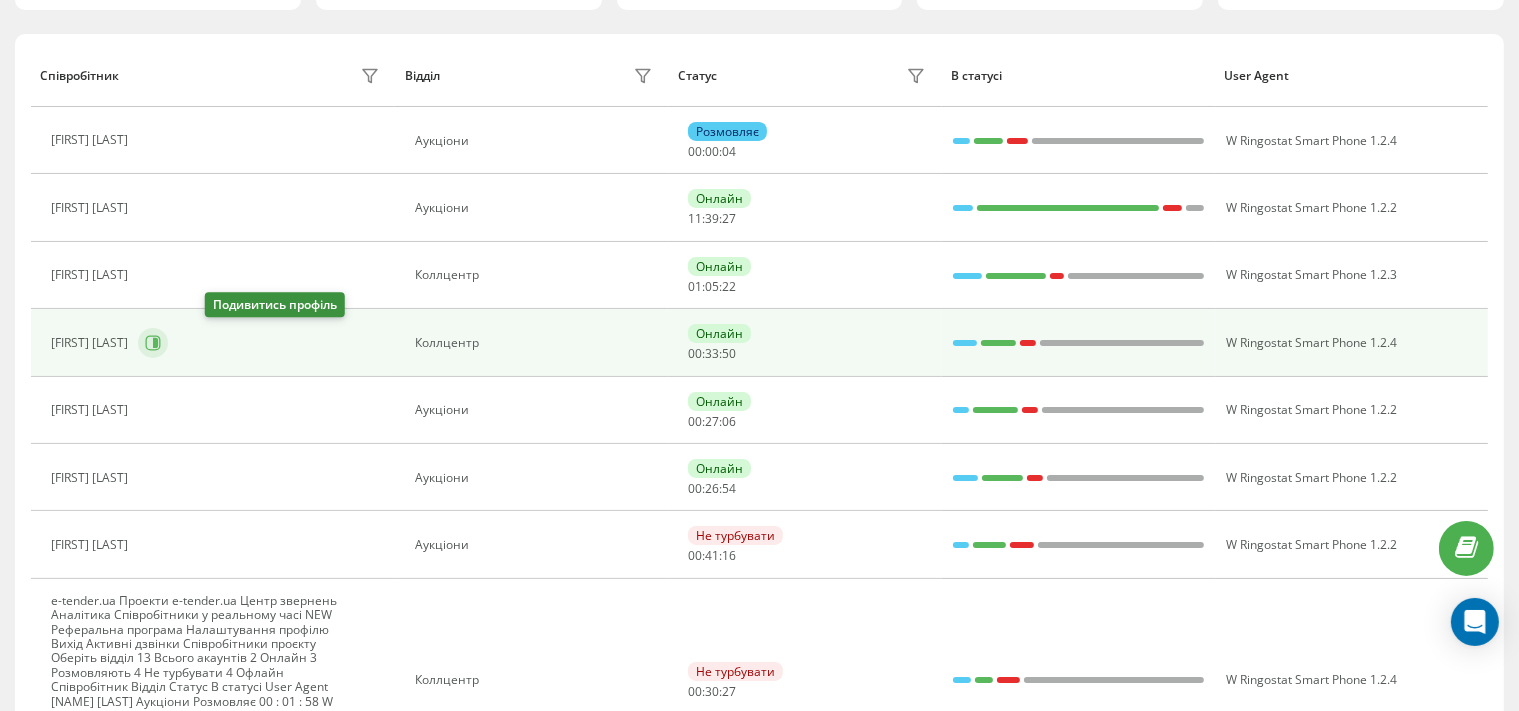 click 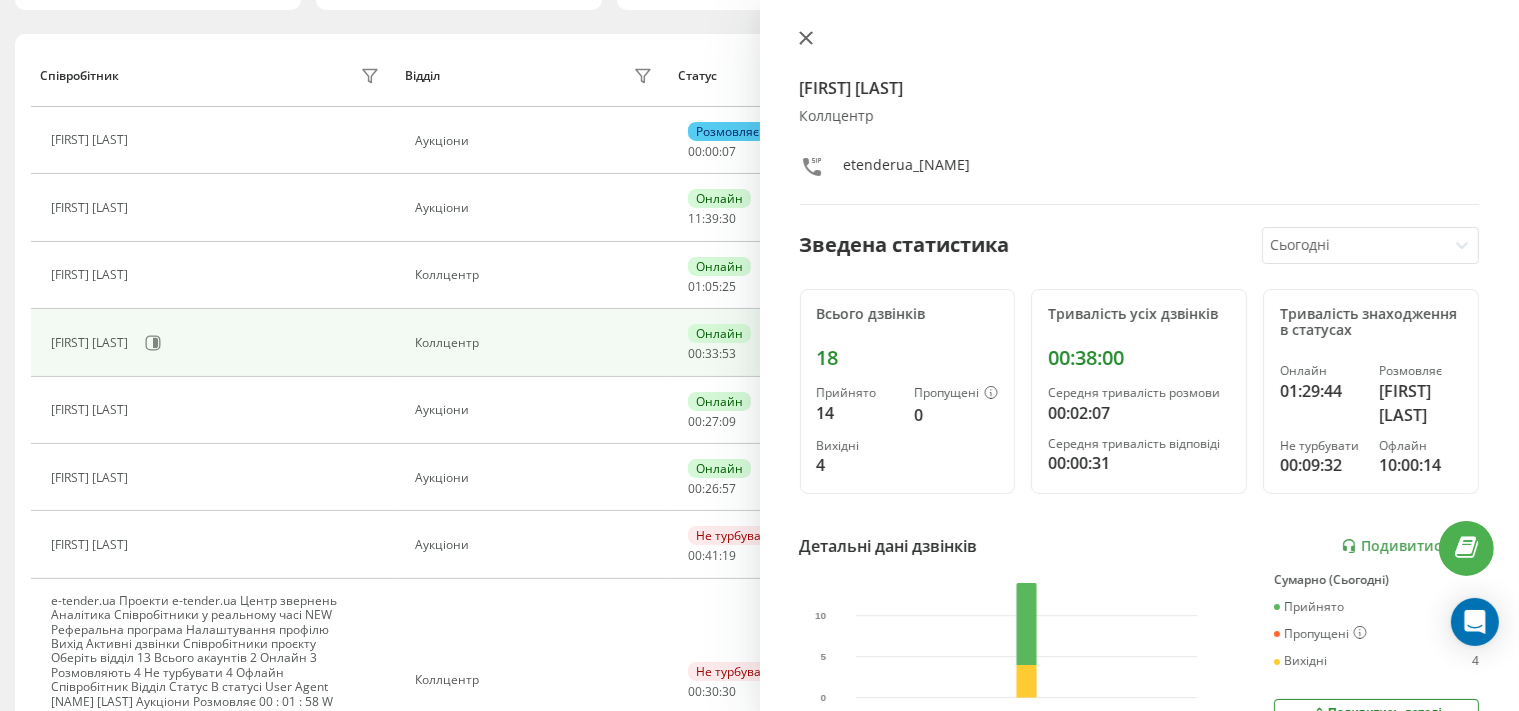 click 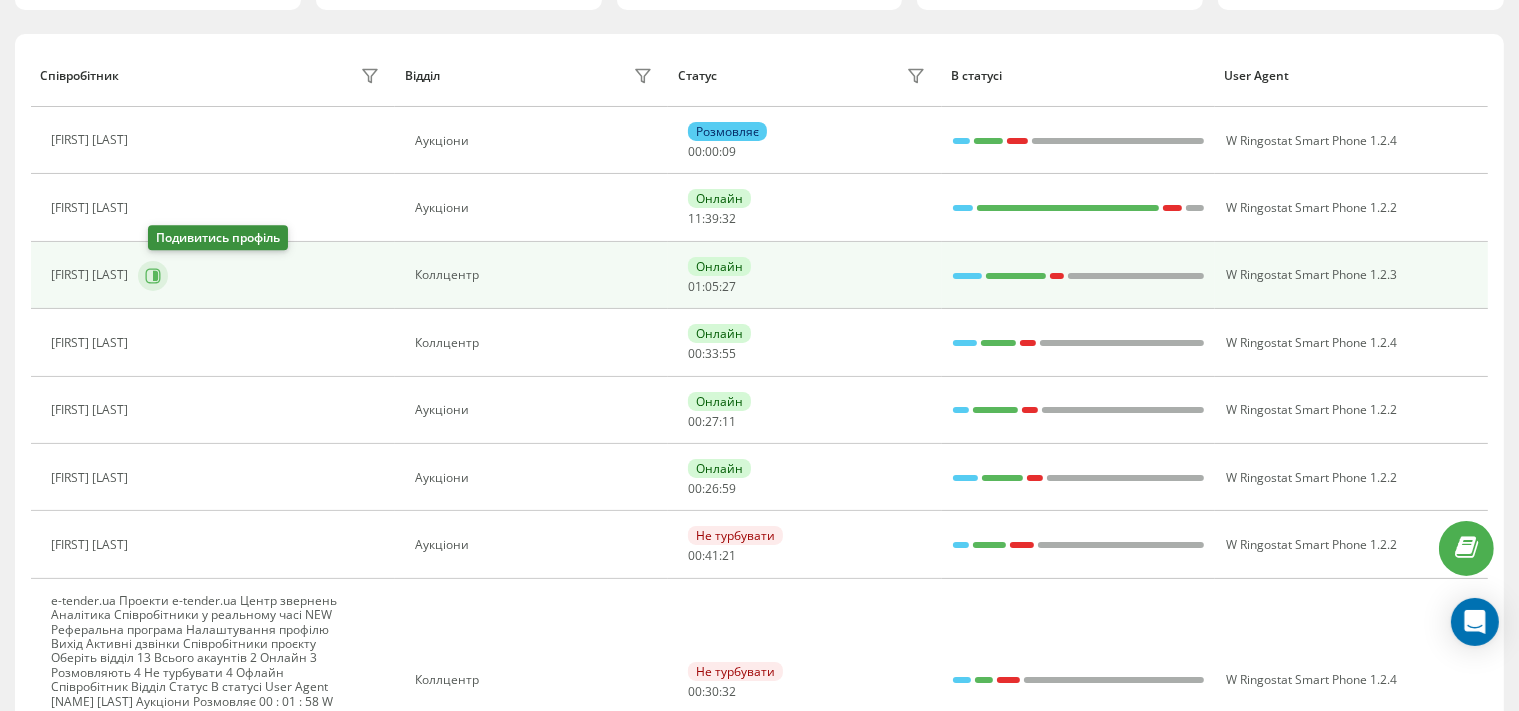 click 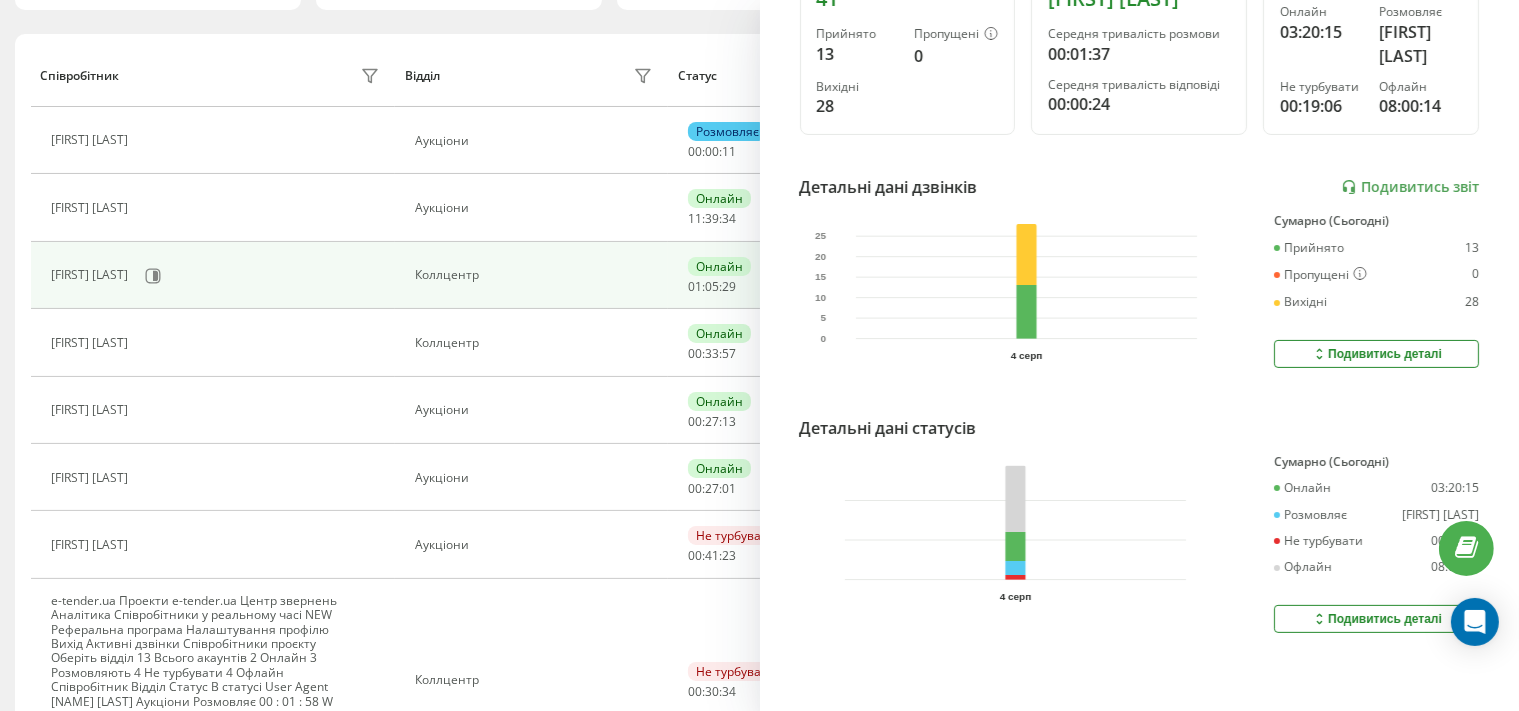 scroll, scrollTop: 0, scrollLeft: 0, axis: both 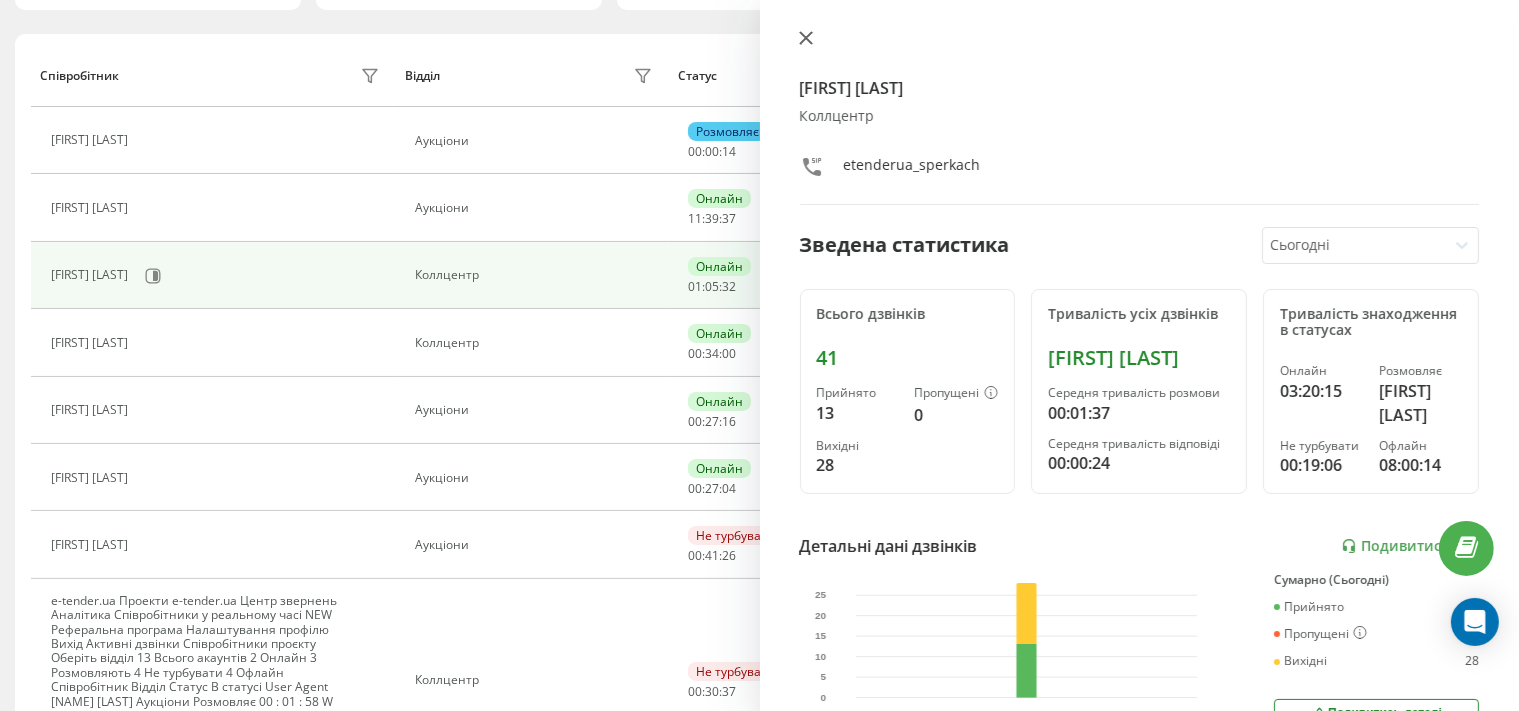 click 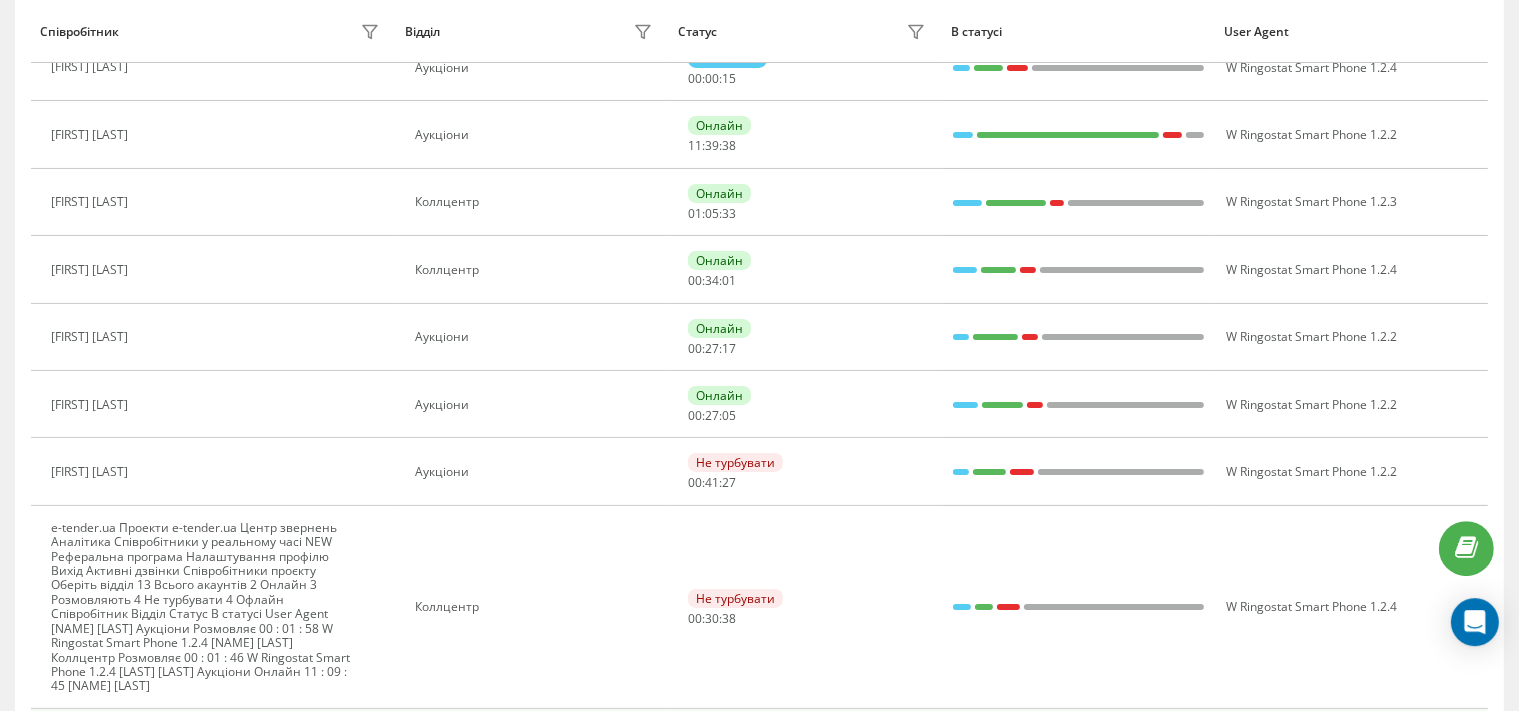 scroll, scrollTop: 316, scrollLeft: 0, axis: vertical 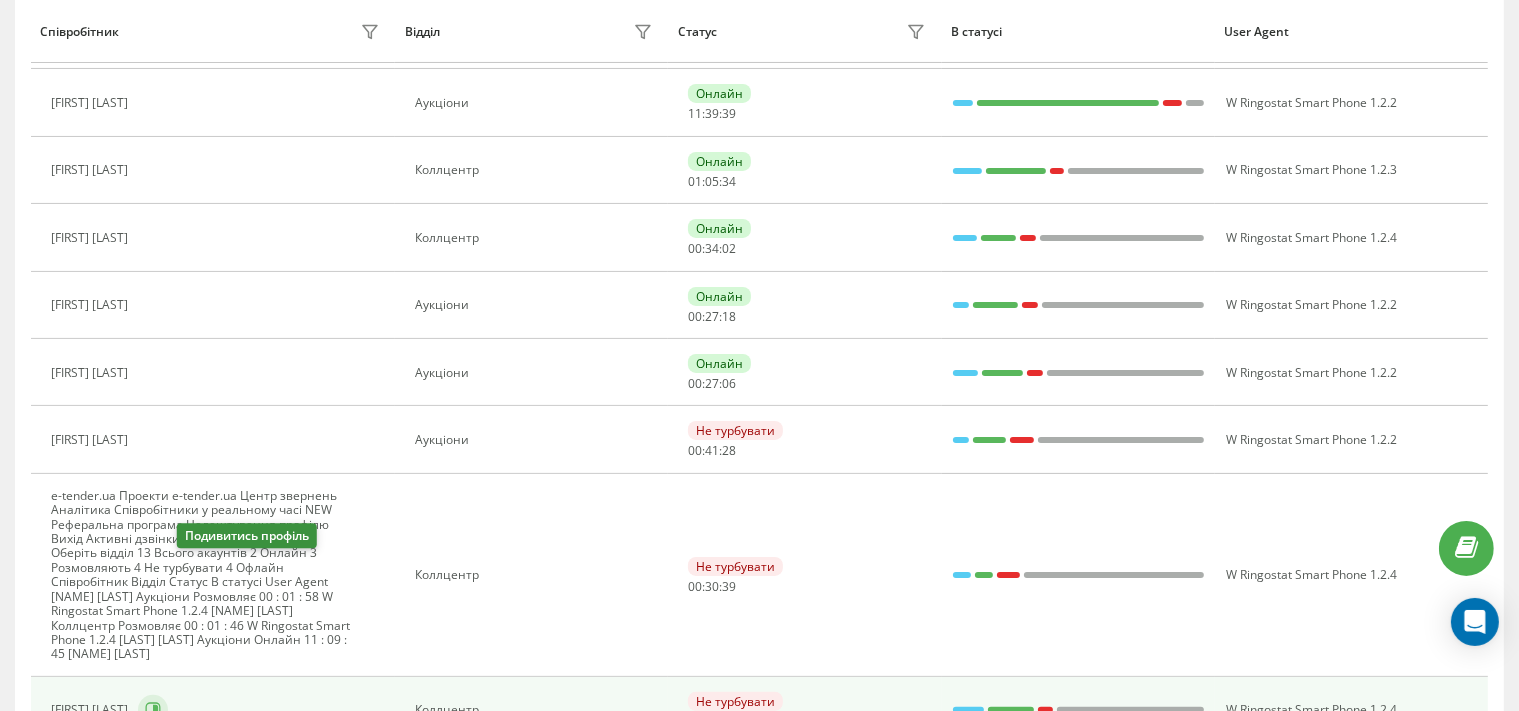 click 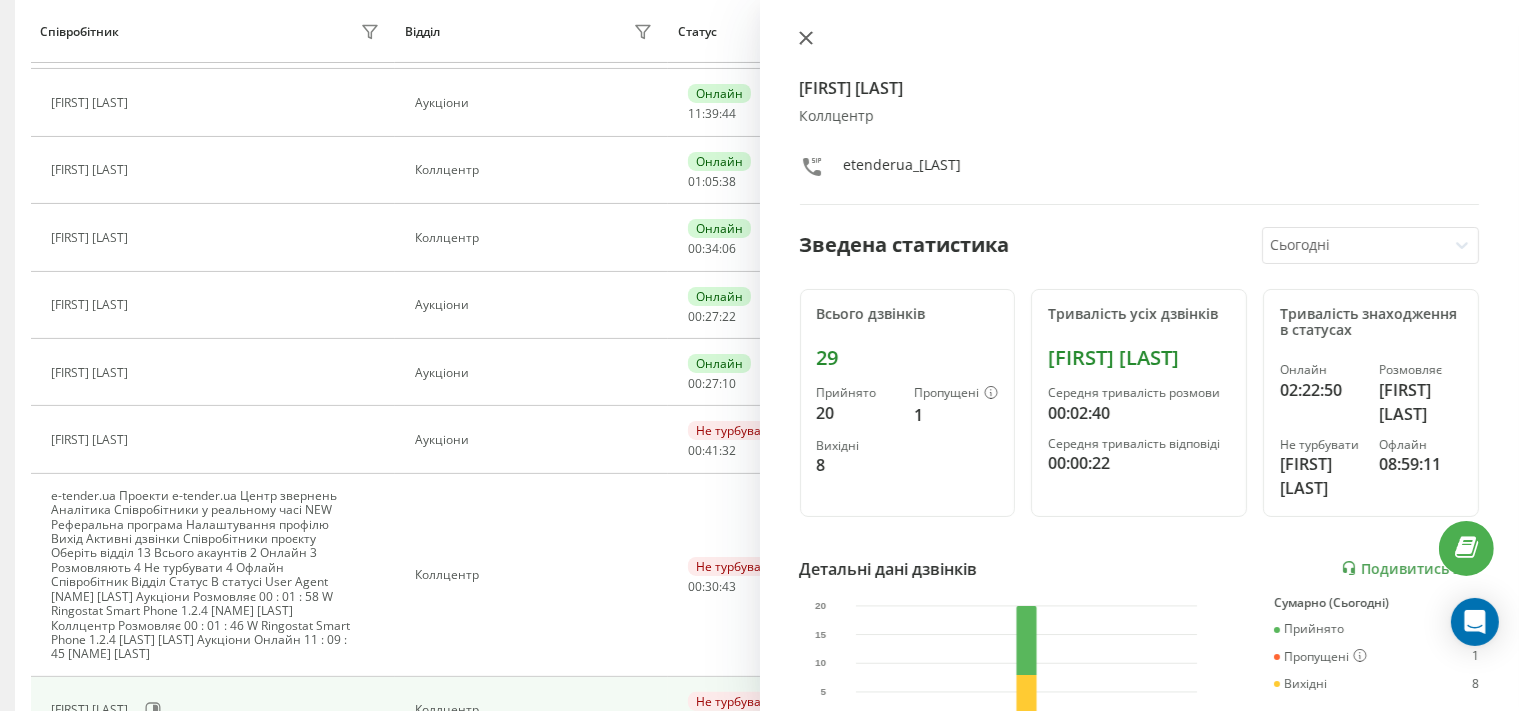 click 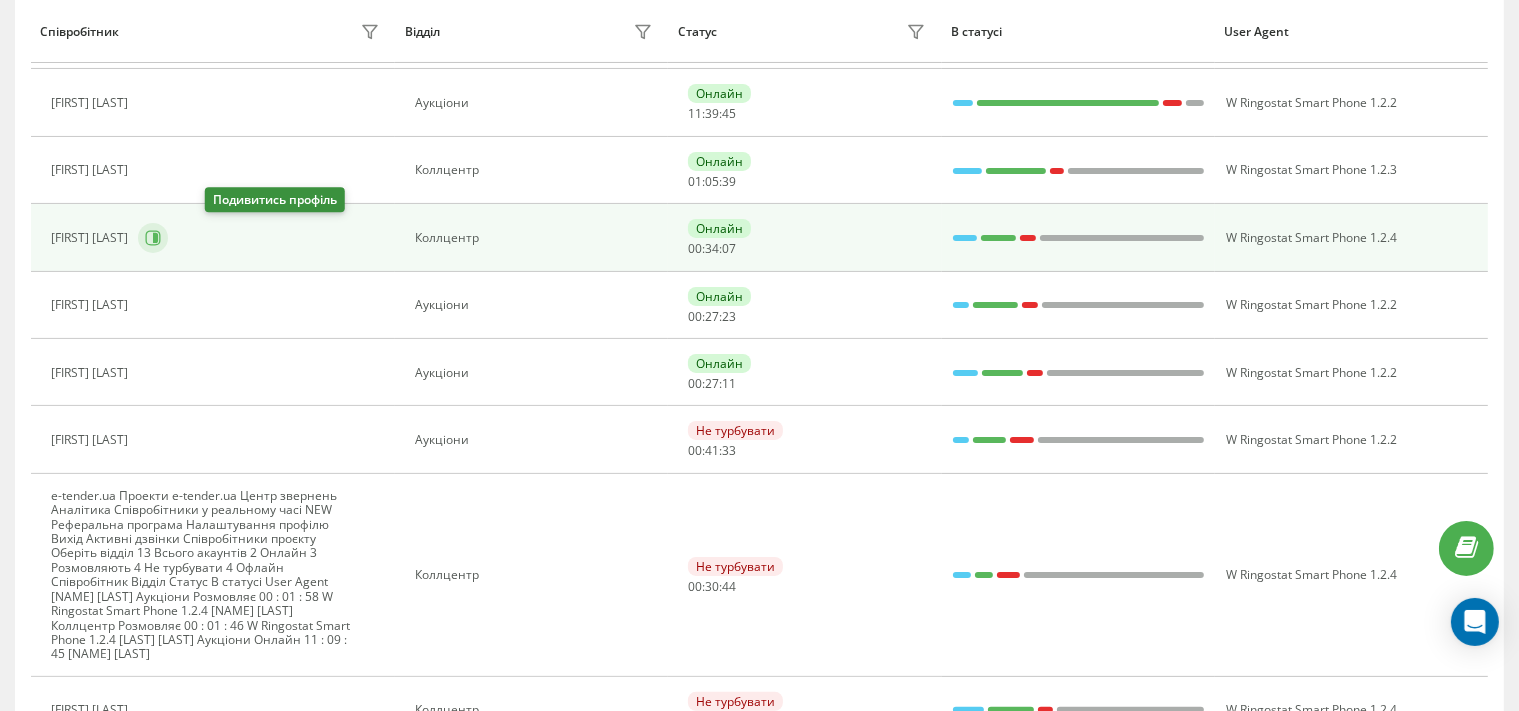 click 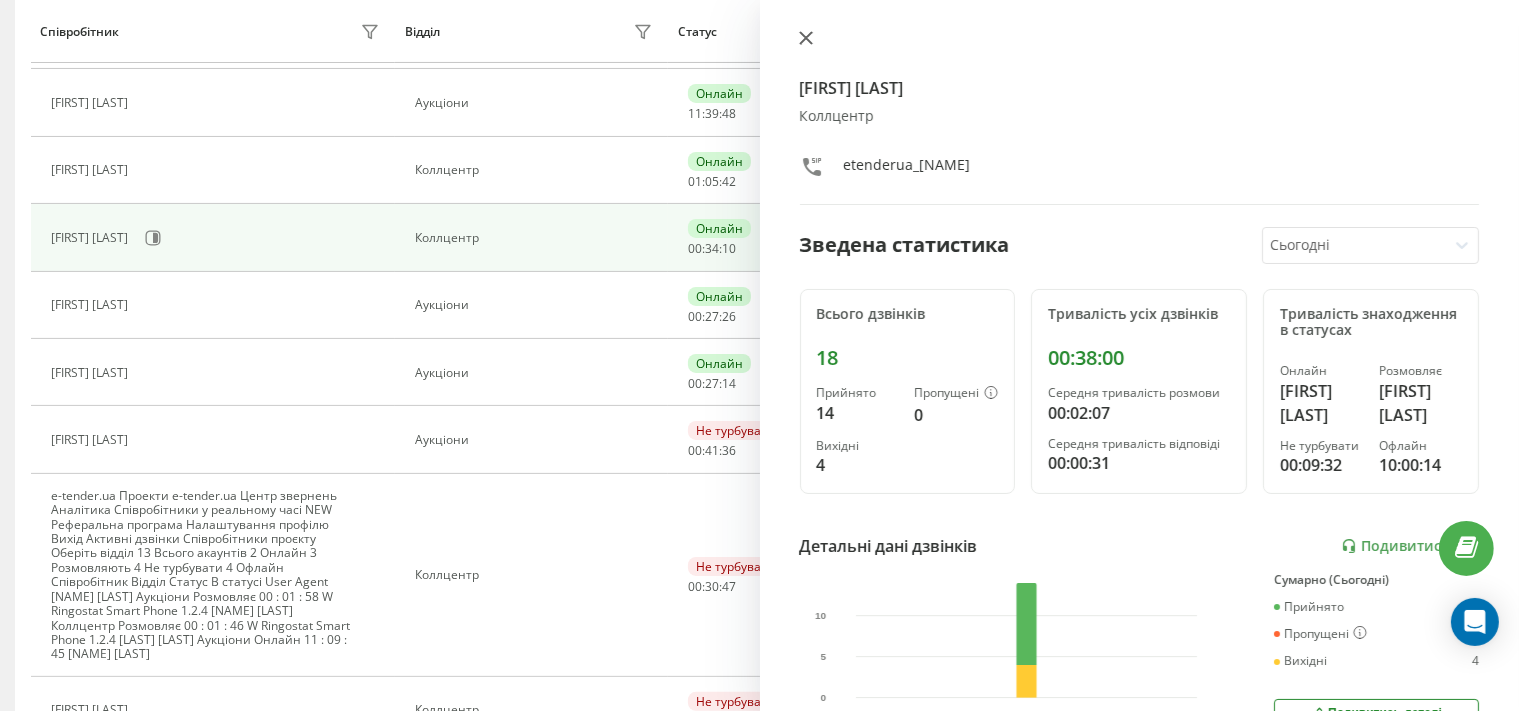 click 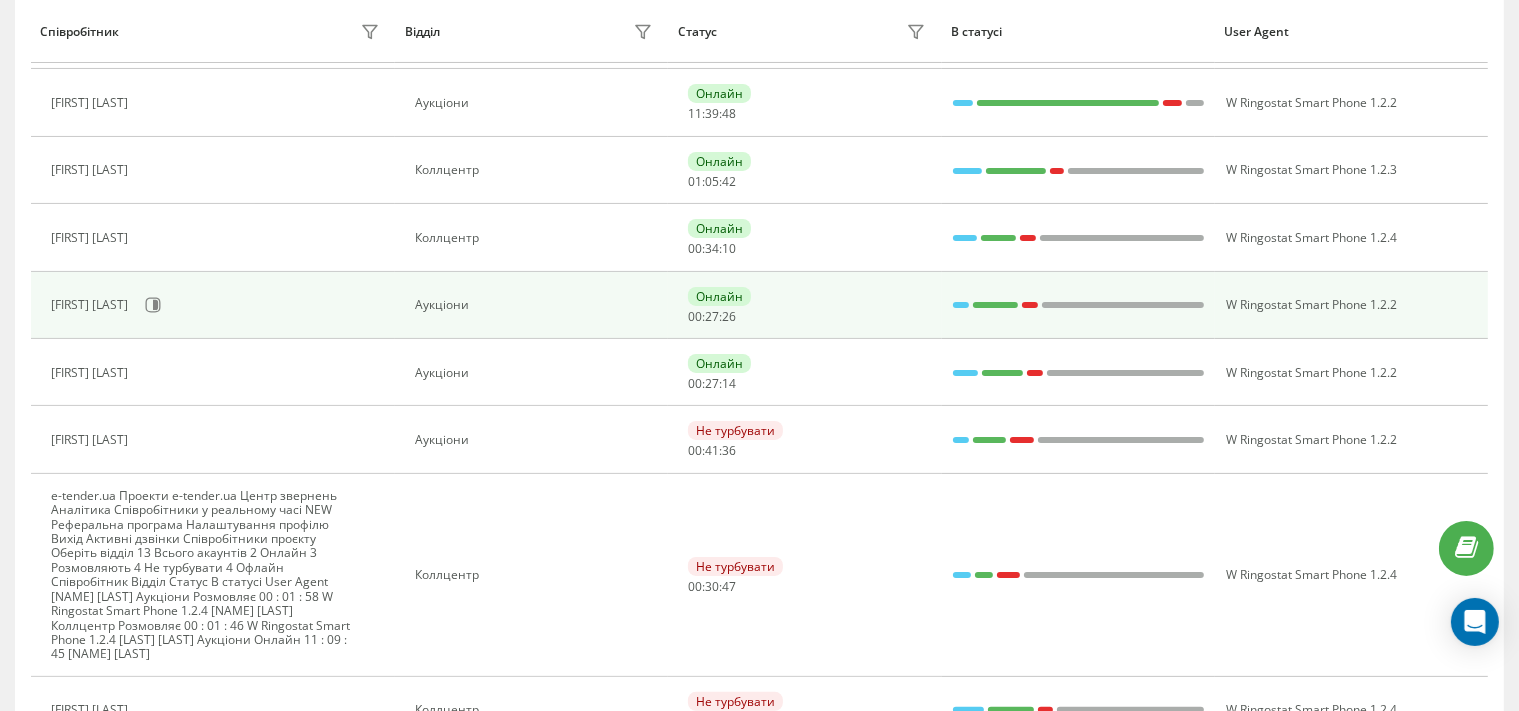 scroll, scrollTop: 0, scrollLeft: 0, axis: both 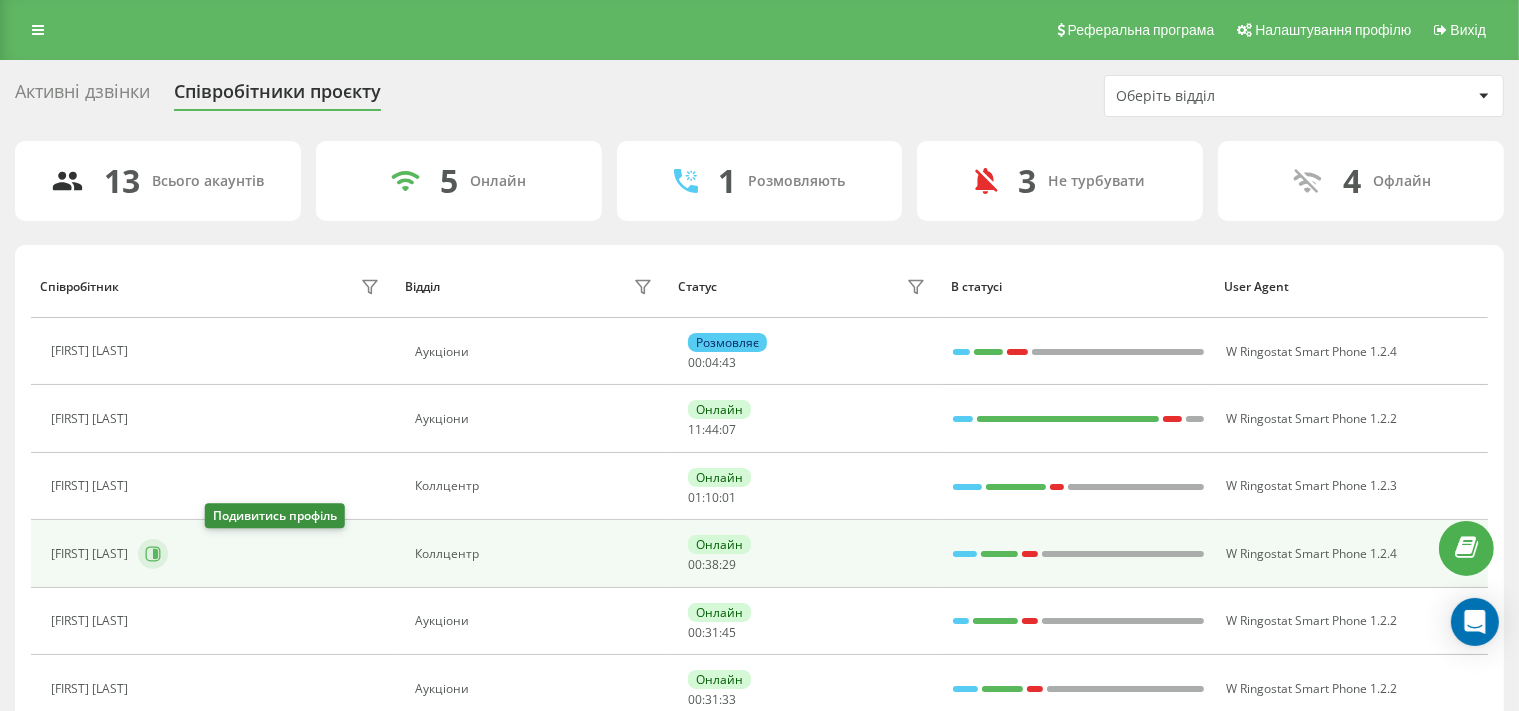 click 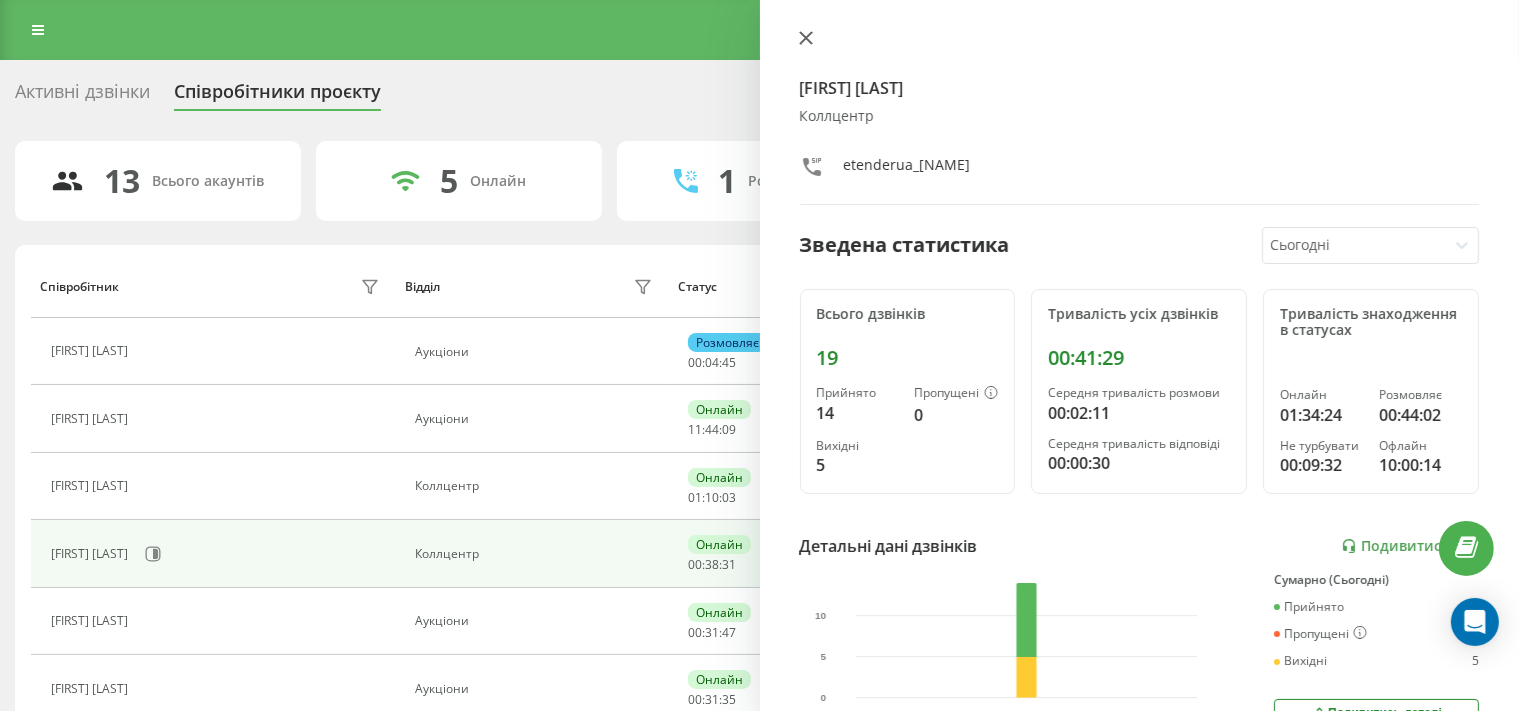 click 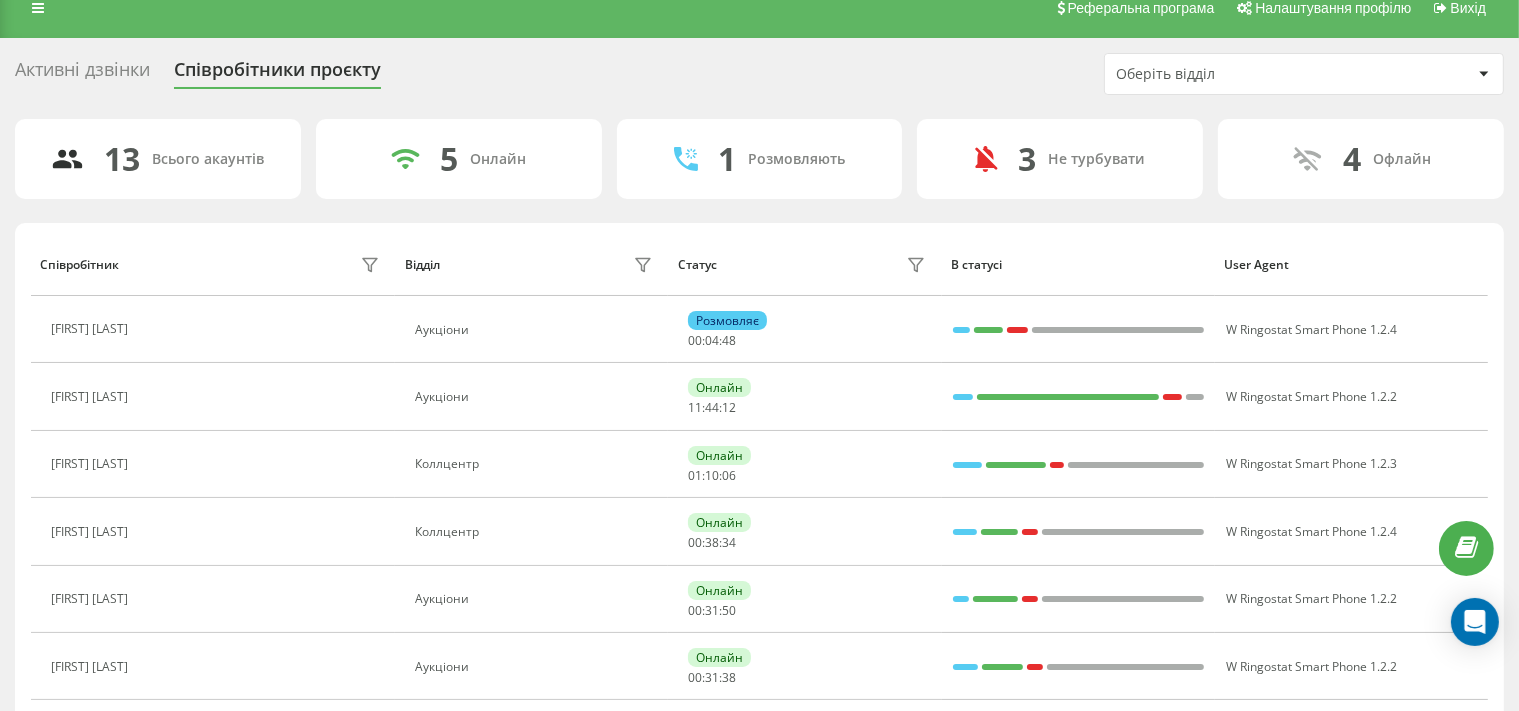 scroll, scrollTop: 0, scrollLeft: 0, axis: both 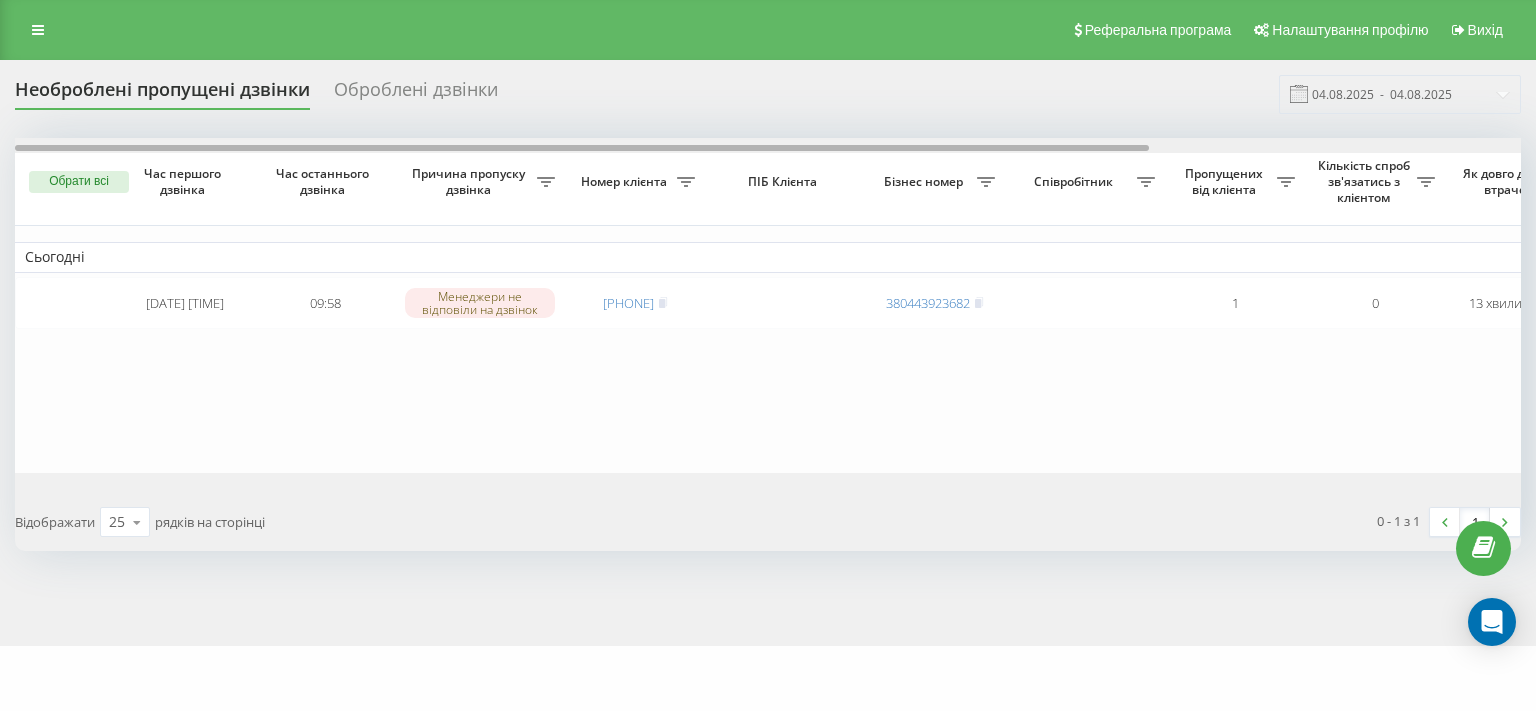 drag, startPoint x: 686, startPoint y: 149, endPoint x: 526, endPoint y: 178, distance: 162.60689 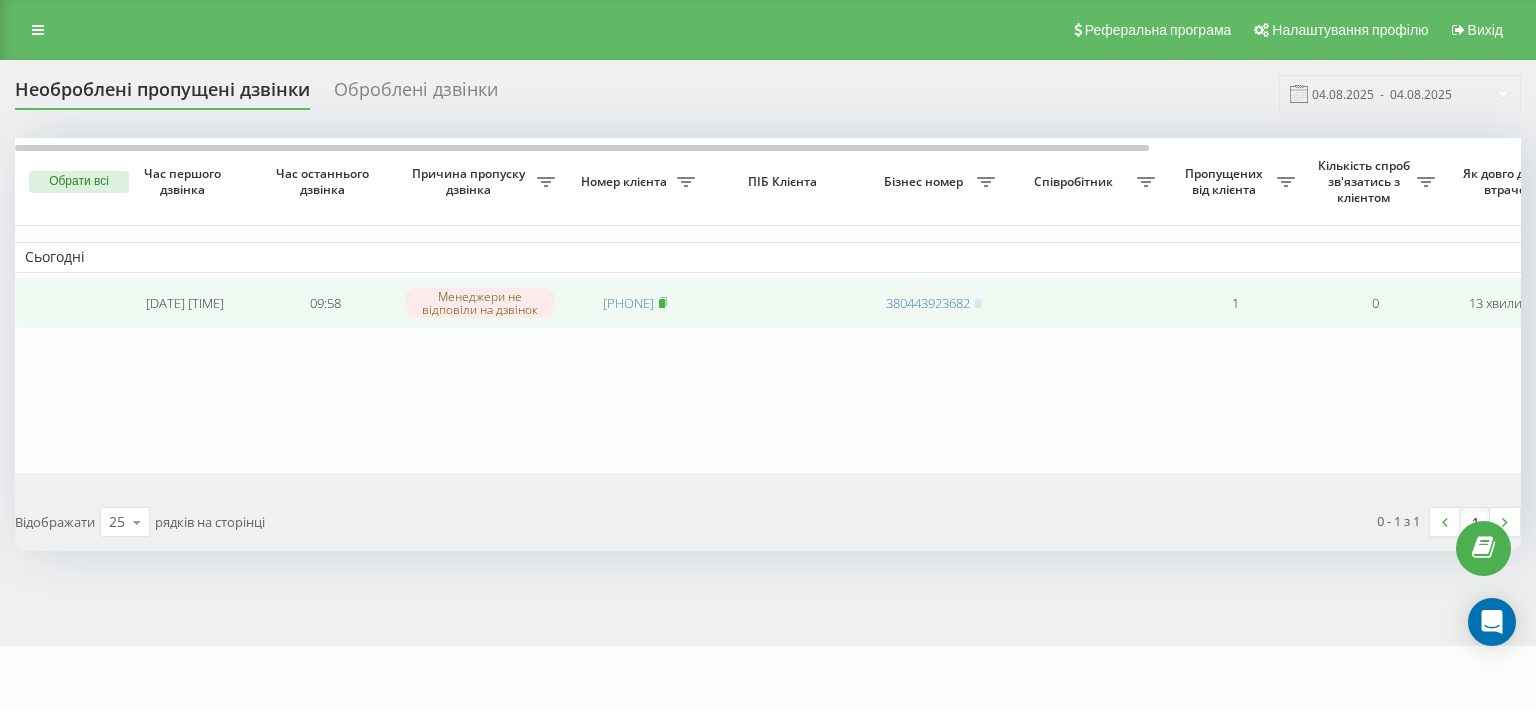 click 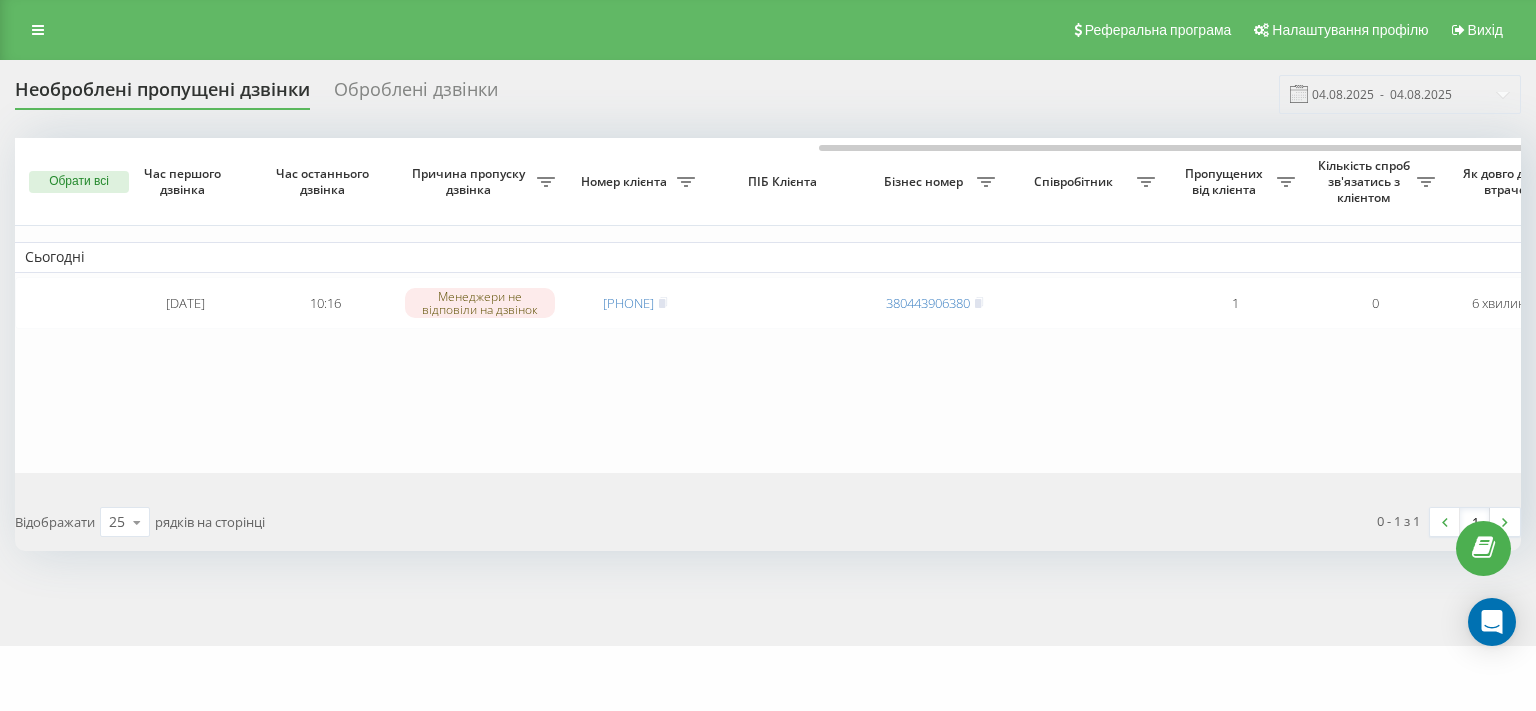 scroll, scrollTop: 0, scrollLeft: 0, axis: both 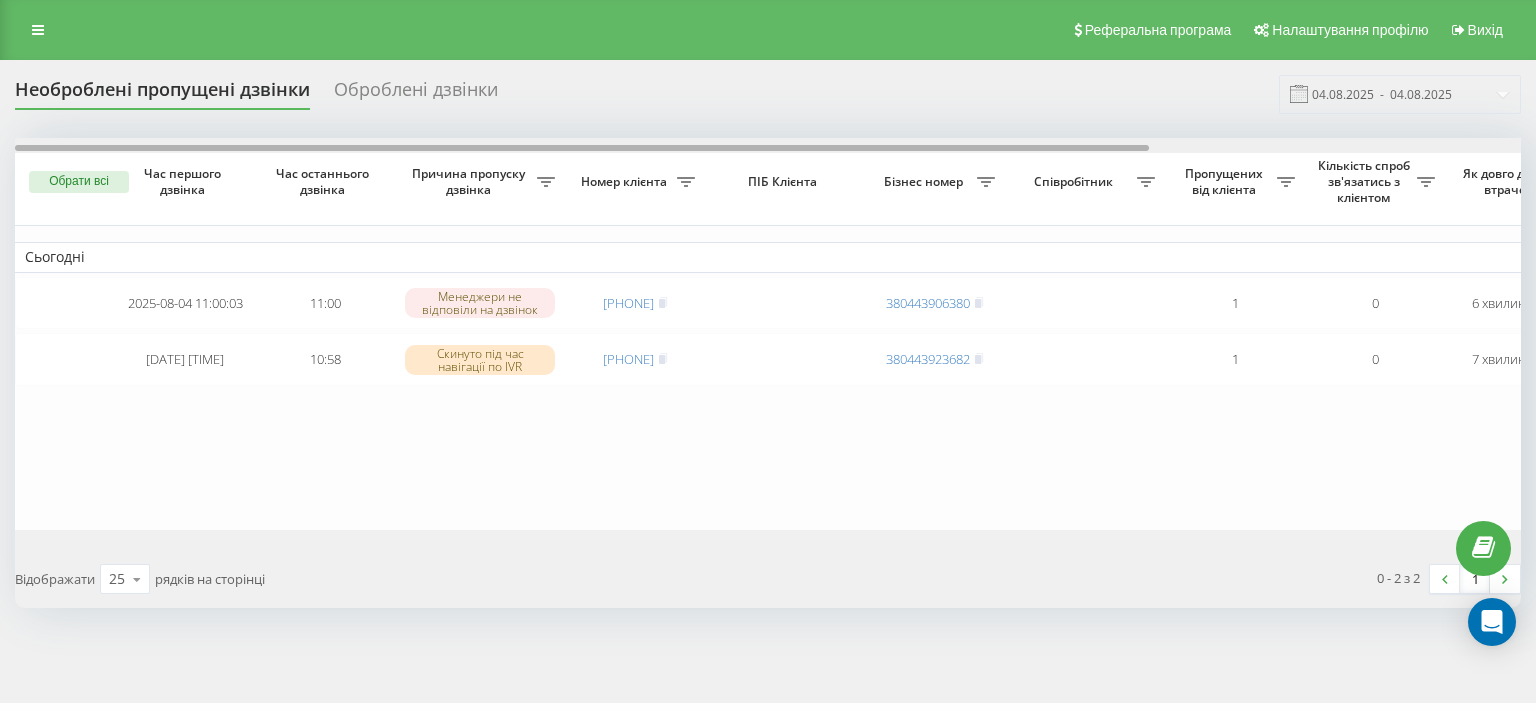 drag, startPoint x: 767, startPoint y: 150, endPoint x: 574, endPoint y: 110, distance: 197.1015 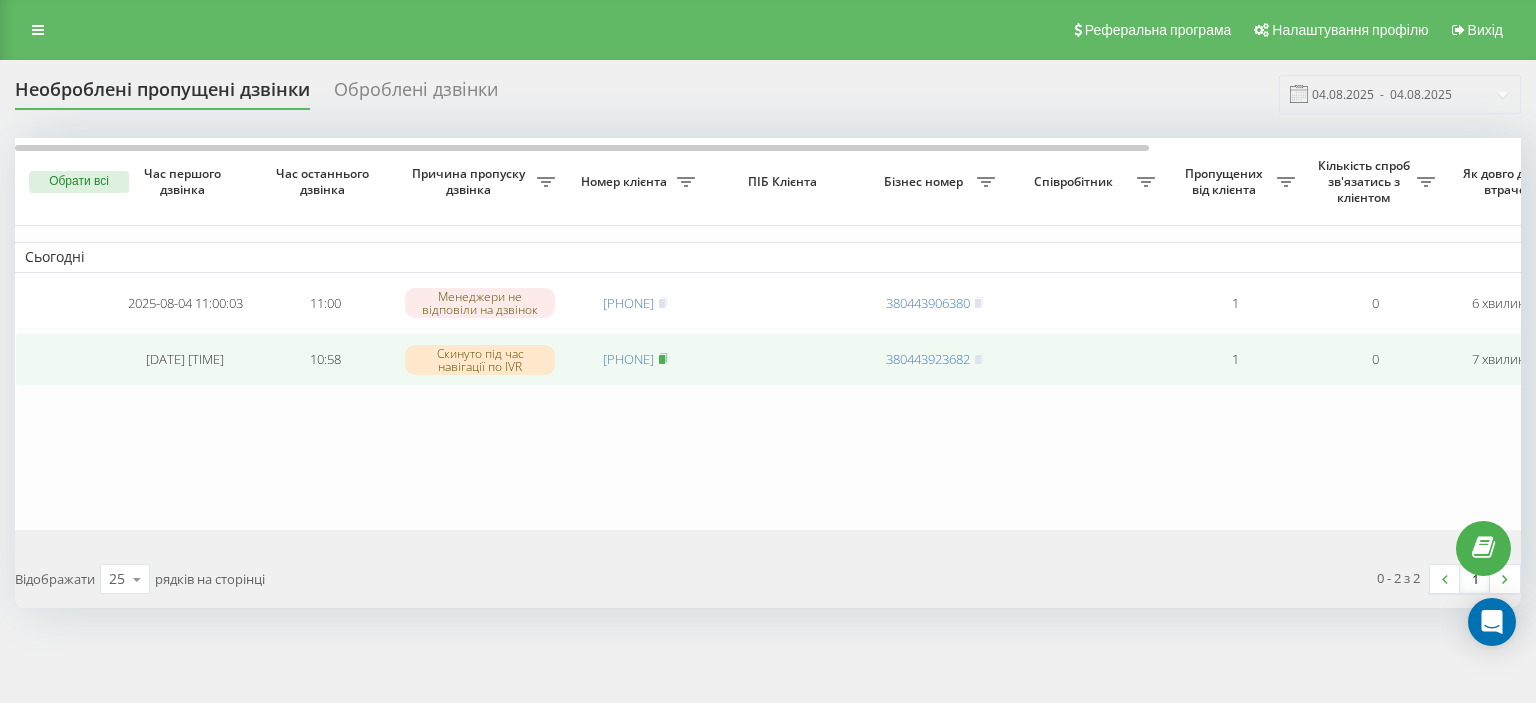 click 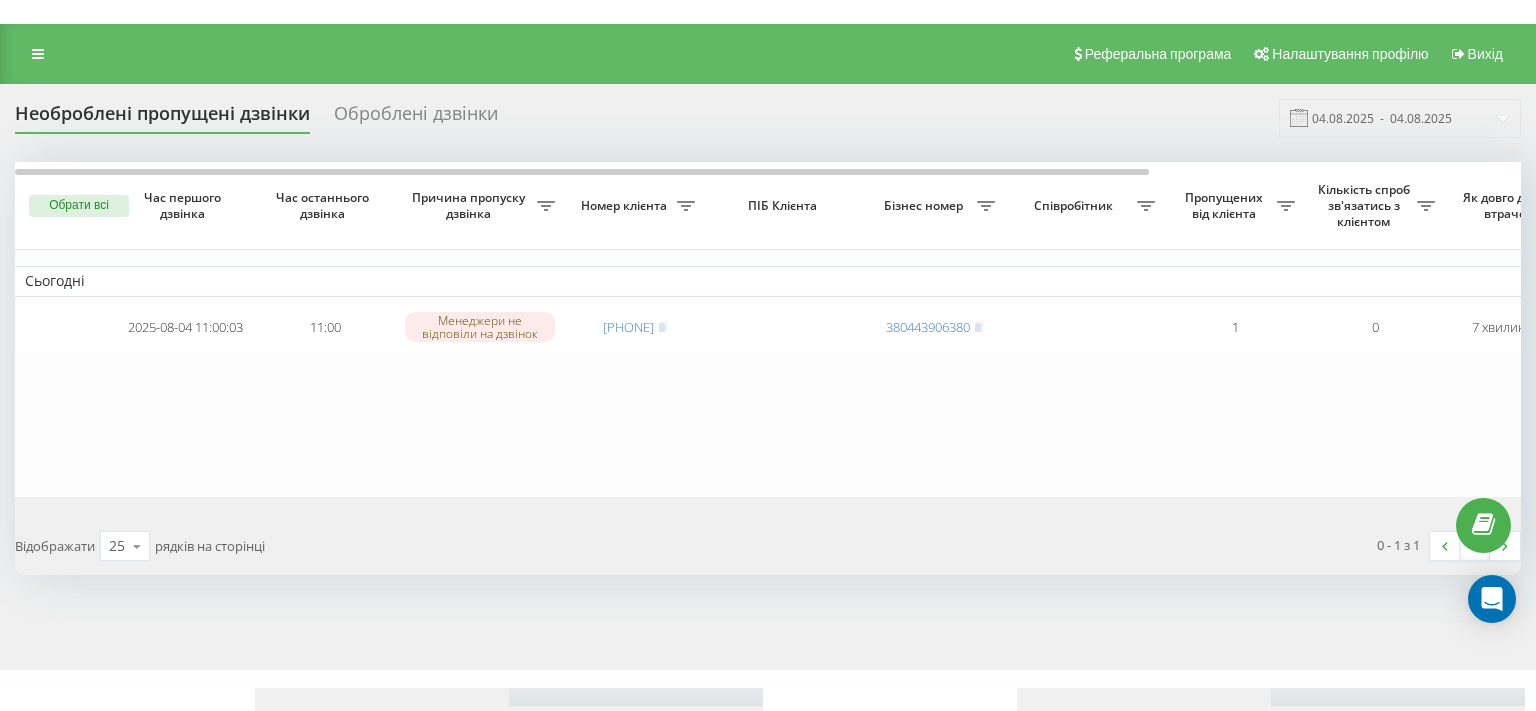 scroll, scrollTop: 0, scrollLeft: 0, axis: both 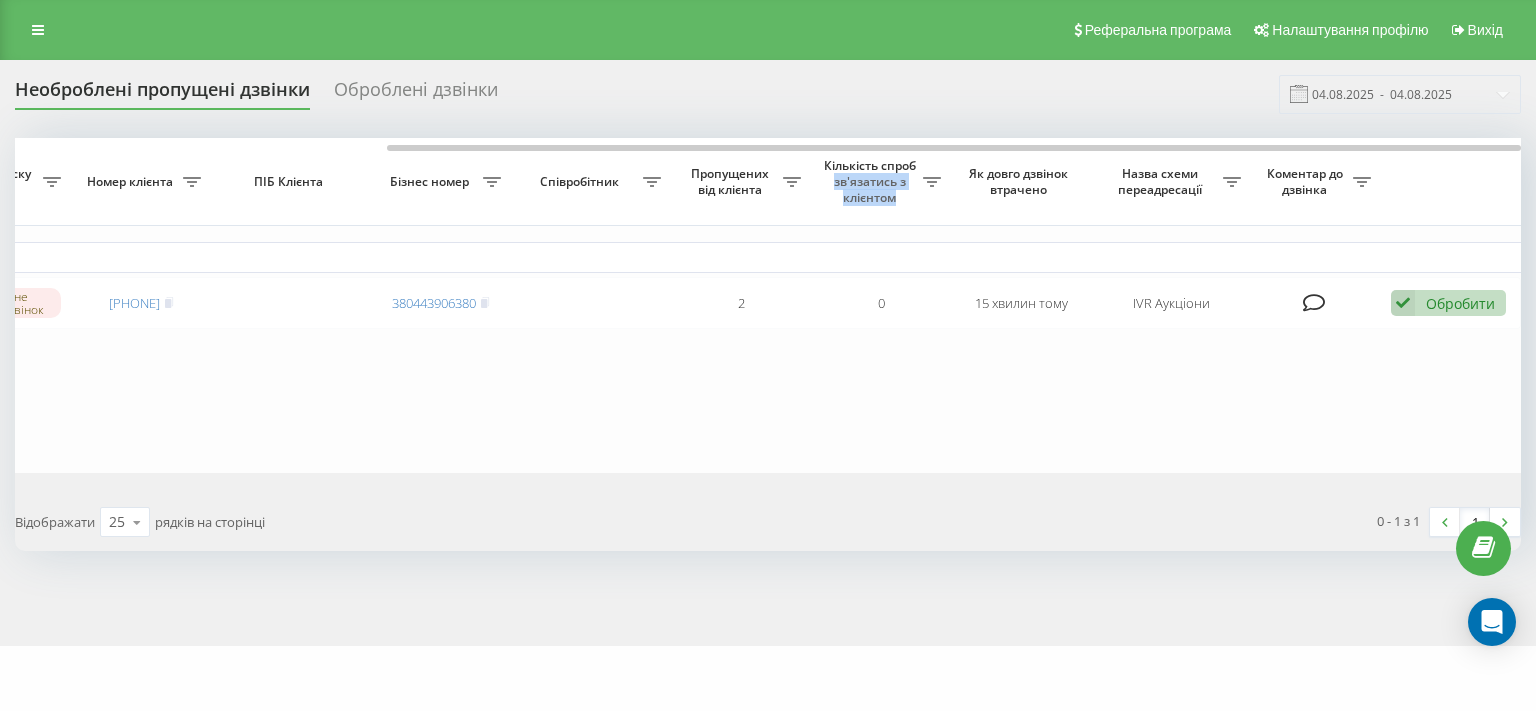 drag, startPoint x: 537, startPoint y: 145, endPoint x: 918, endPoint y: 154, distance: 381.1063 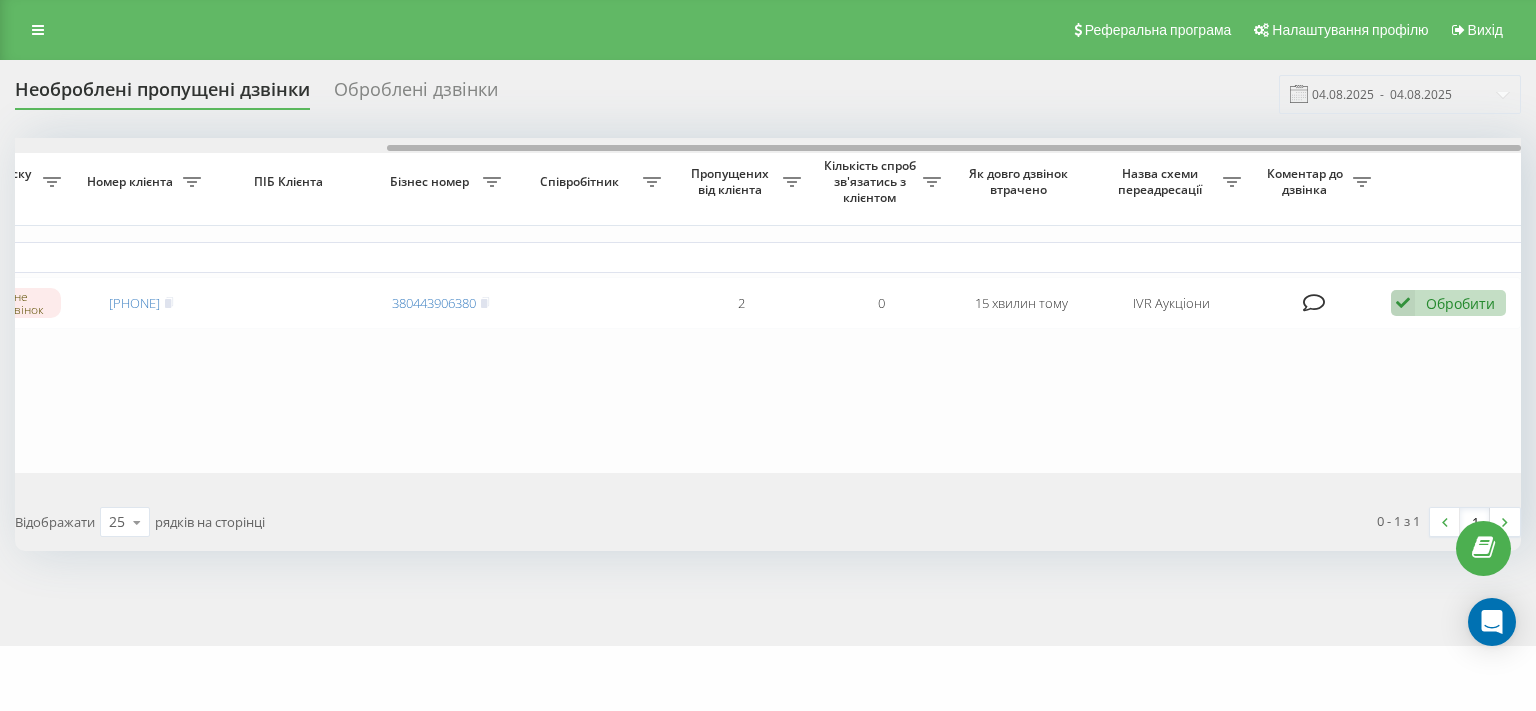 drag, startPoint x: 926, startPoint y: 146, endPoint x: 1133, endPoint y: 170, distance: 208.38666 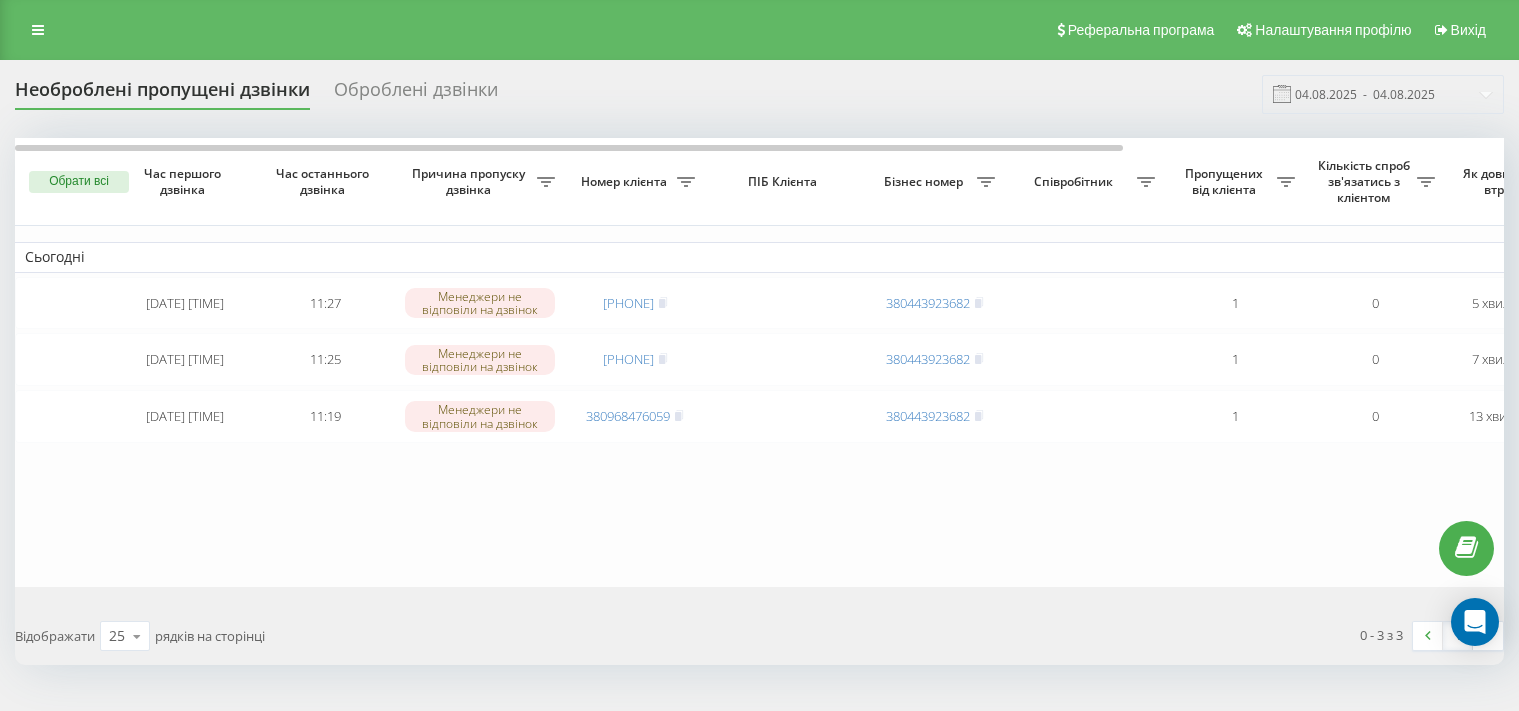 scroll, scrollTop: 0, scrollLeft: 0, axis: both 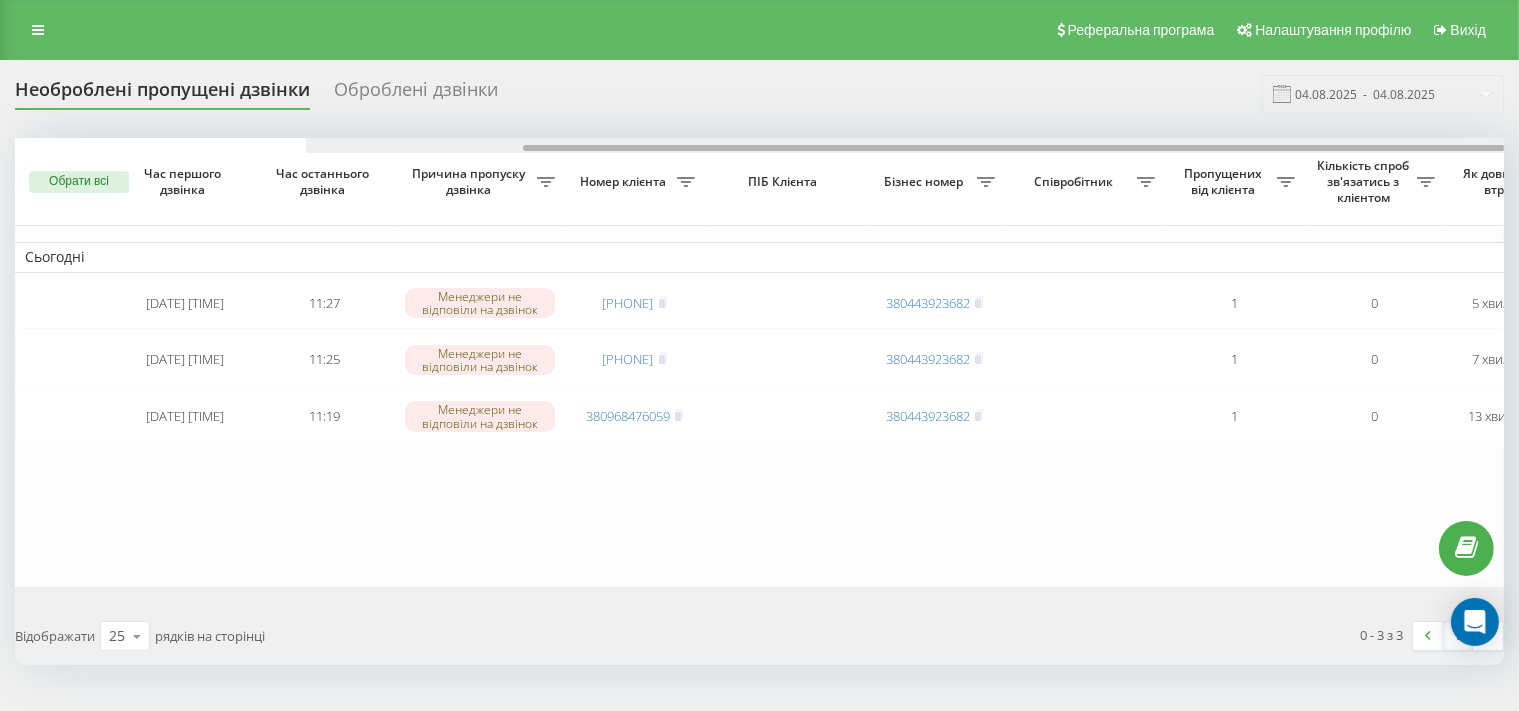 drag, startPoint x: 0, startPoint y: 0, endPoint x: 600, endPoint y: 129, distance: 613.7108 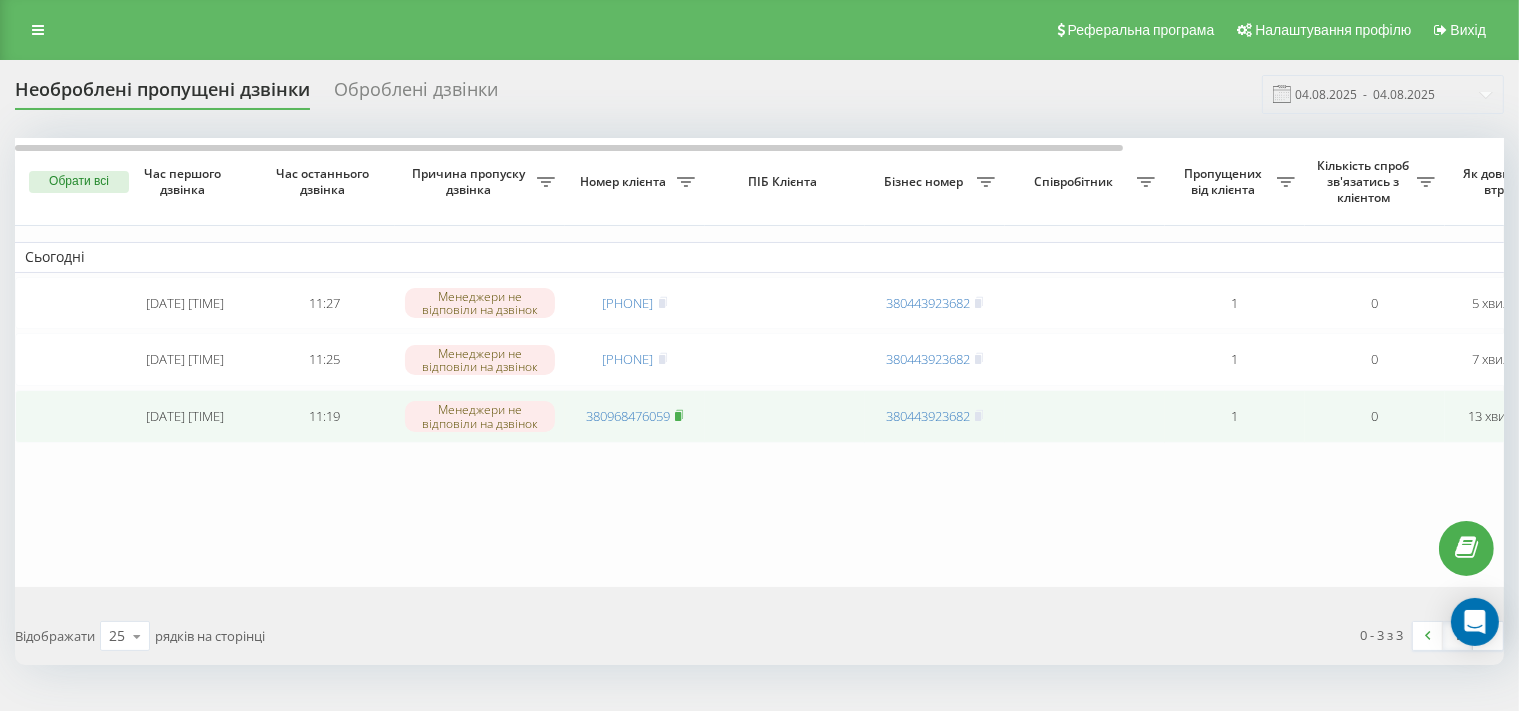 click 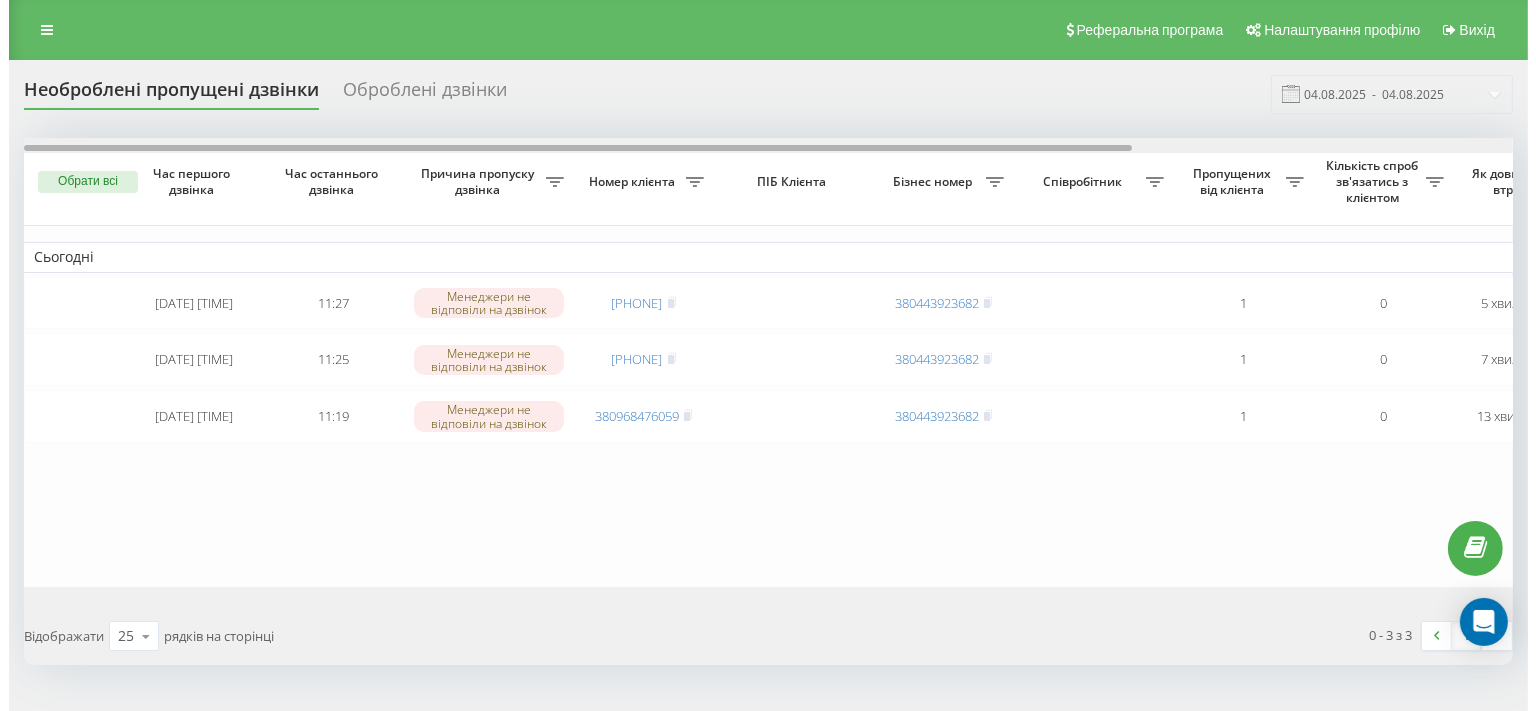 scroll, scrollTop: 0, scrollLeft: 511, axis: horizontal 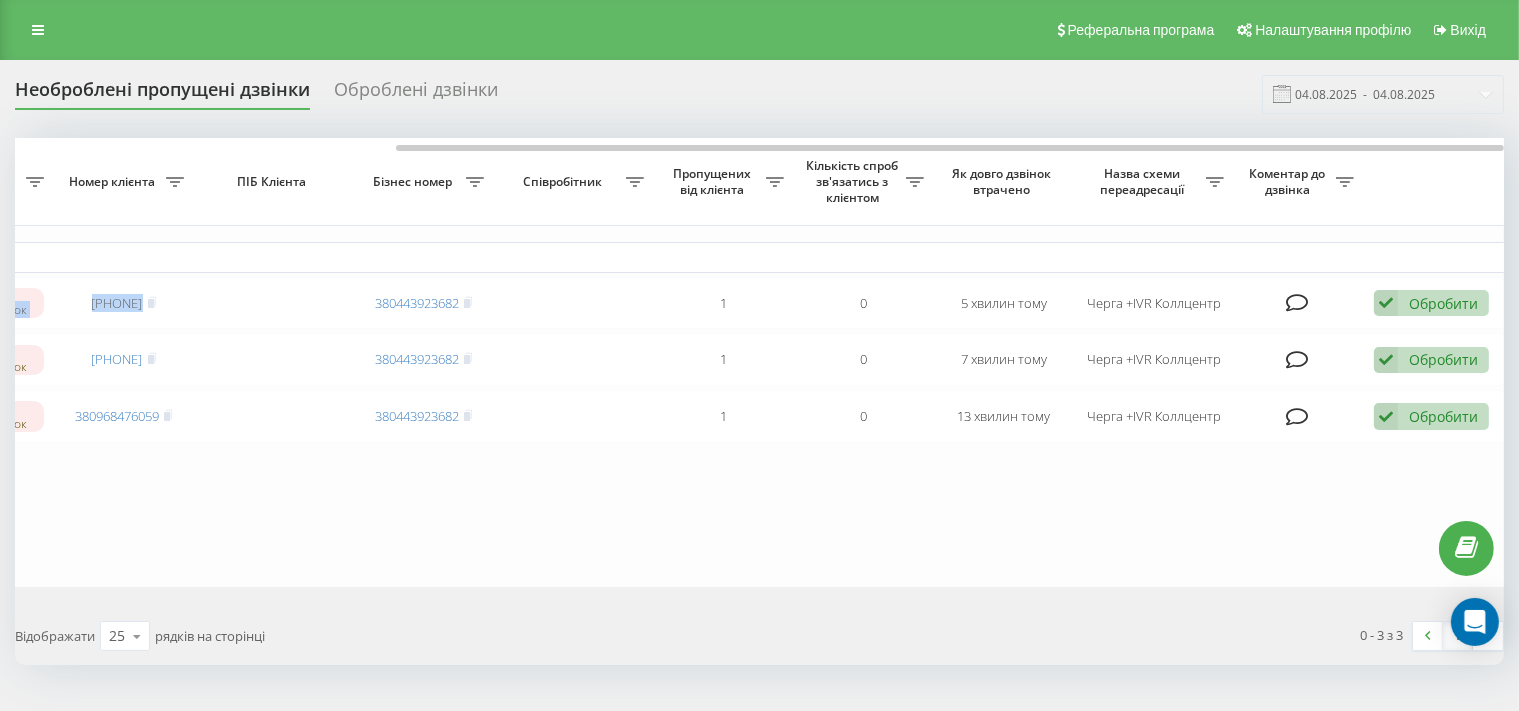 drag, startPoint x: 765, startPoint y: 144, endPoint x: 1208, endPoint y: 135, distance: 443.0914 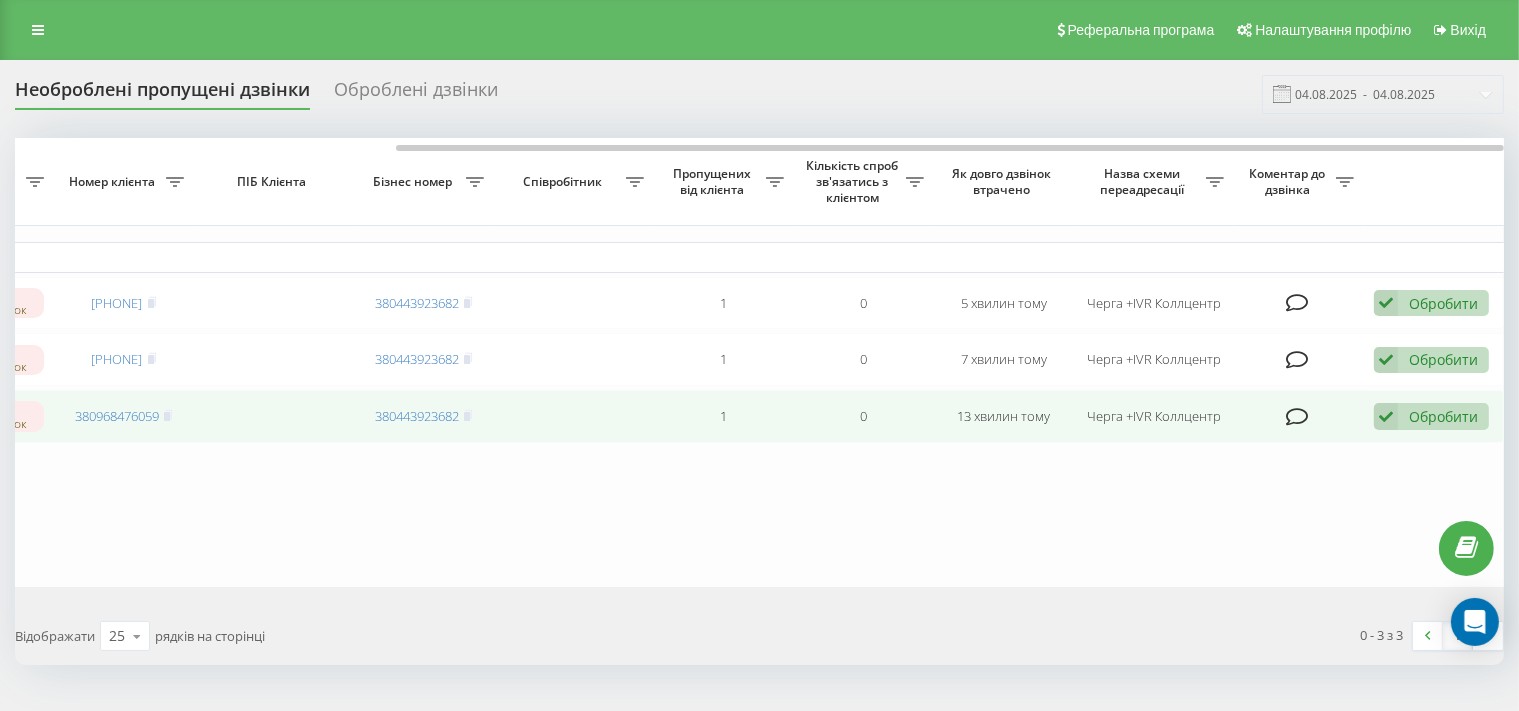 click at bounding box center (1386, 416) 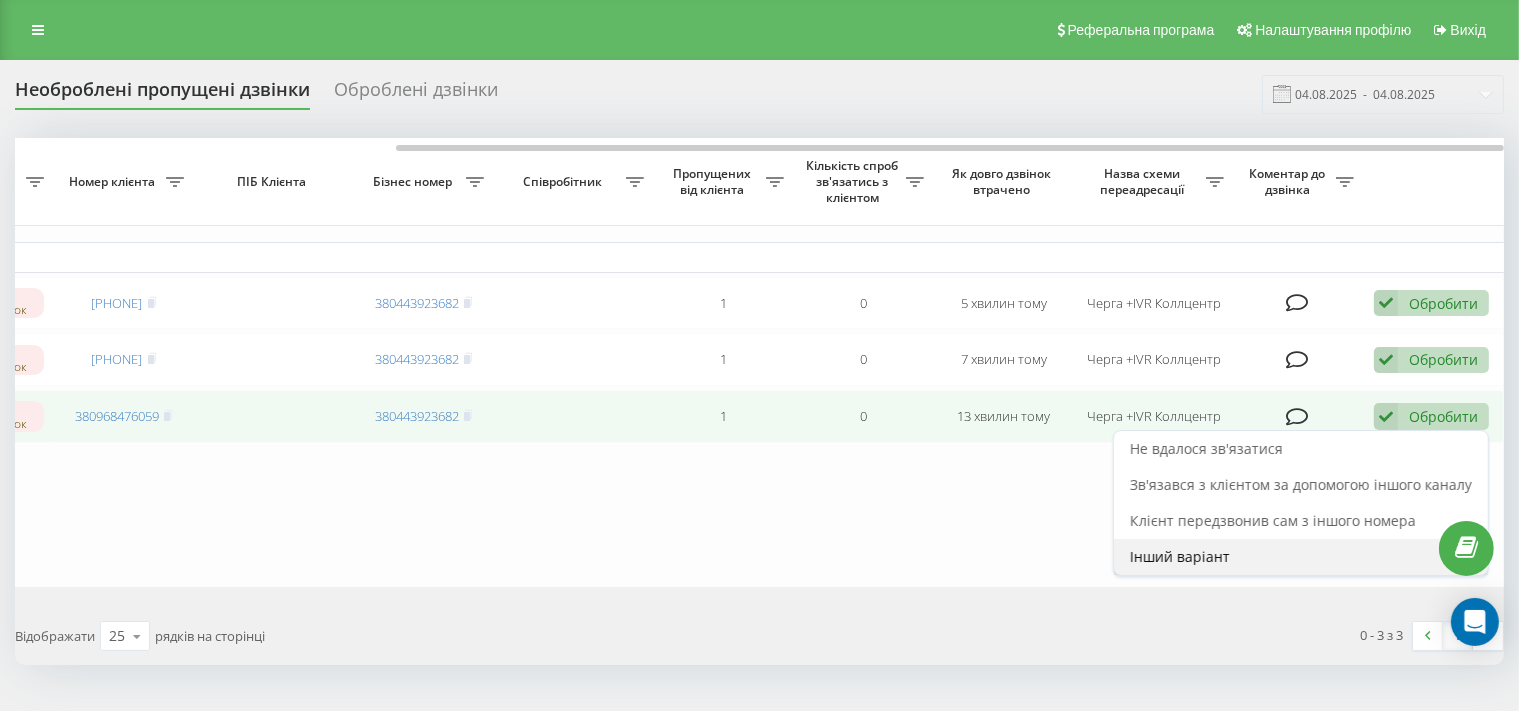 click on "Інший варіант" at bounding box center (1180, 556) 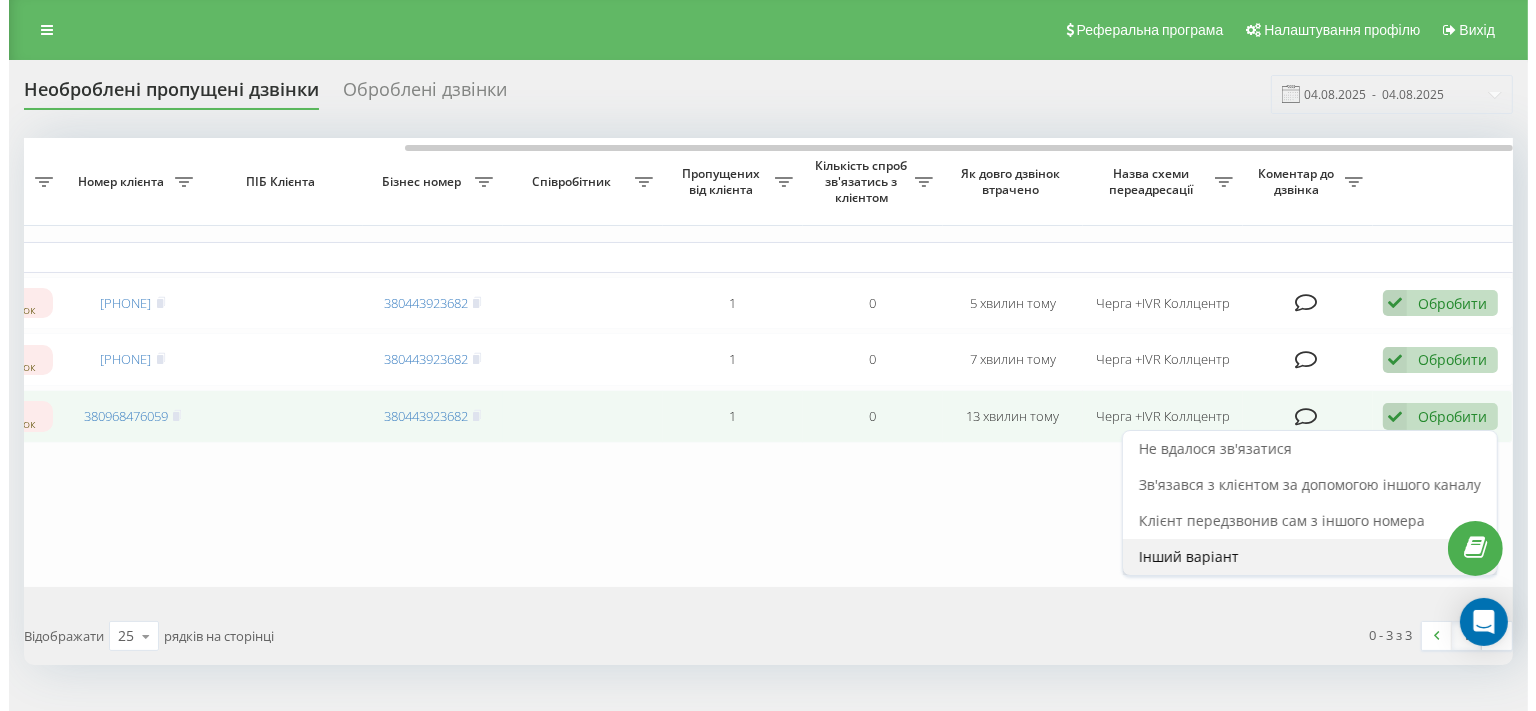 scroll, scrollTop: 0, scrollLeft: 494, axis: horizontal 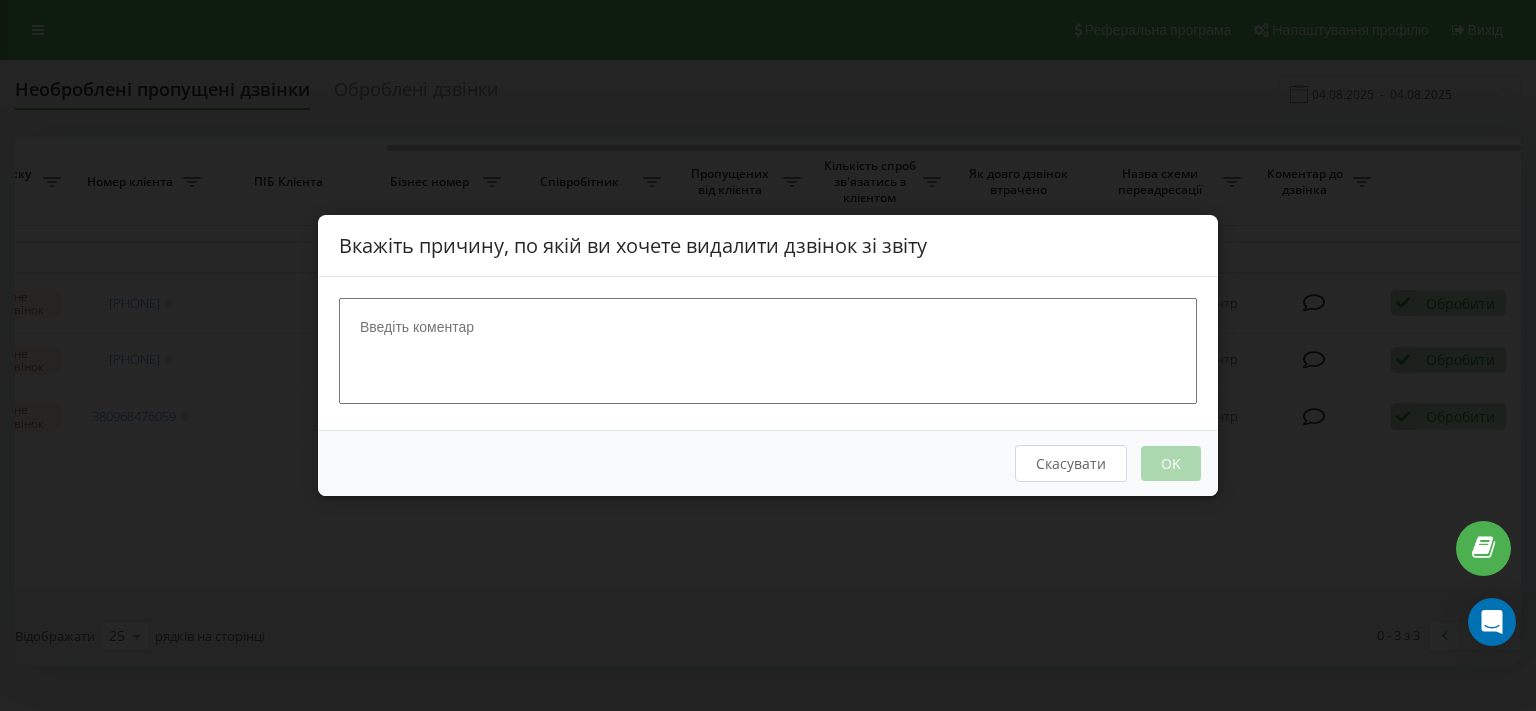 click at bounding box center (768, 351) 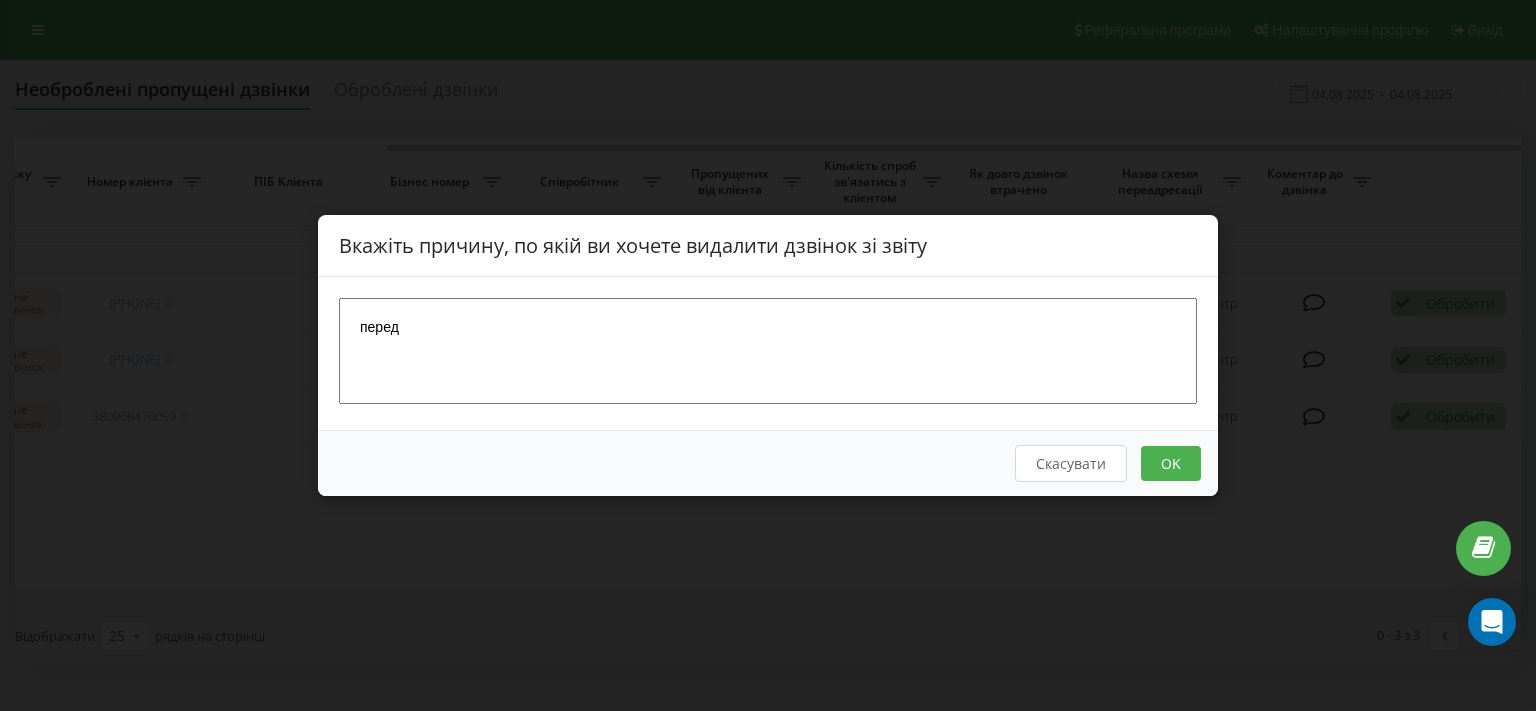 type on "перед" 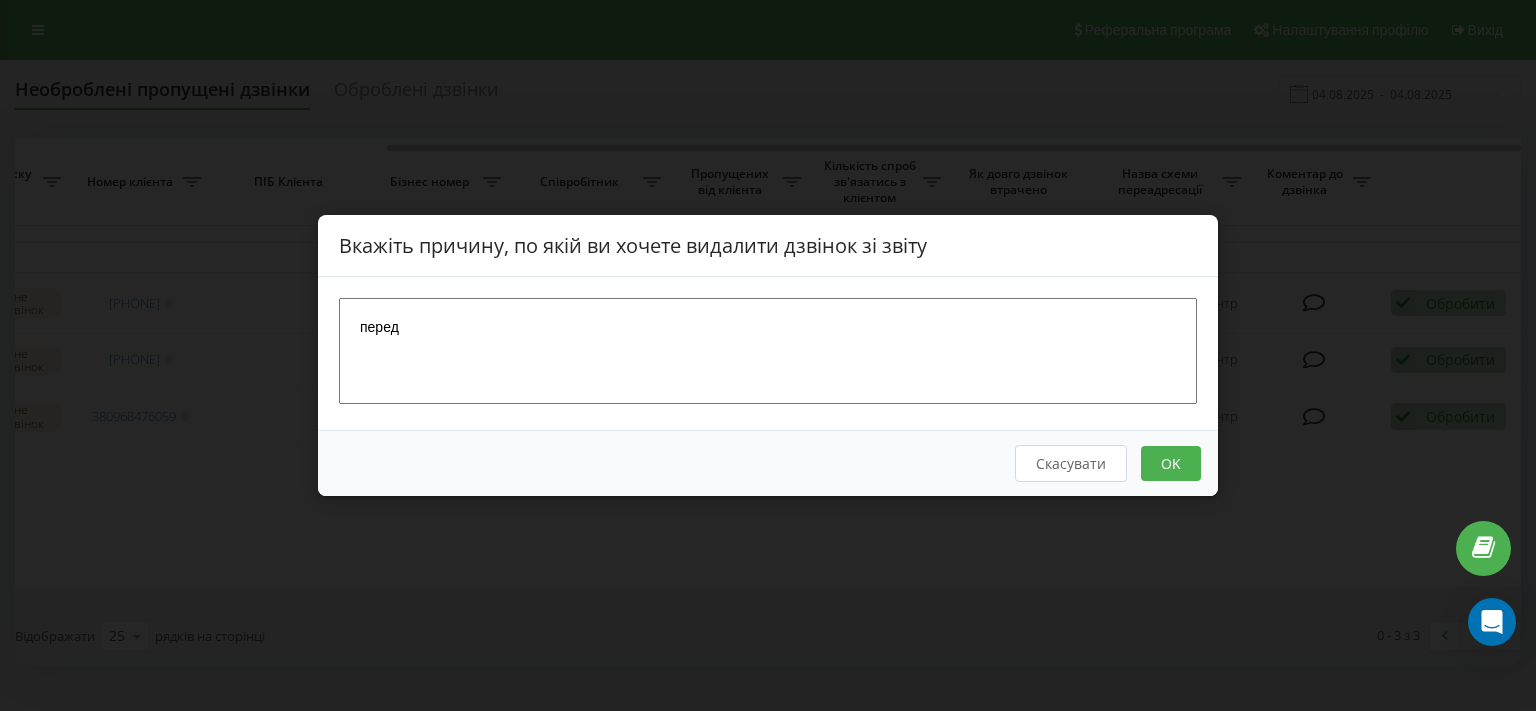 click on "OK" at bounding box center (1171, 463) 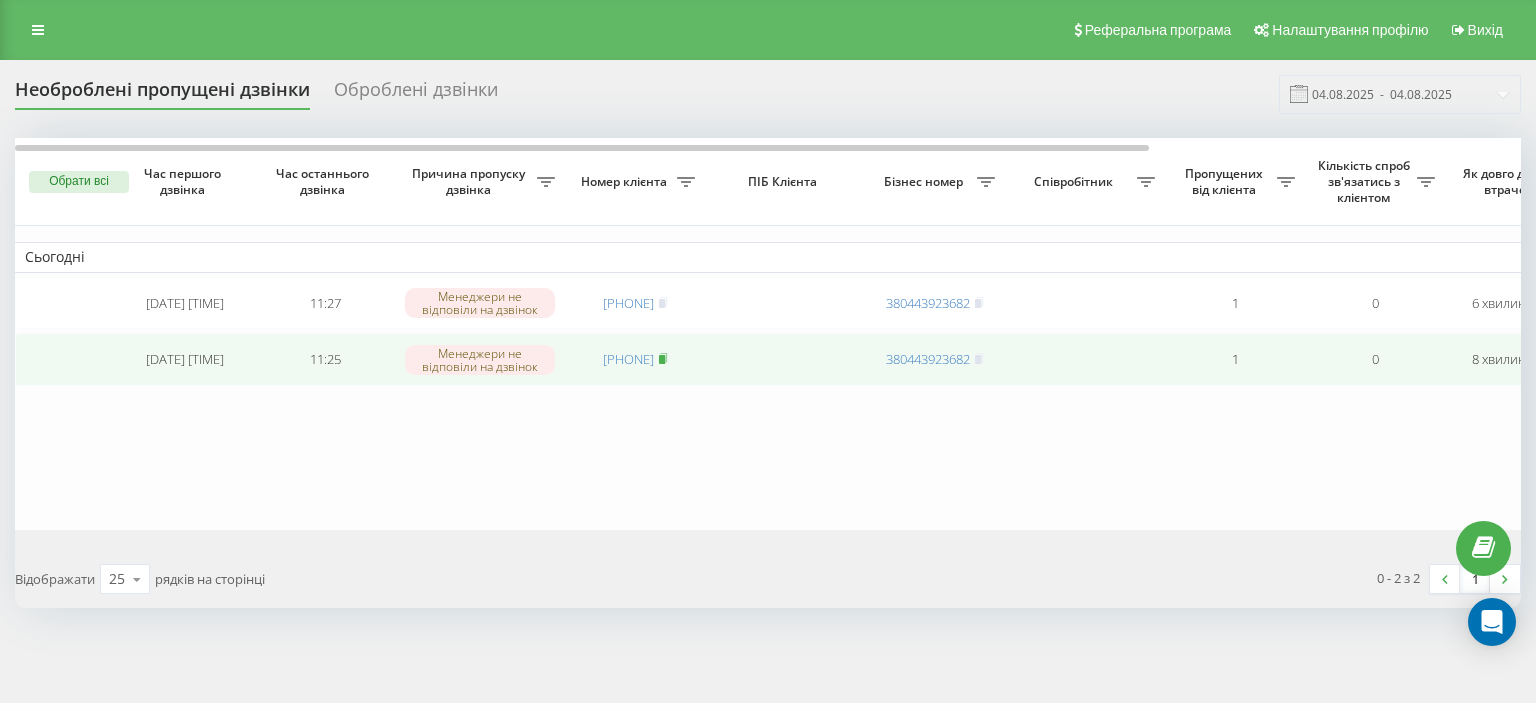 click 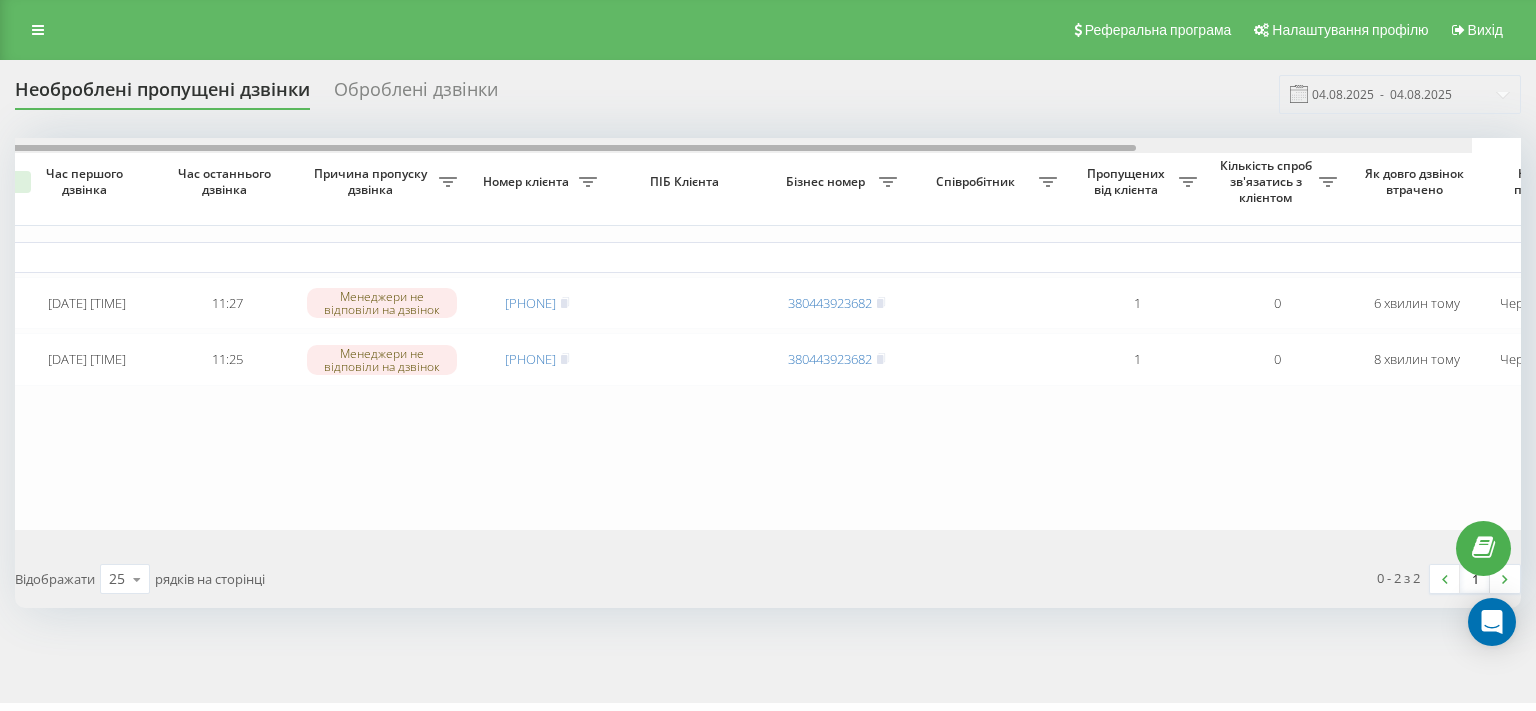 scroll, scrollTop: 0, scrollLeft: 0, axis: both 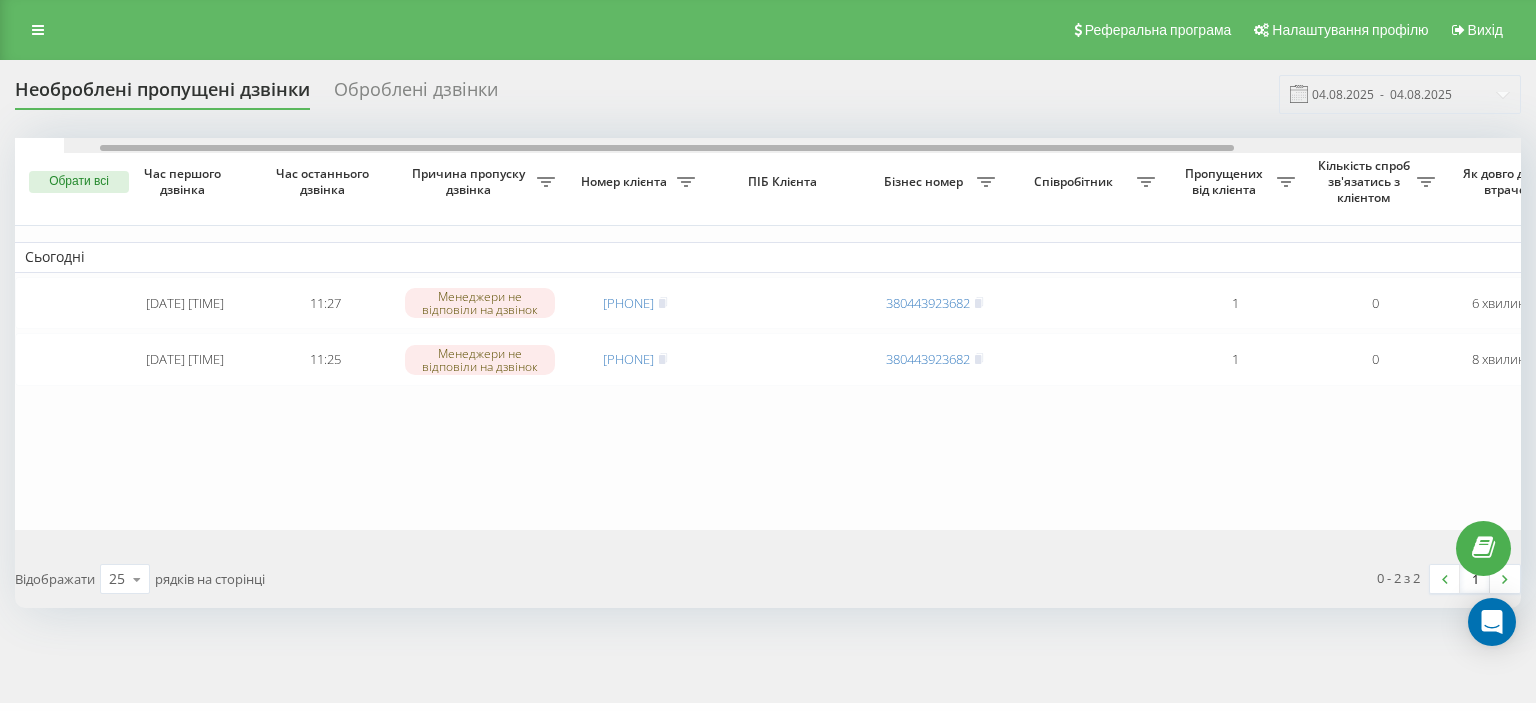 drag, startPoint x: 699, startPoint y: 150, endPoint x: 667, endPoint y: 148, distance: 32.06244 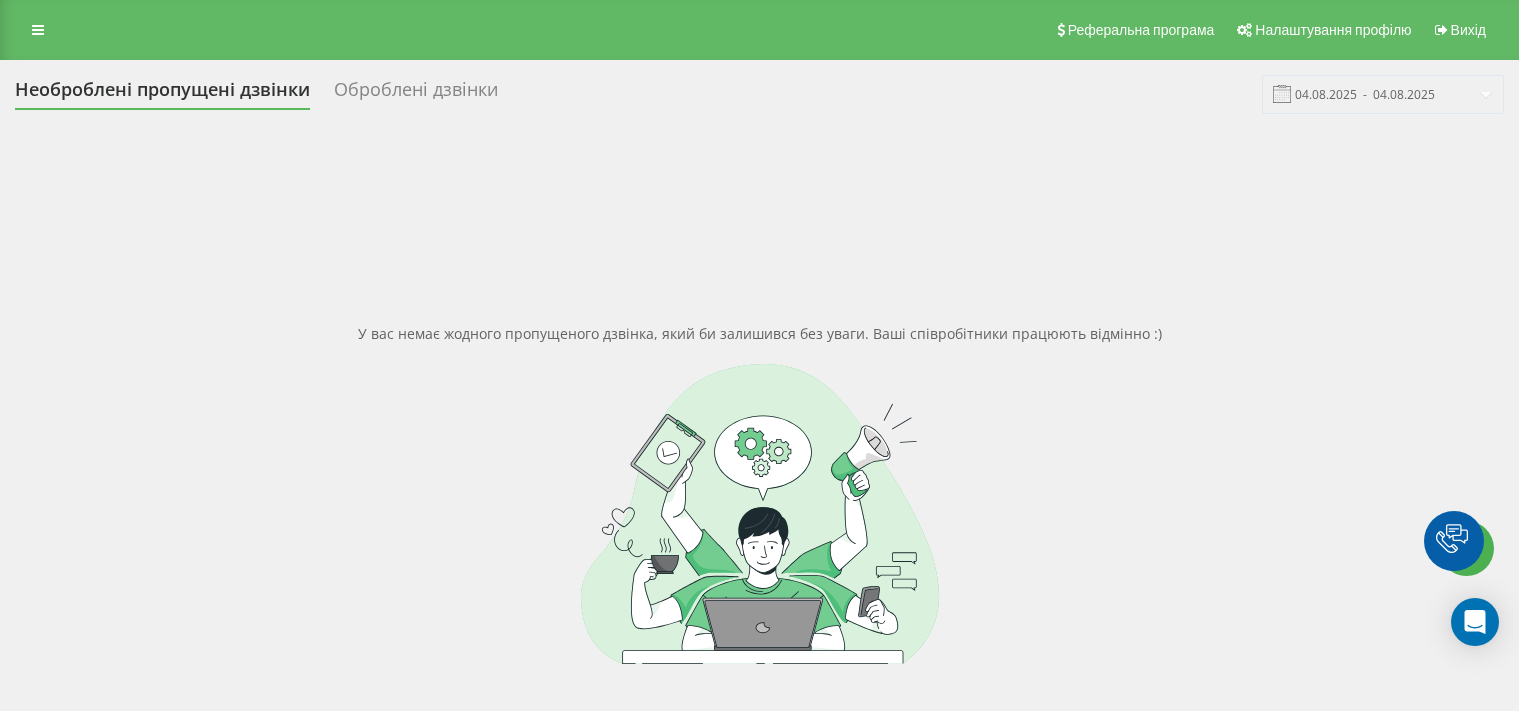 scroll, scrollTop: 0, scrollLeft: 0, axis: both 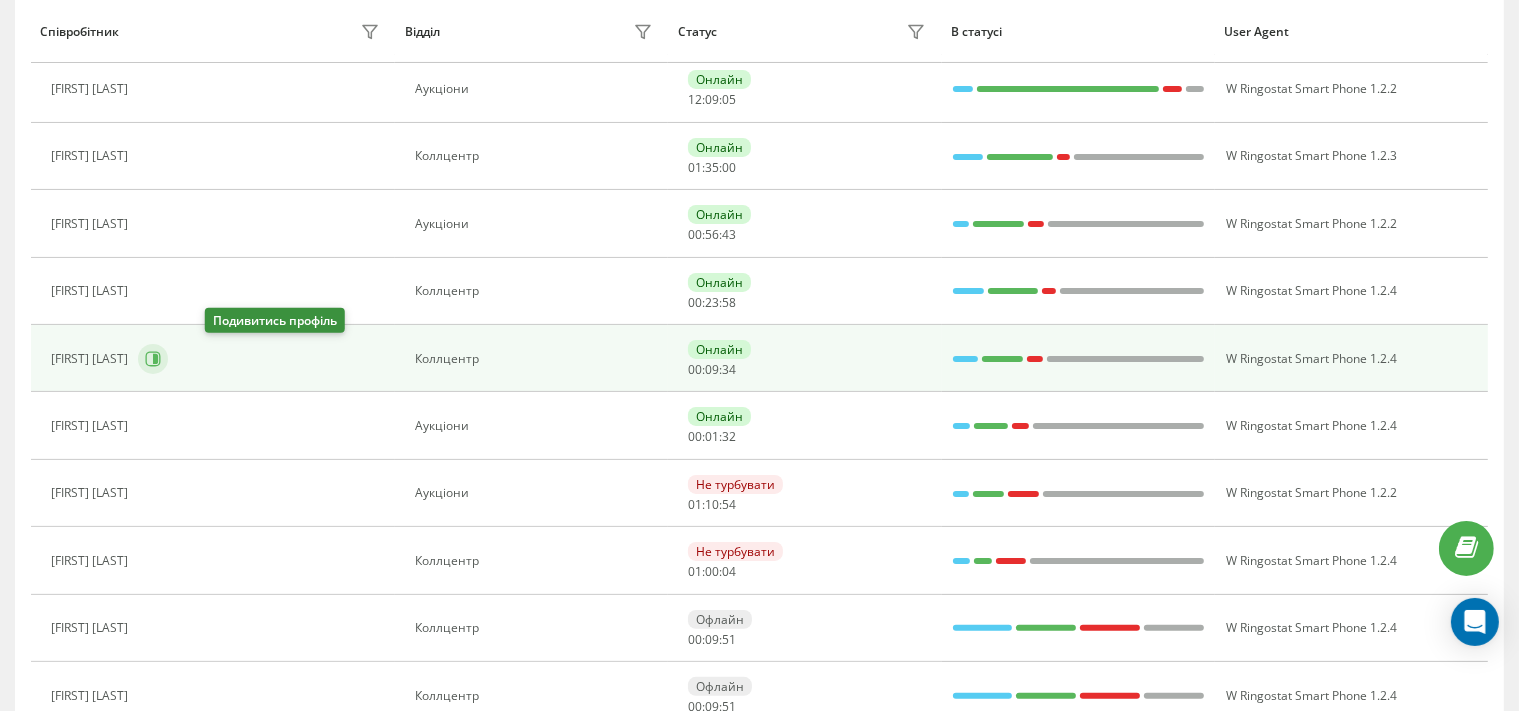 click 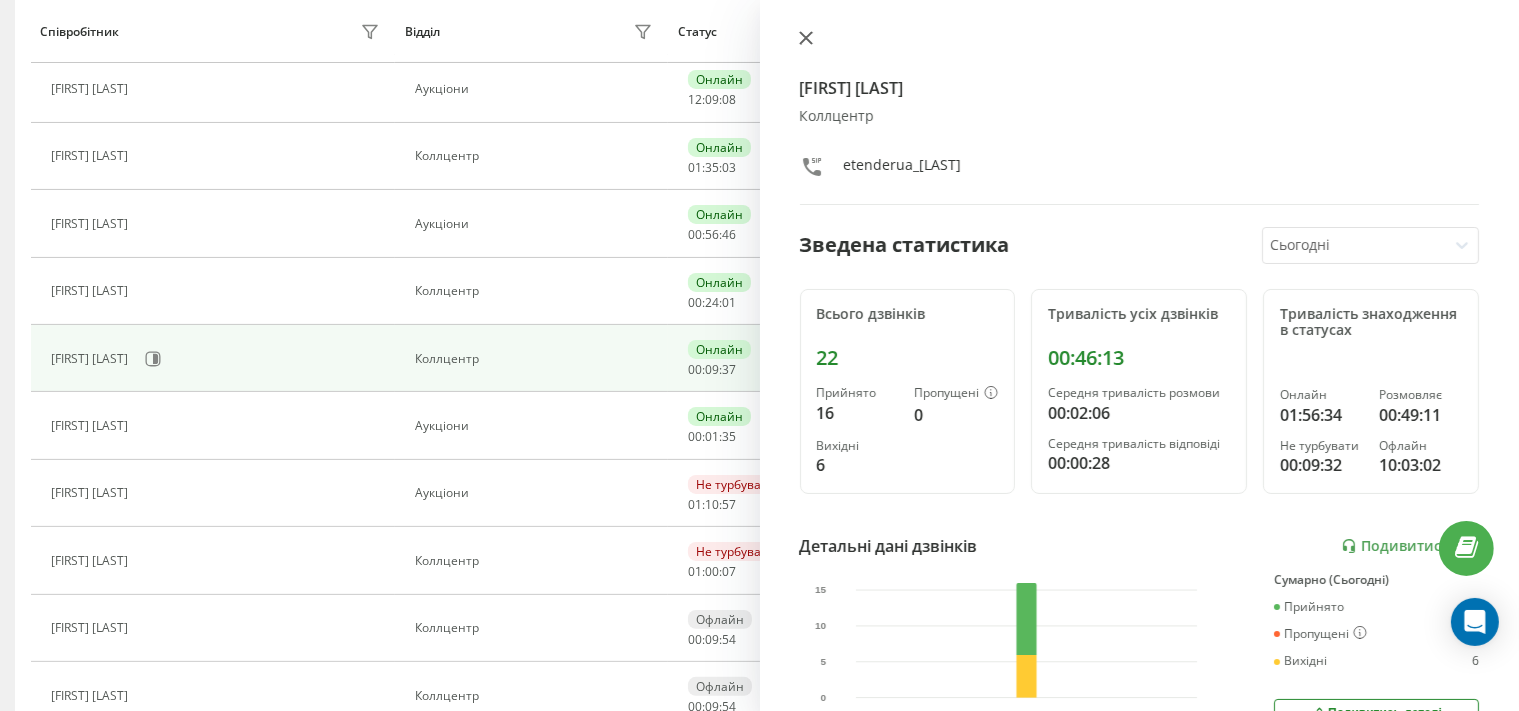click 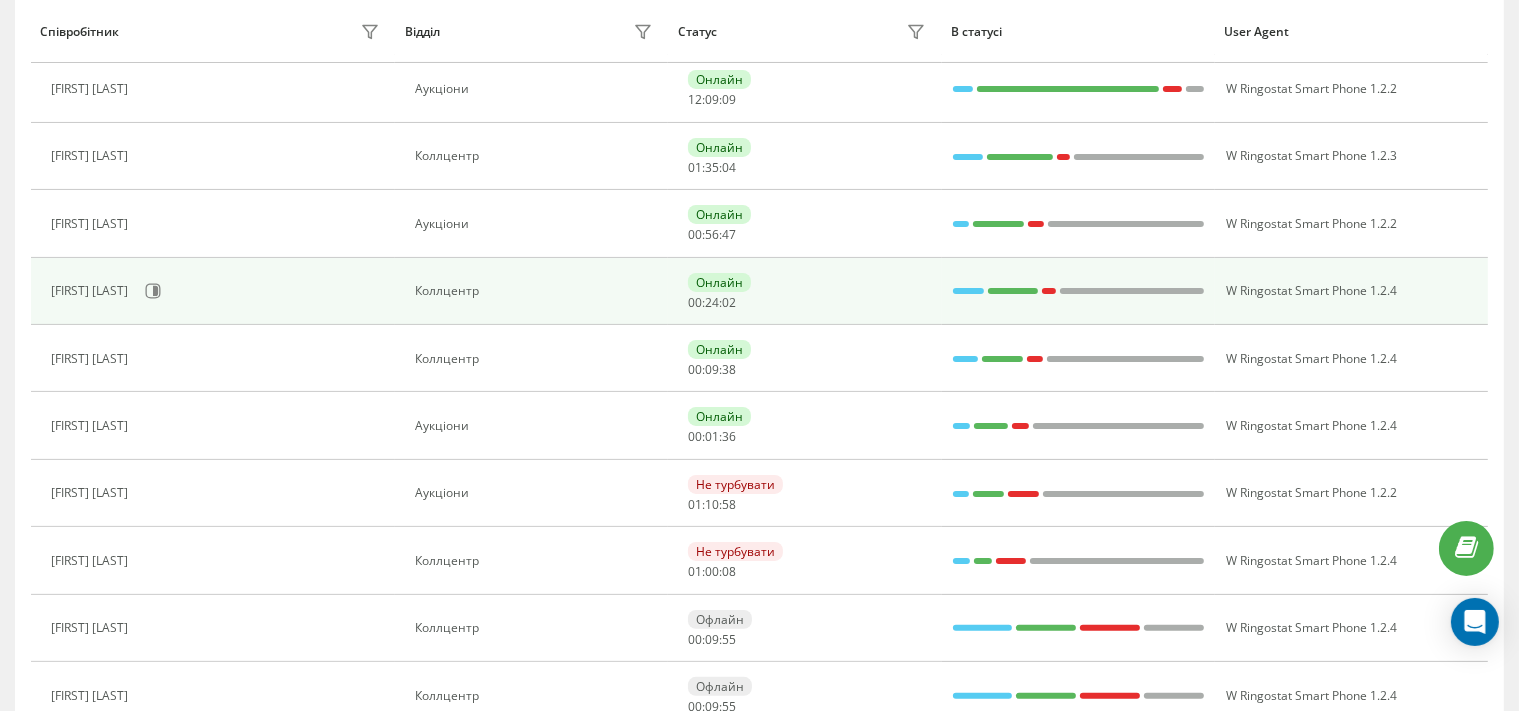 scroll, scrollTop: 0, scrollLeft: 0, axis: both 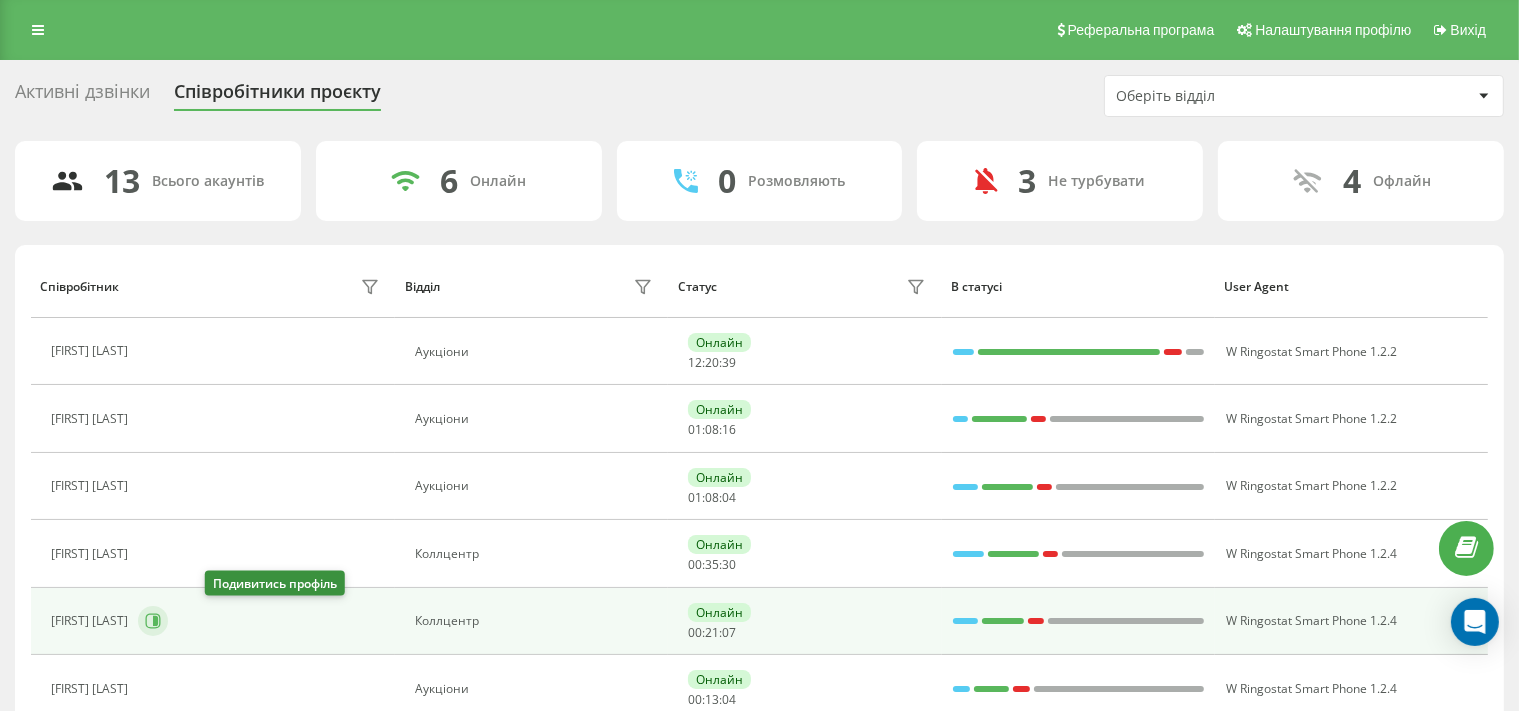 click 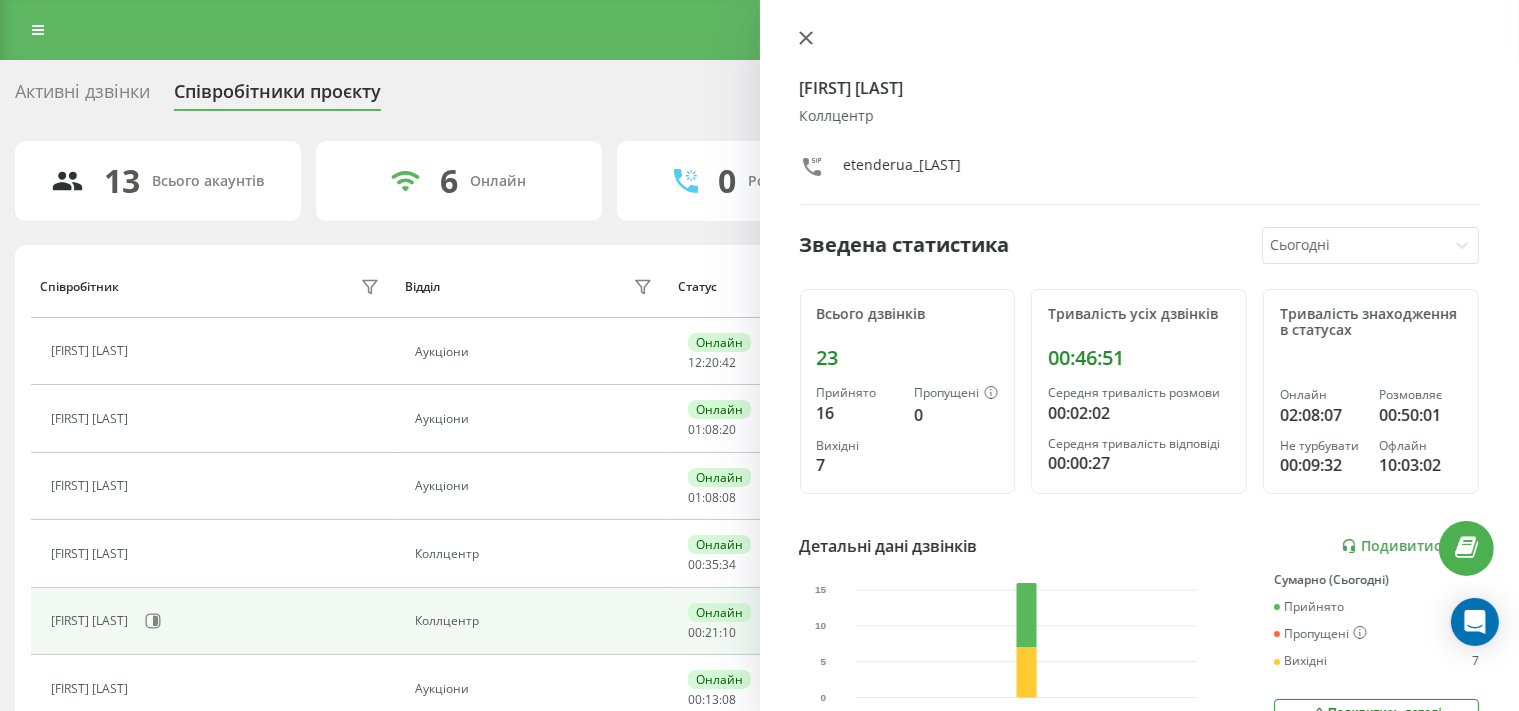 click 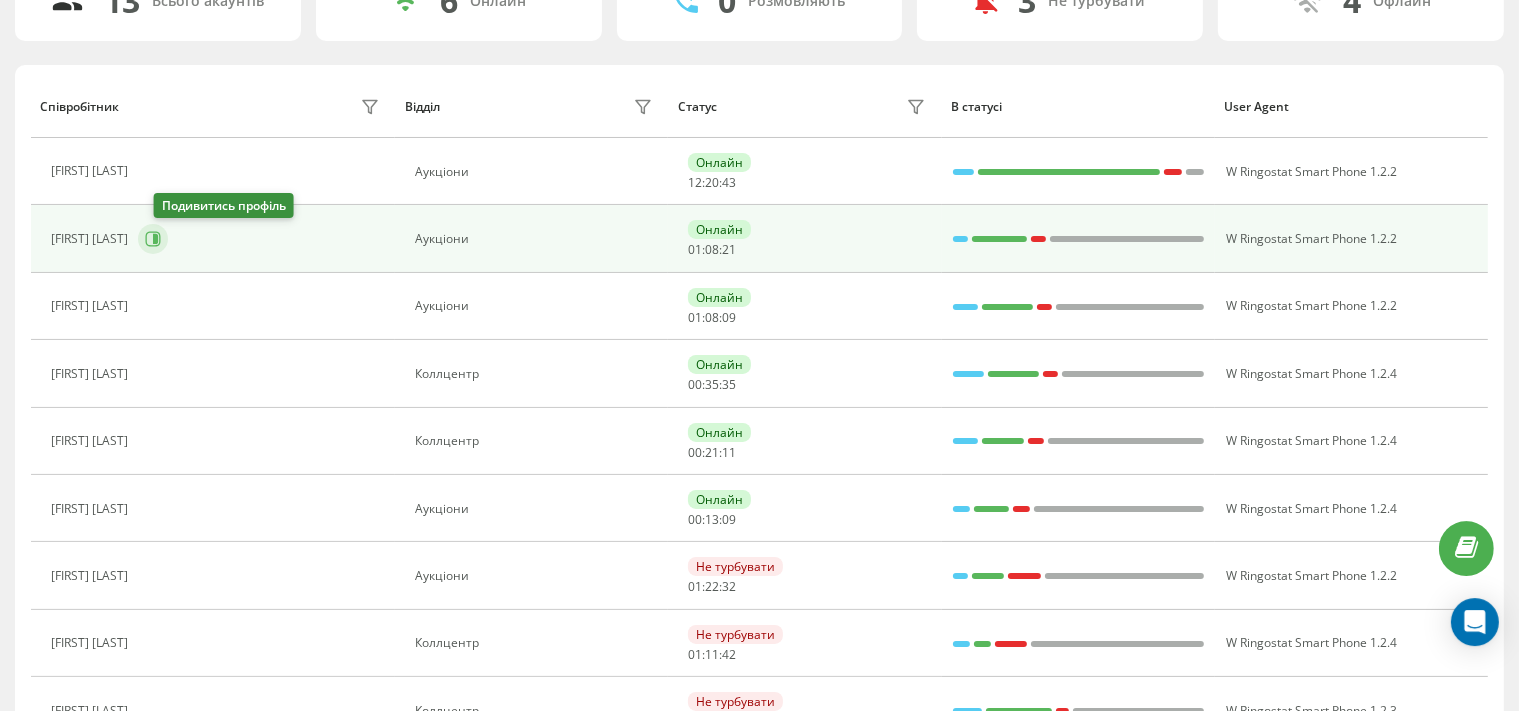 scroll, scrollTop: 211, scrollLeft: 0, axis: vertical 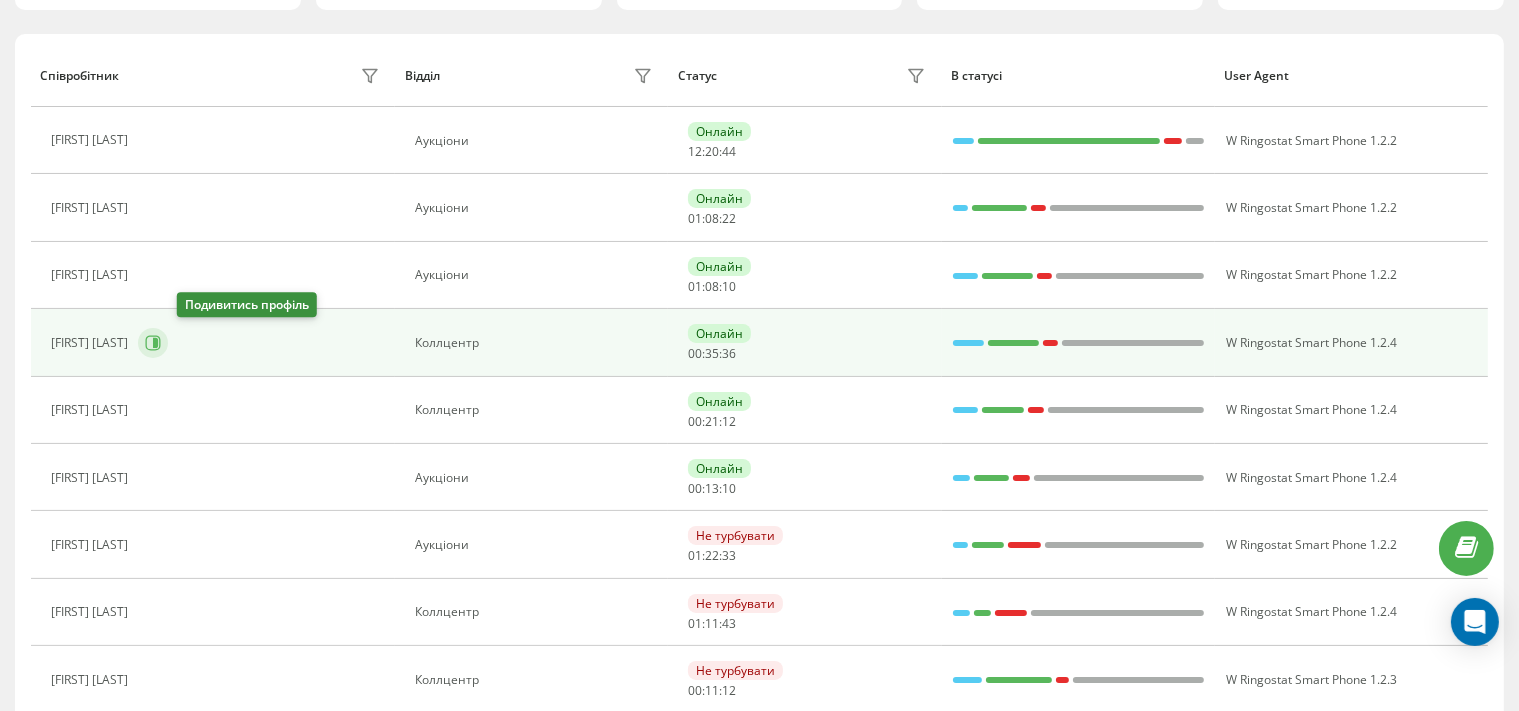 click 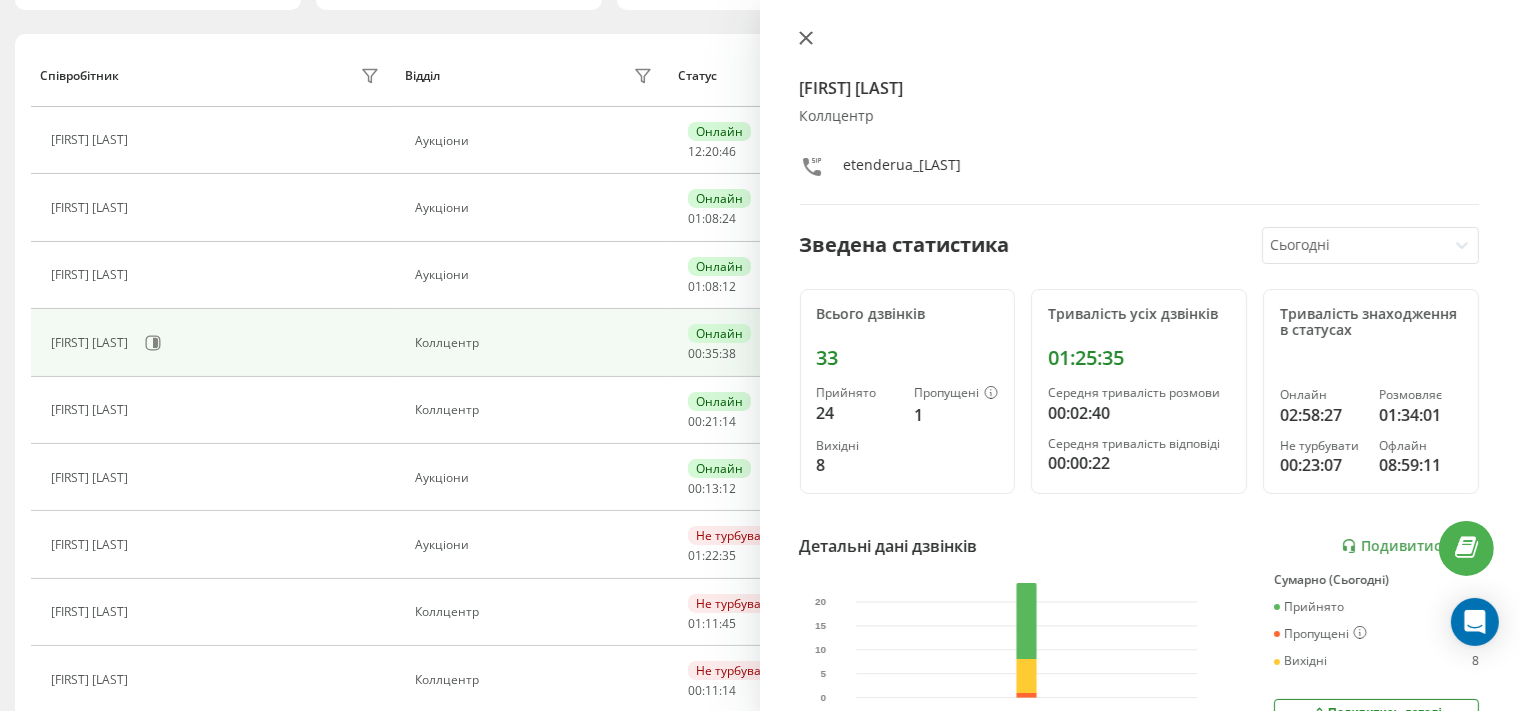 click 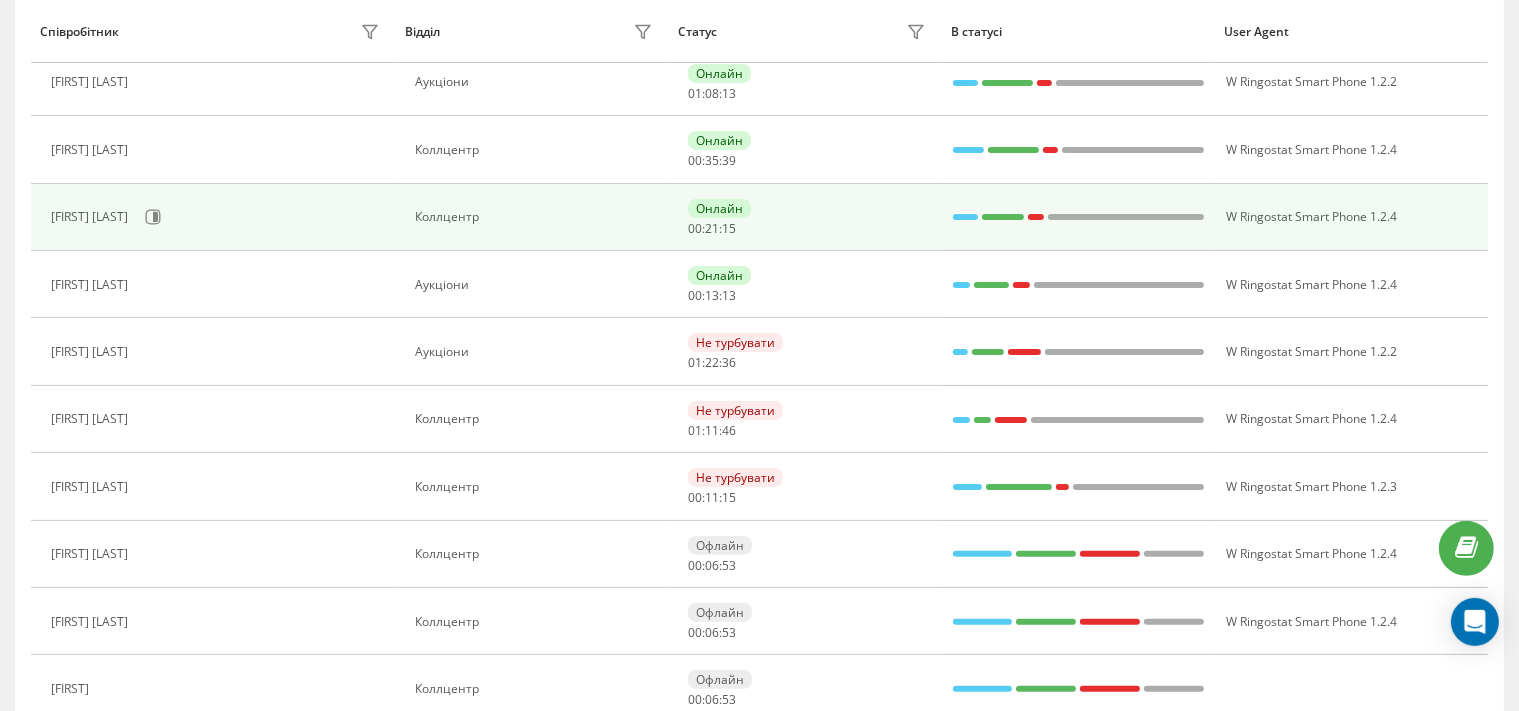 scroll, scrollTop: 422, scrollLeft: 0, axis: vertical 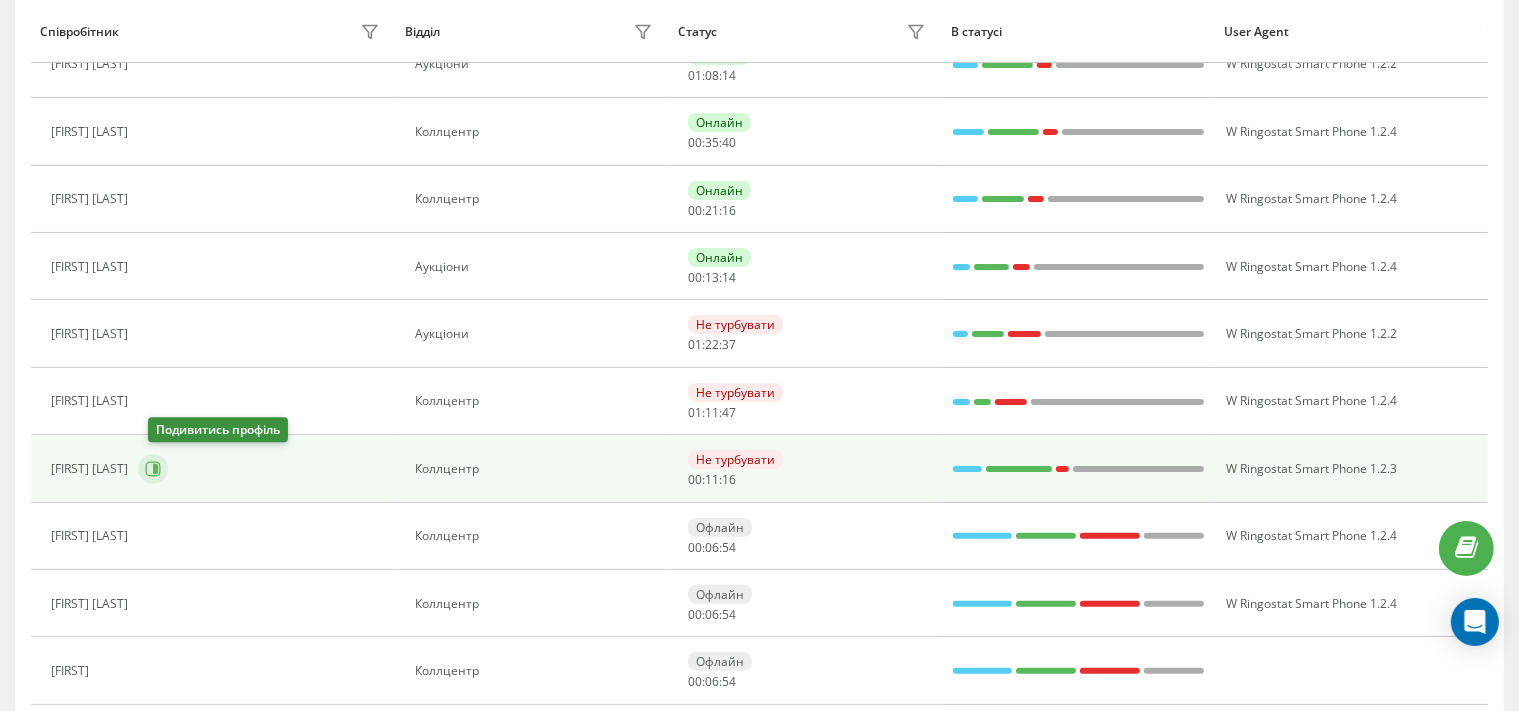 click 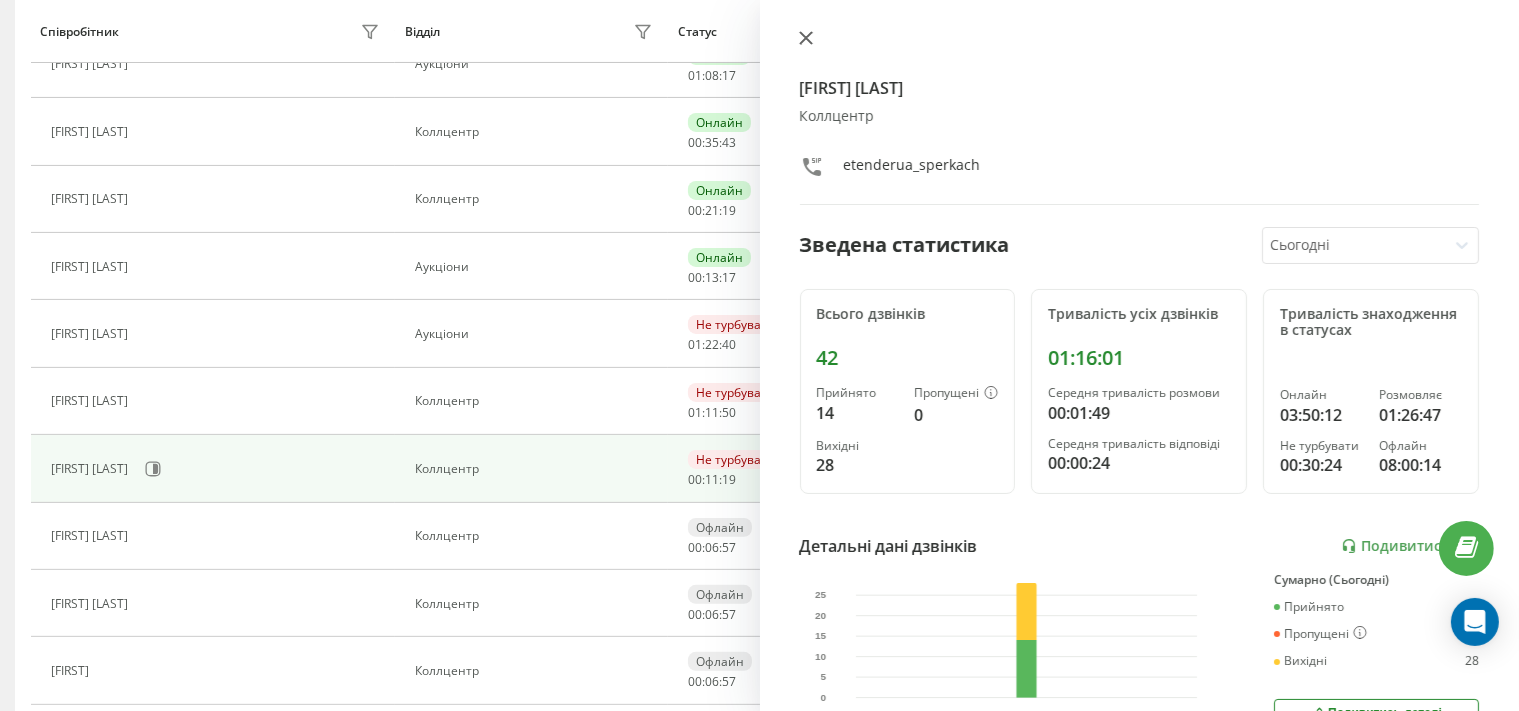 click at bounding box center [806, 39] 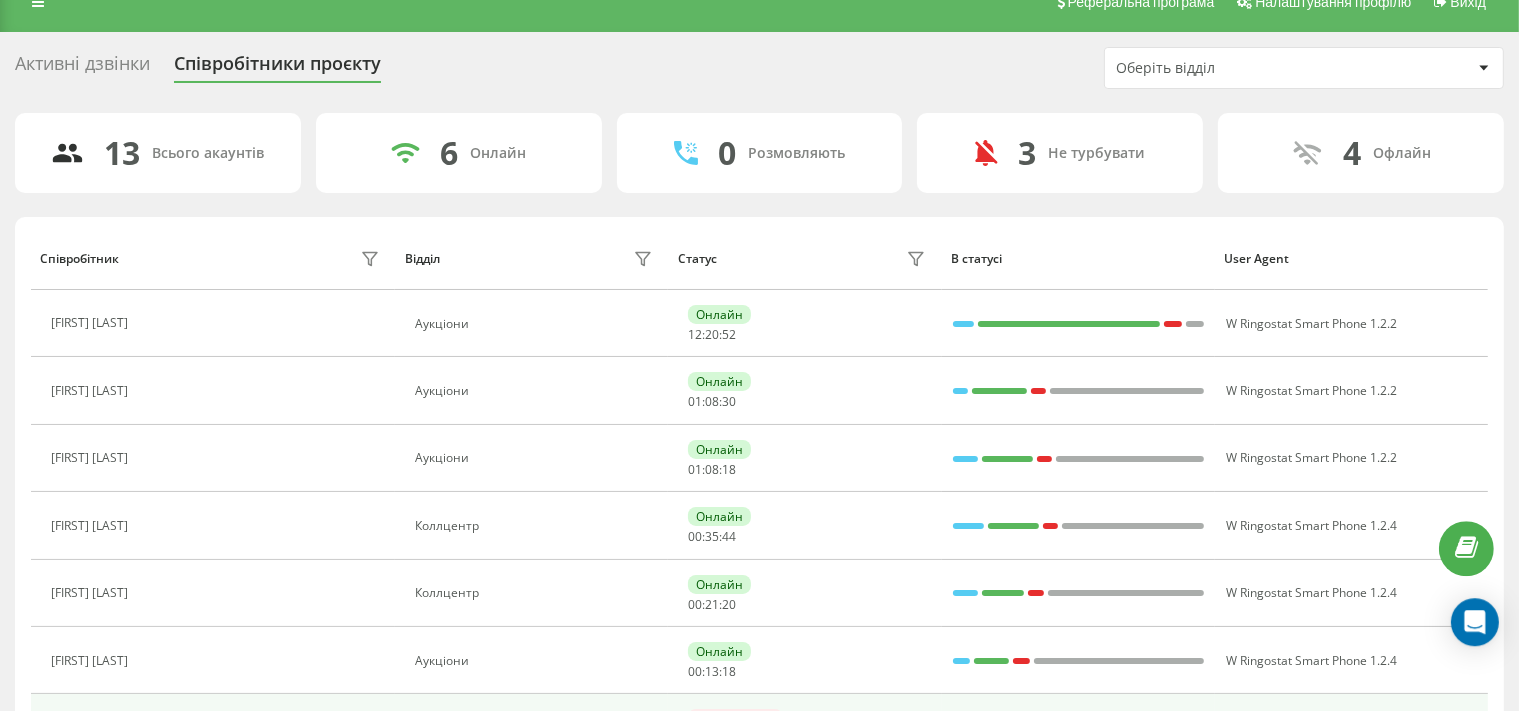 scroll, scrollTop: 0, scrollLeft: 0, axis: both 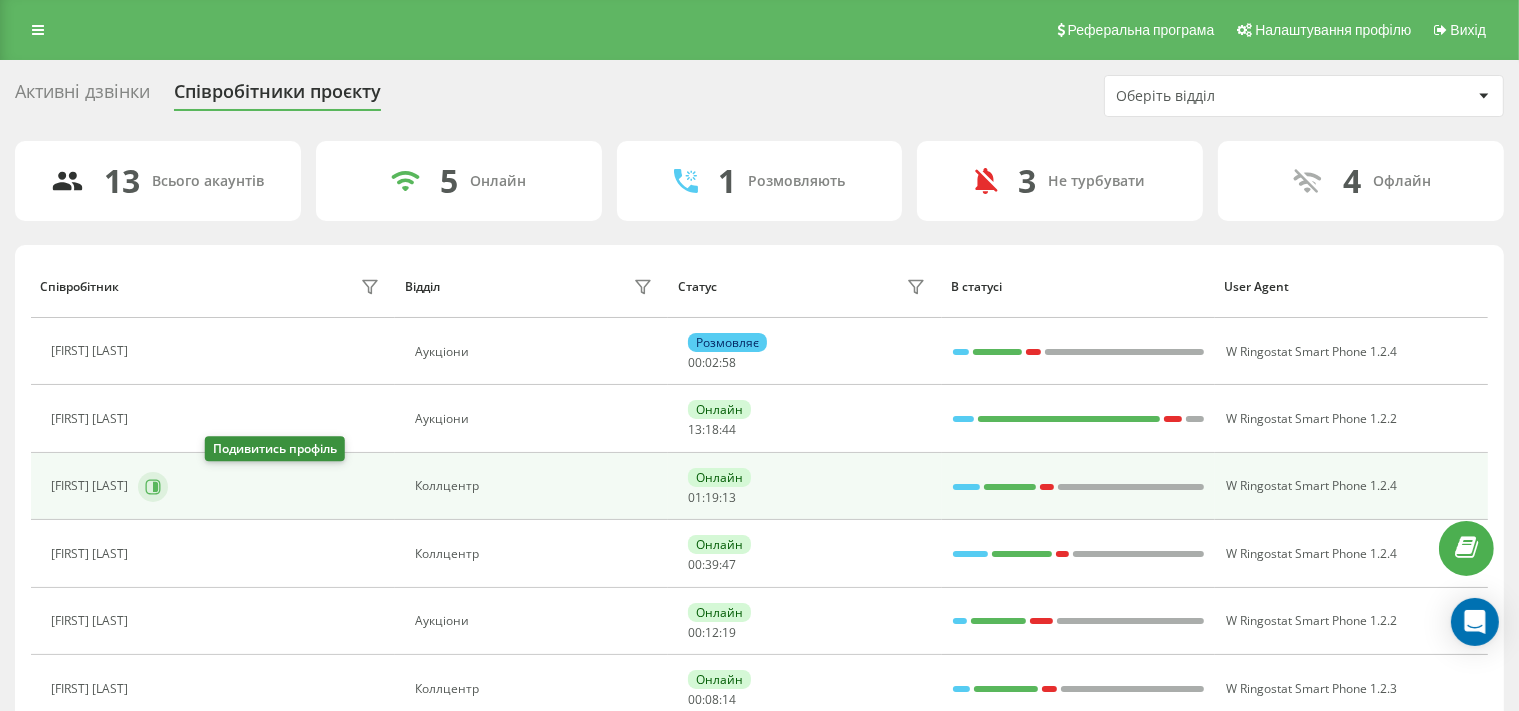 click 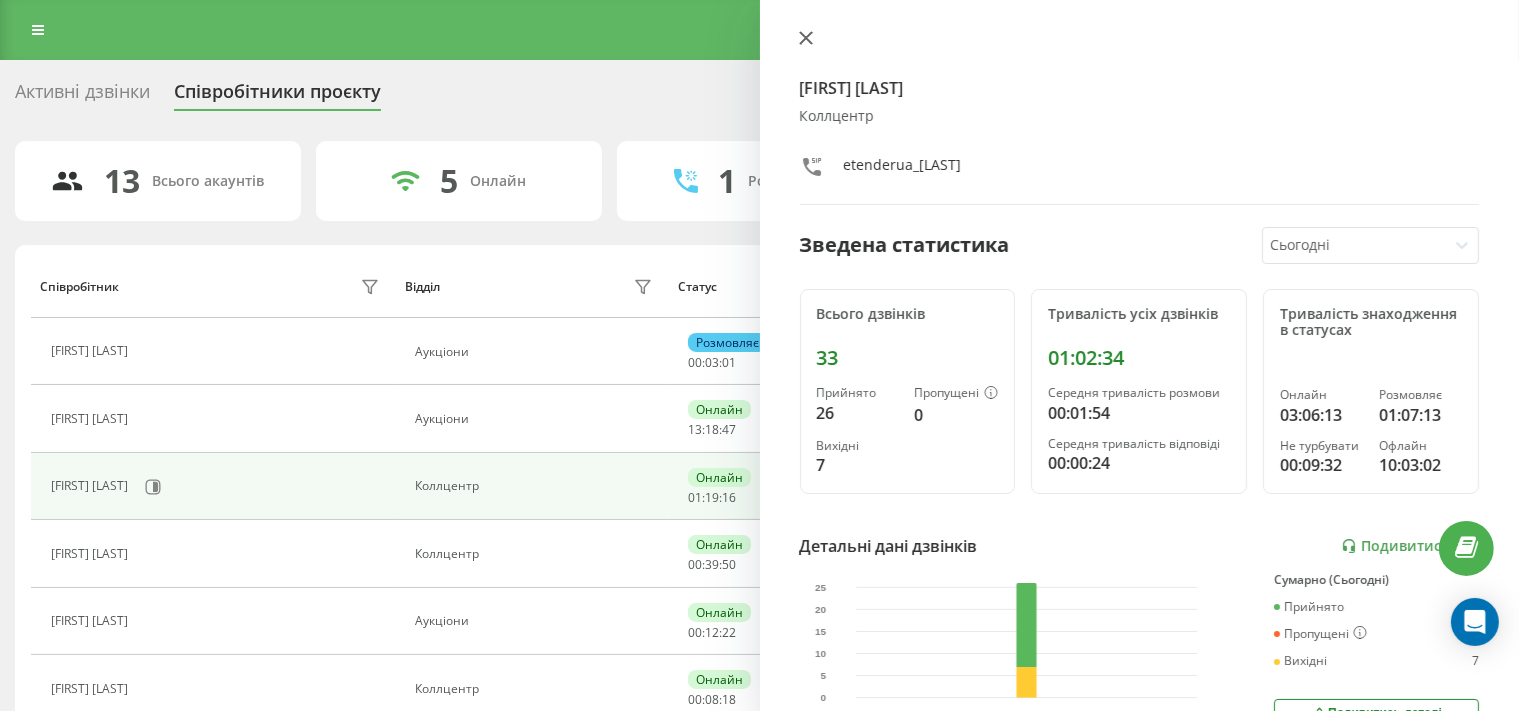 click 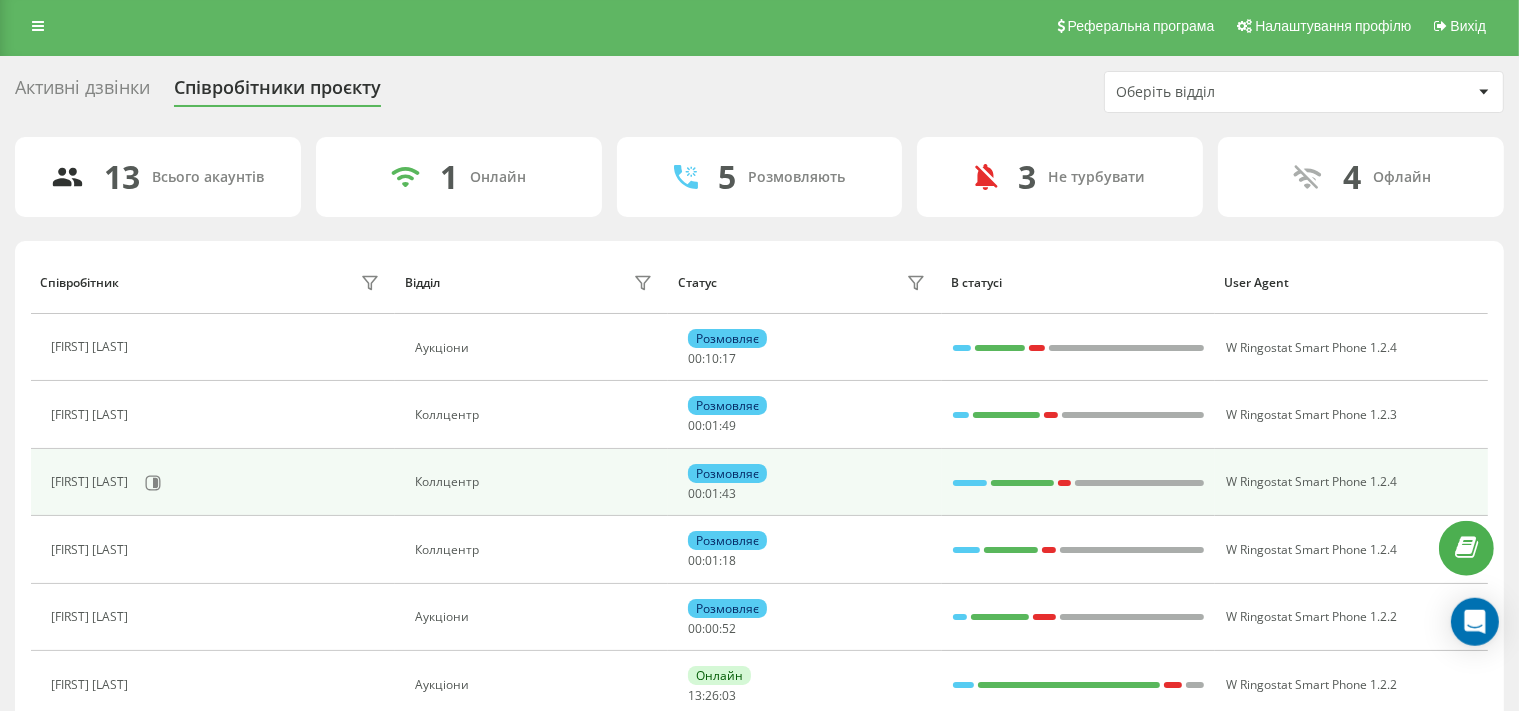 scroll, scrollTop: 0, scrollLeft: 0, axis: both 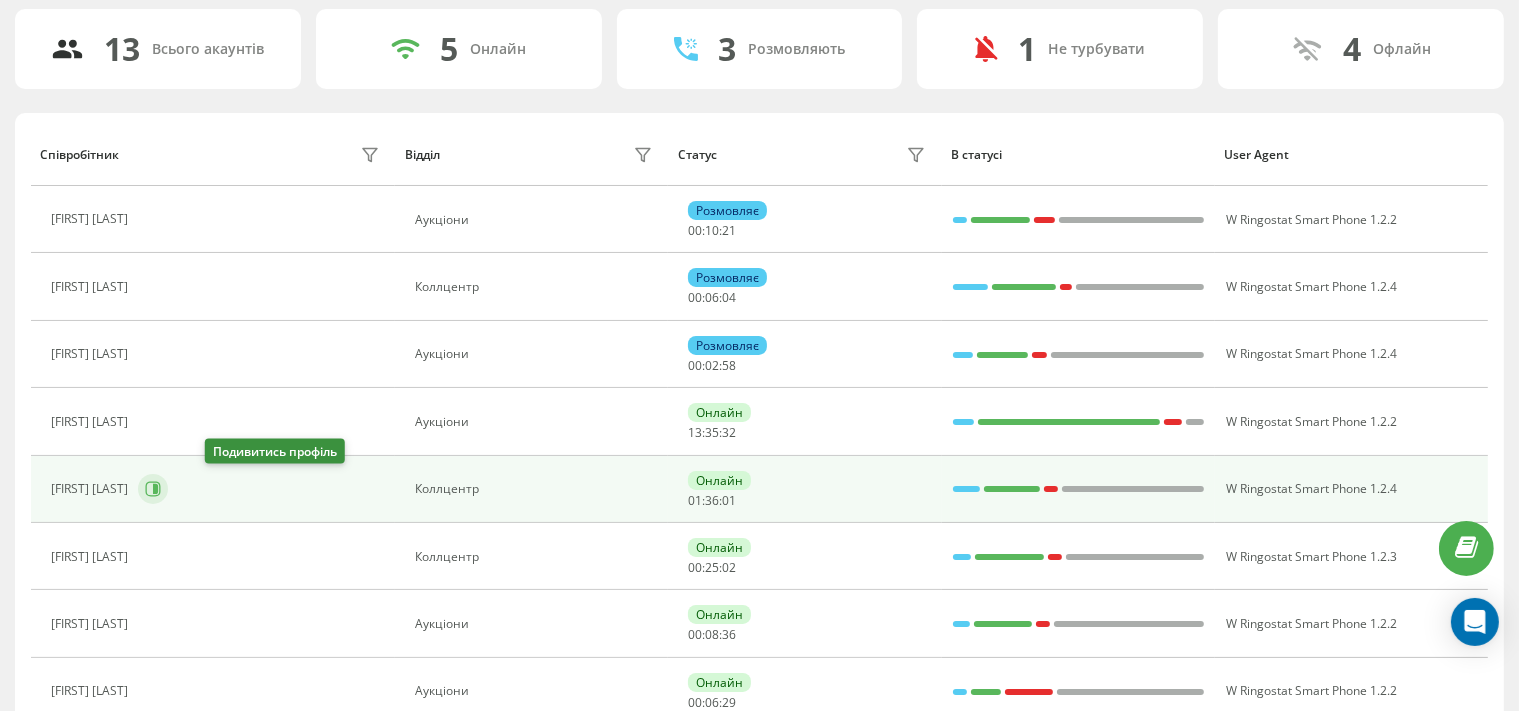 click 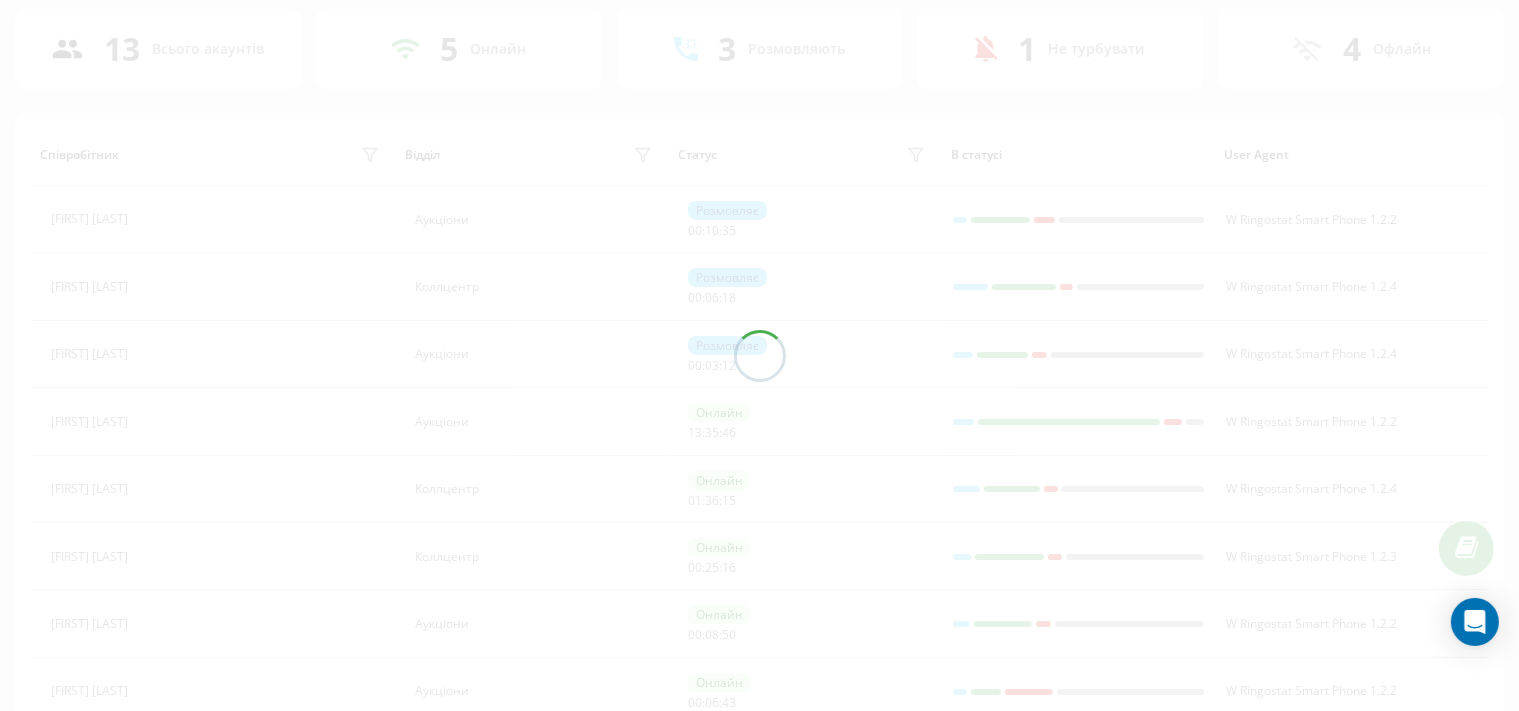 scroll, scrollTop: 70, scrollLeft: 0, axis: vertical 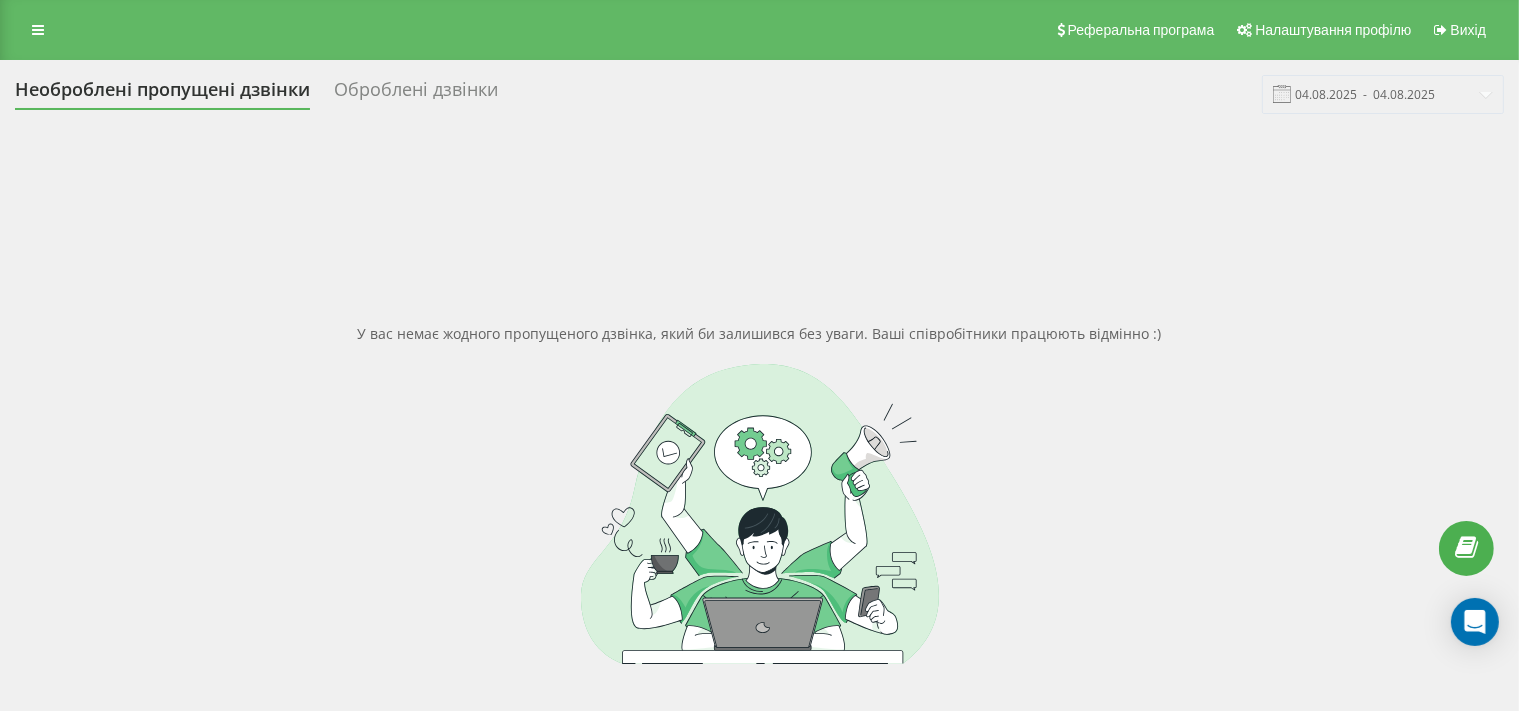 click on "У вас немає жодного пропущеного дзвінка, який би залишився без уваги. Ваші співробітники працюють відмінно :)" at bounding box center (759, 493) 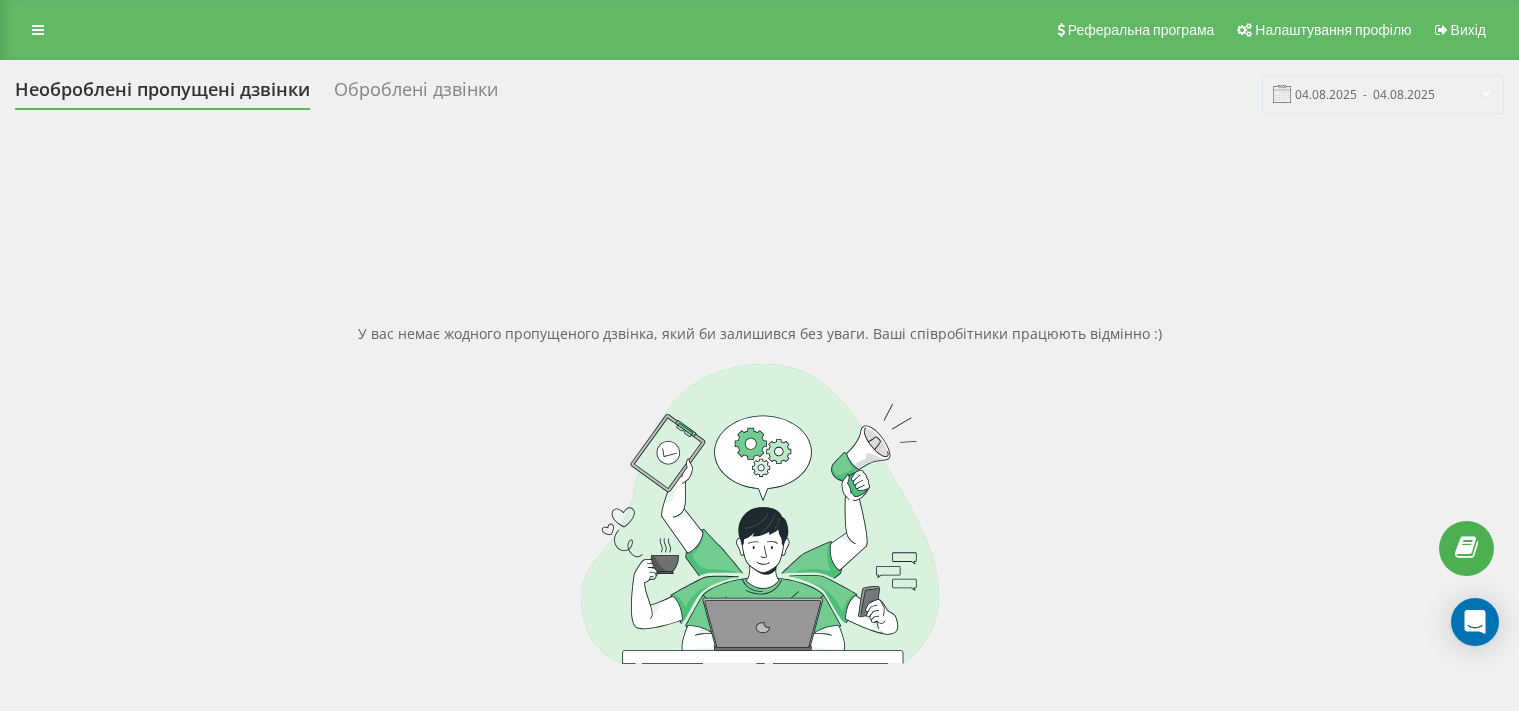 scroll, scrollTop: 0, scrollLeft: 0, axis: both 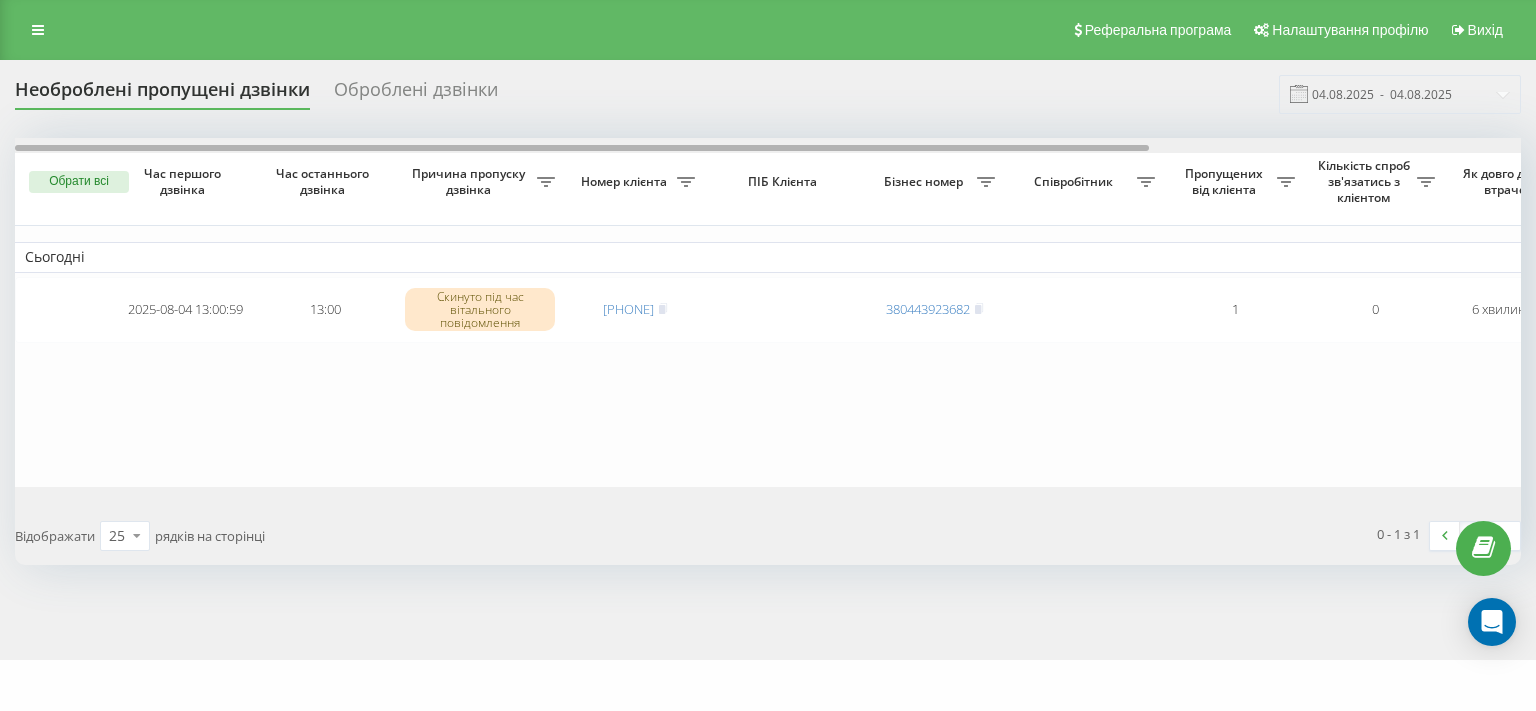 drag, startPoint x: 800, startPoint y: 146, endPoint x: 426, endPoint y: 171, distance: 374.83463 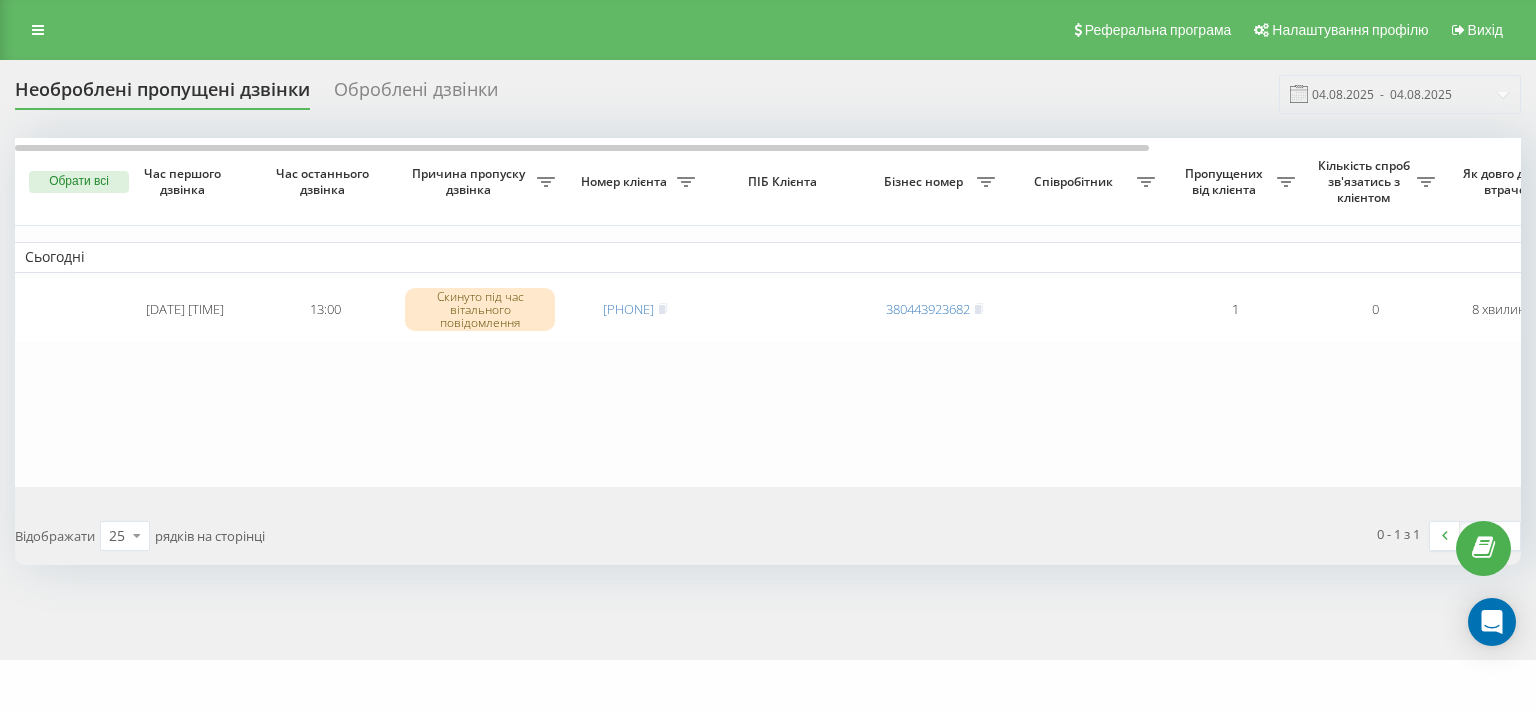 scroll, scrollTop: 0, scrollLeft: 0, axis: both 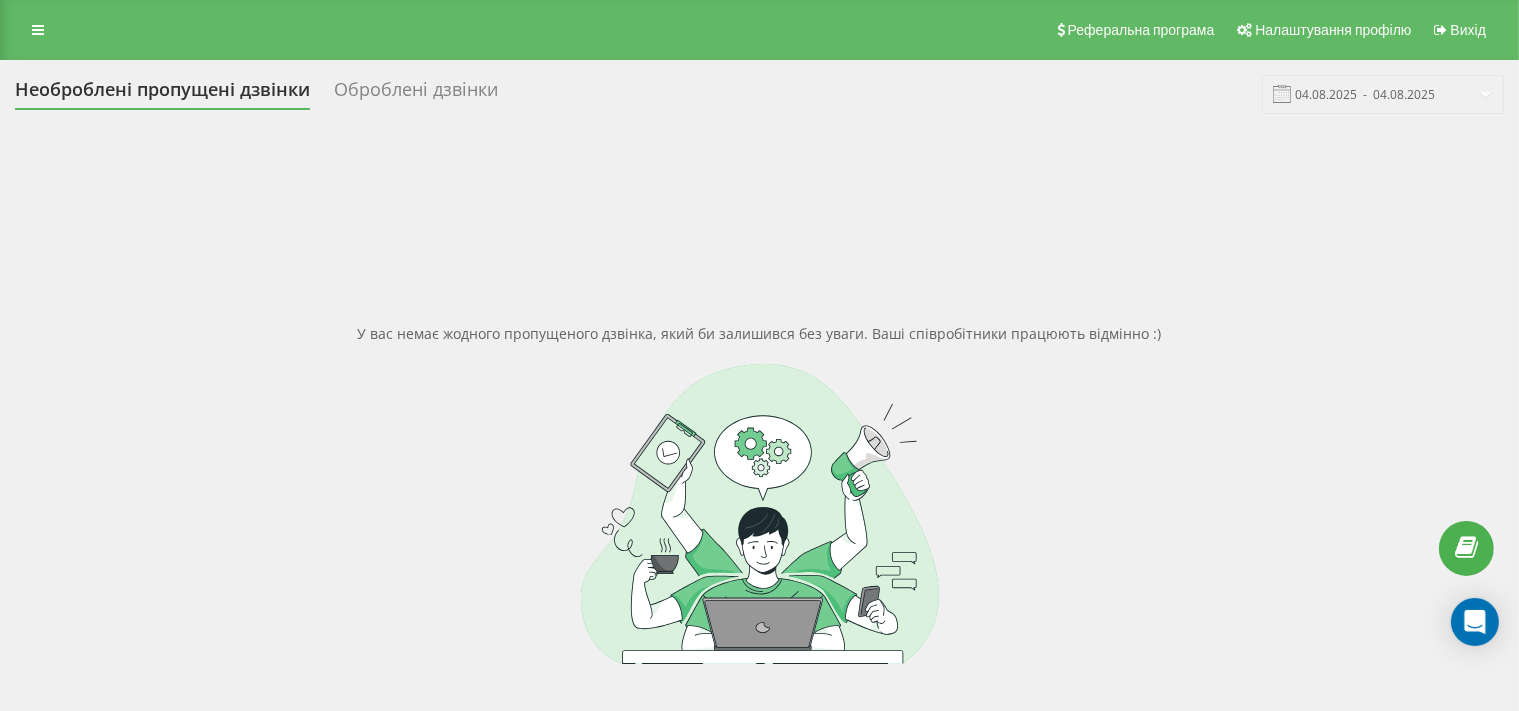 click on "У вас немає жодного пропущеного дзвінка, який би залишився без уваги. Ваші співробітники працюють відмінно :)" at bounding box center [759, 493] 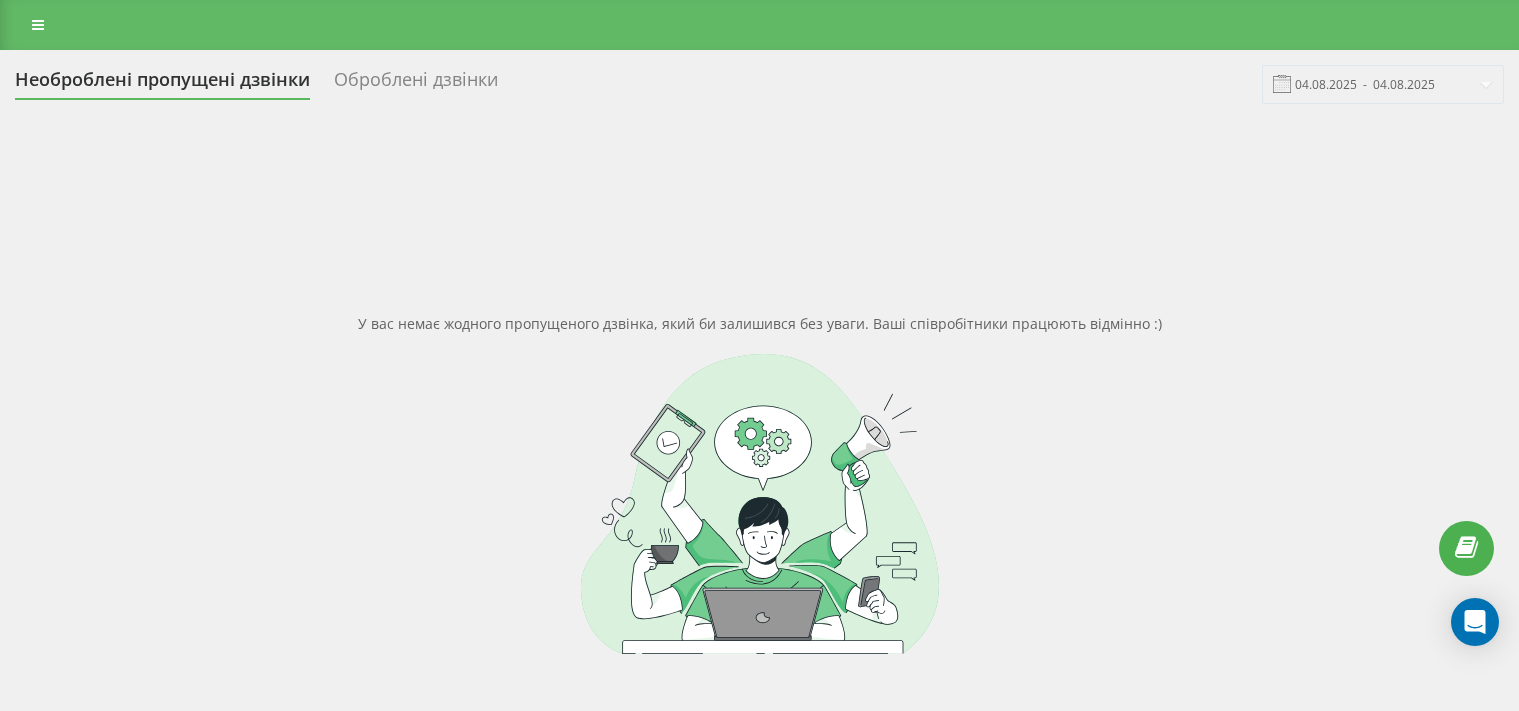 scroll, scrollTop: 0, scrollLeft: 0, axis: both 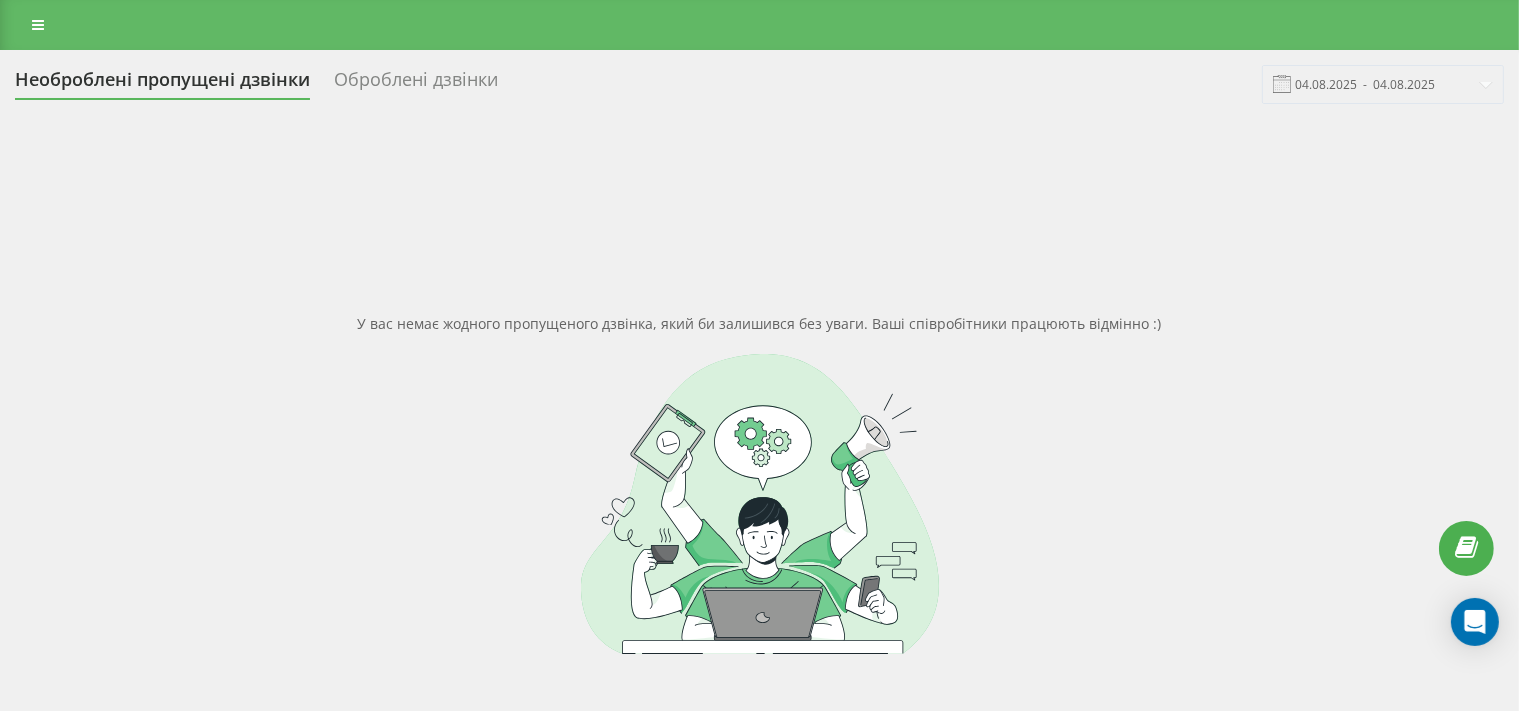 click at bounding box center [759, 25] 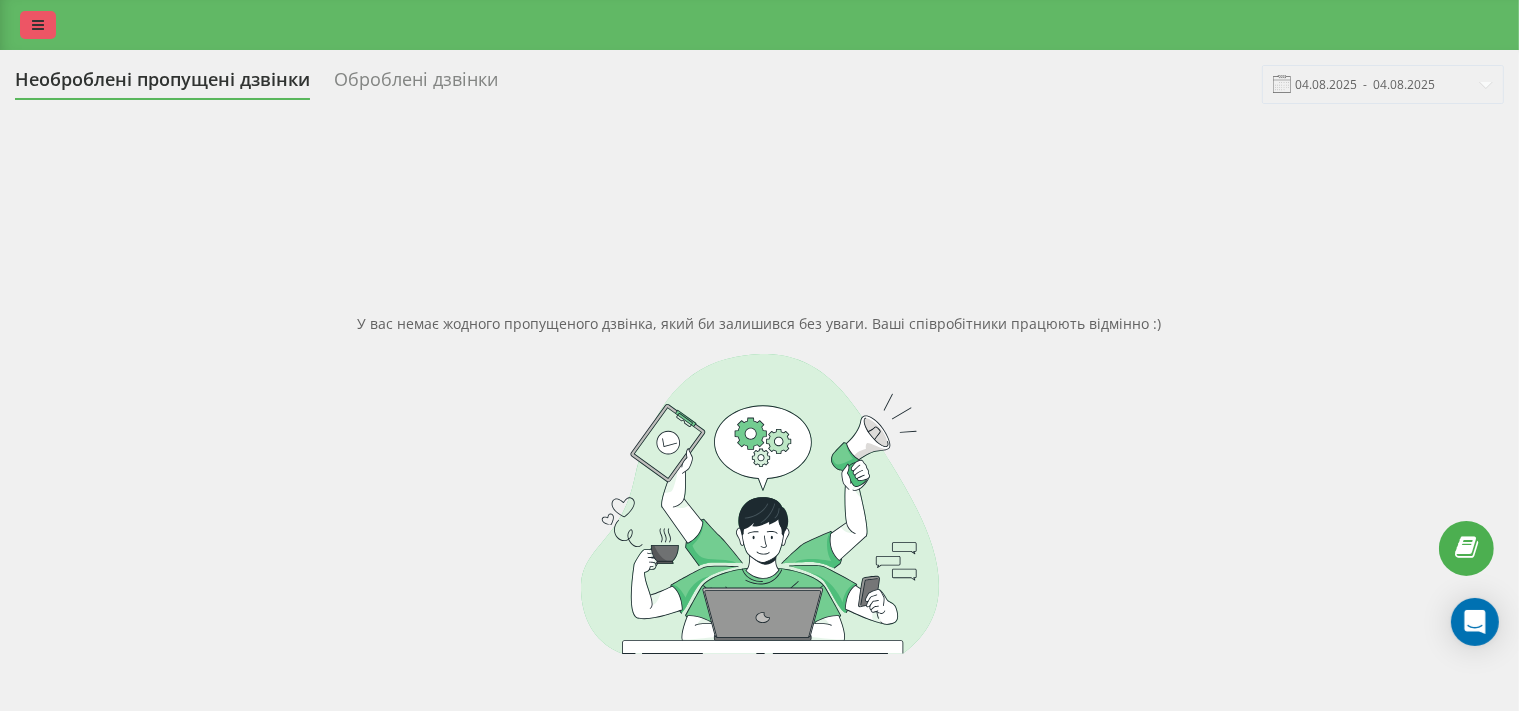 click at bounding box center [38, 25] 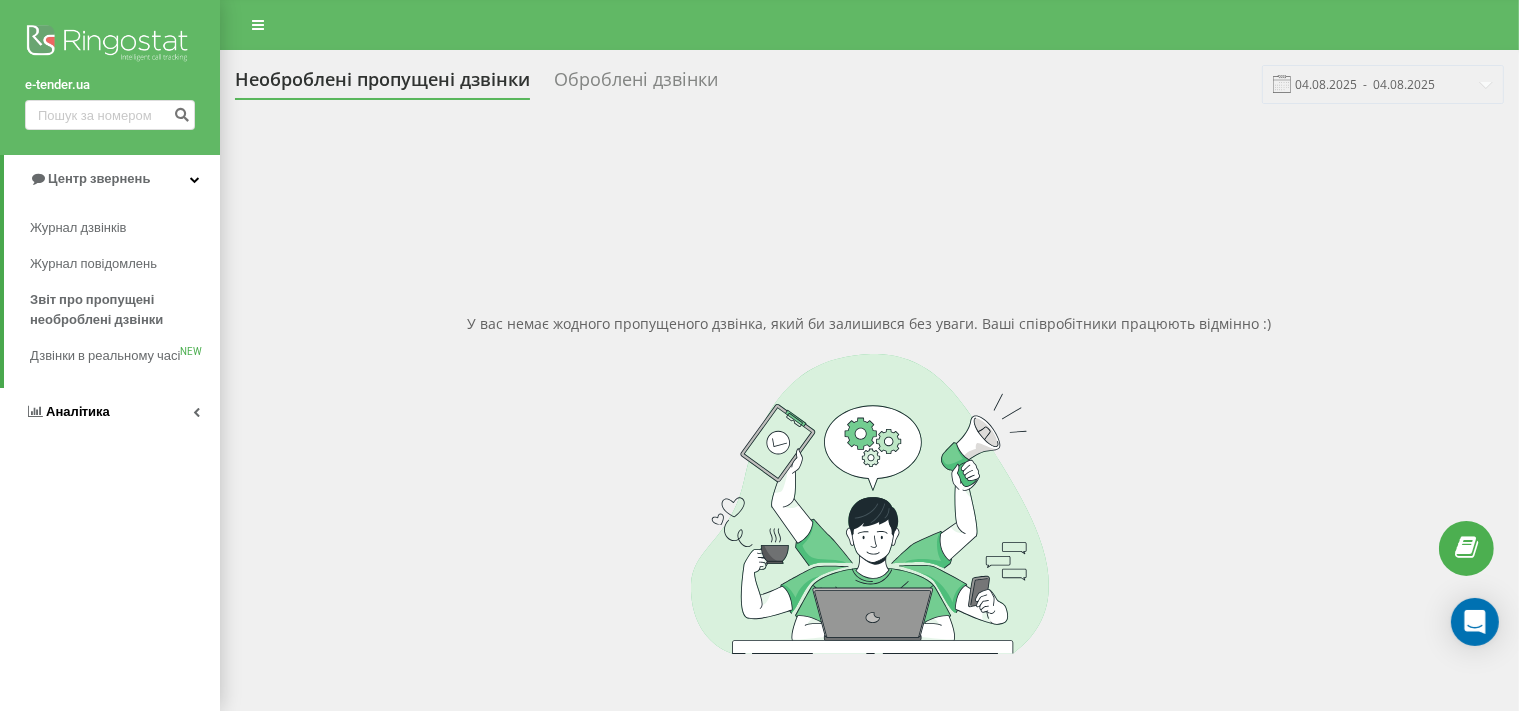 click on "Аналiтика" at bounding box center (78, 411) 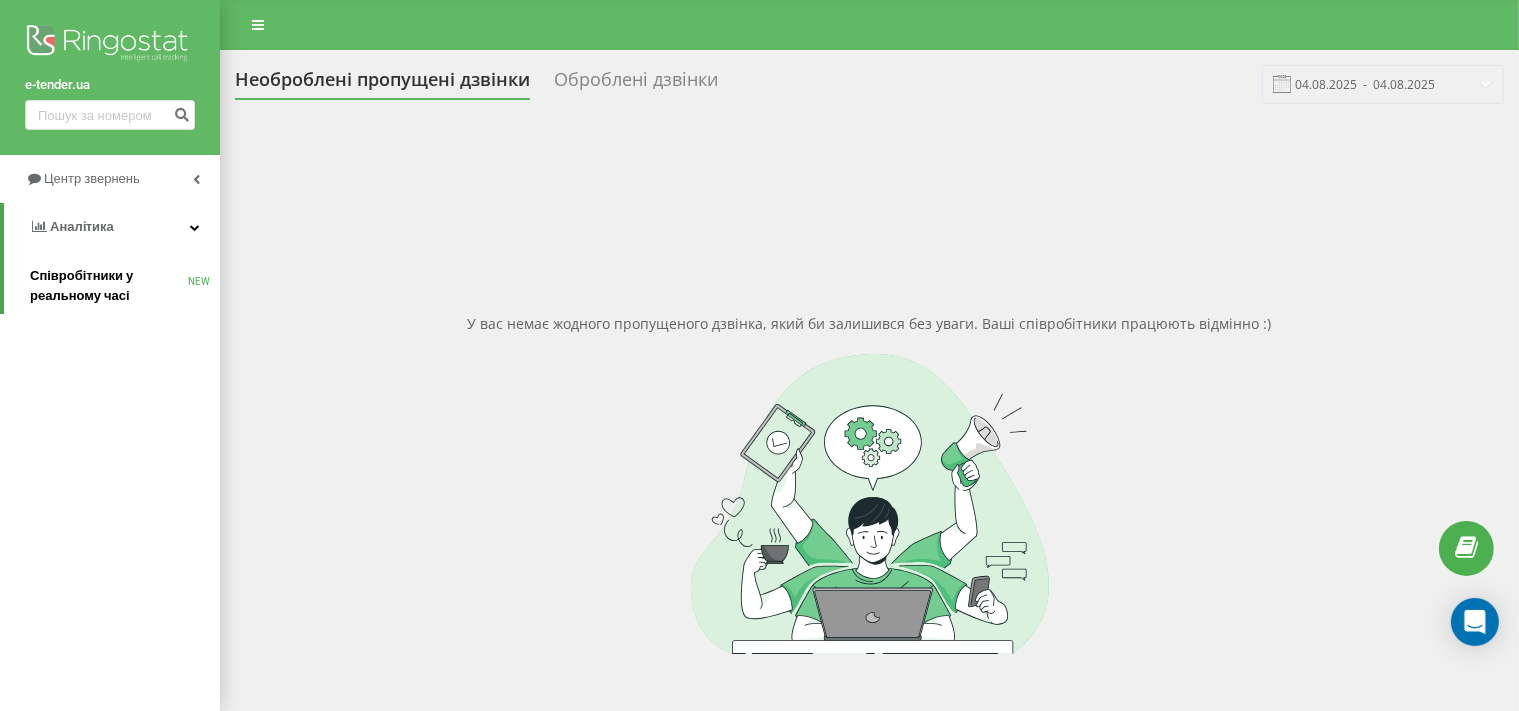 click on "Співробітники у реальному часі" at bounding box center [109, 286] 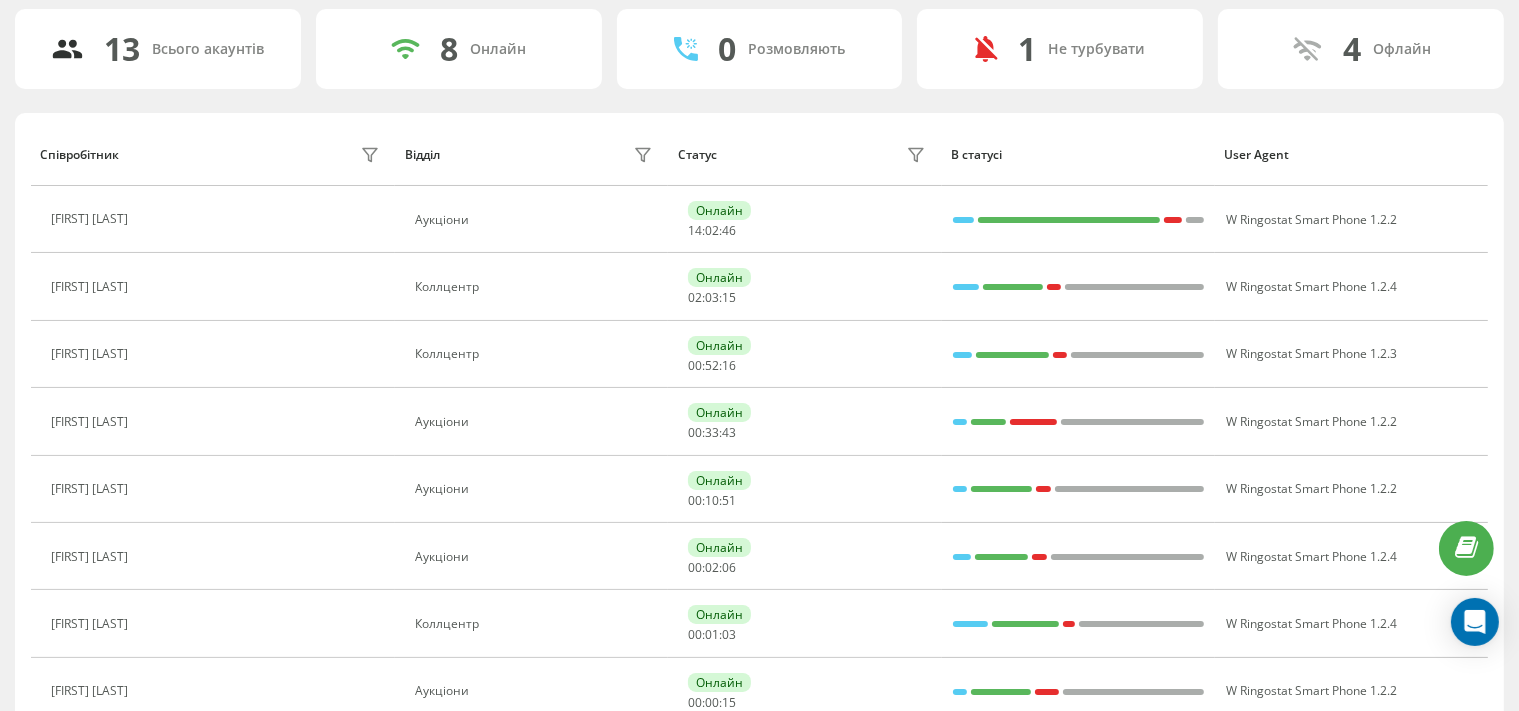 scroll, scrollTop: 60, scrollLeft: 0, axis: vertical 